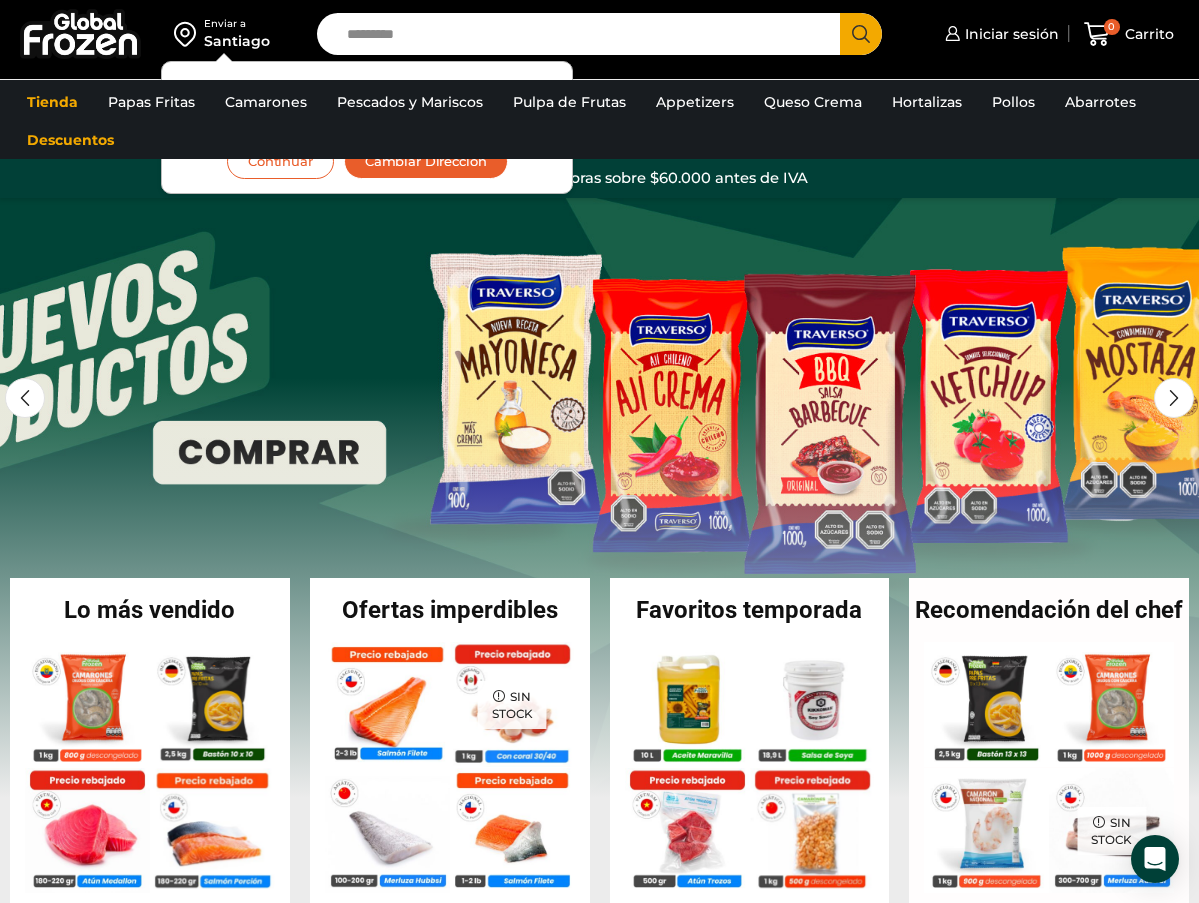 scroll, scrollTop: 0, scrollLeft: 0, axis: both 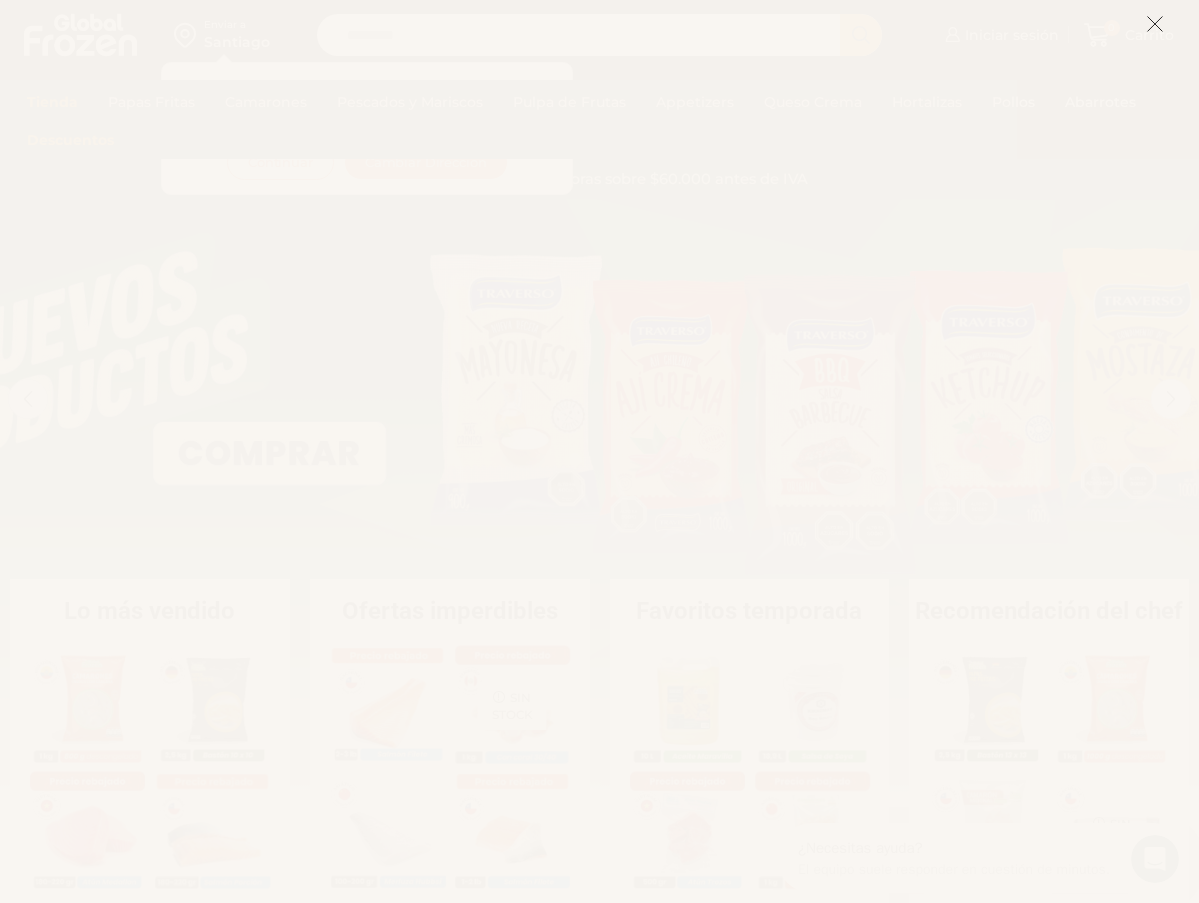 click at bounding box center (1155, 23) 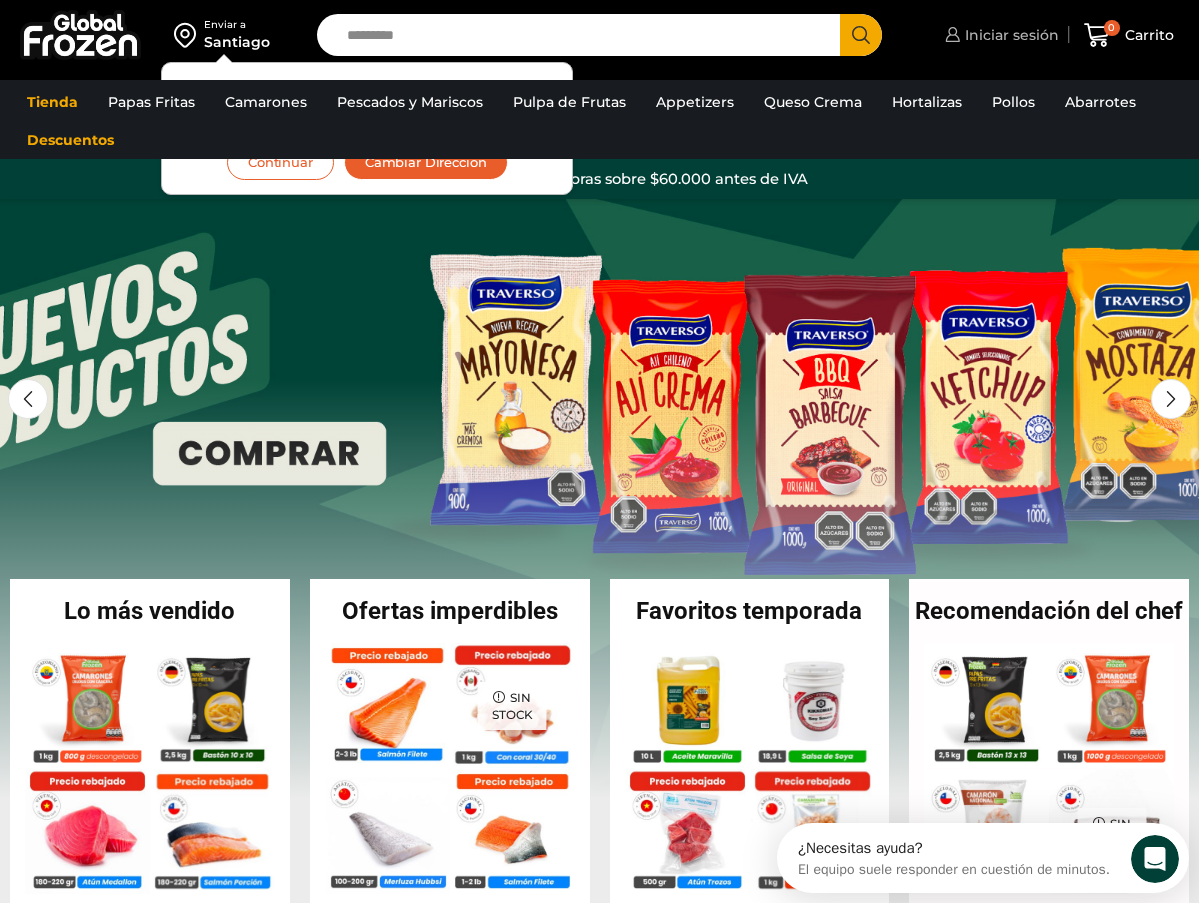 click on "Iniciar sesión" at bounding box center [999, 35] 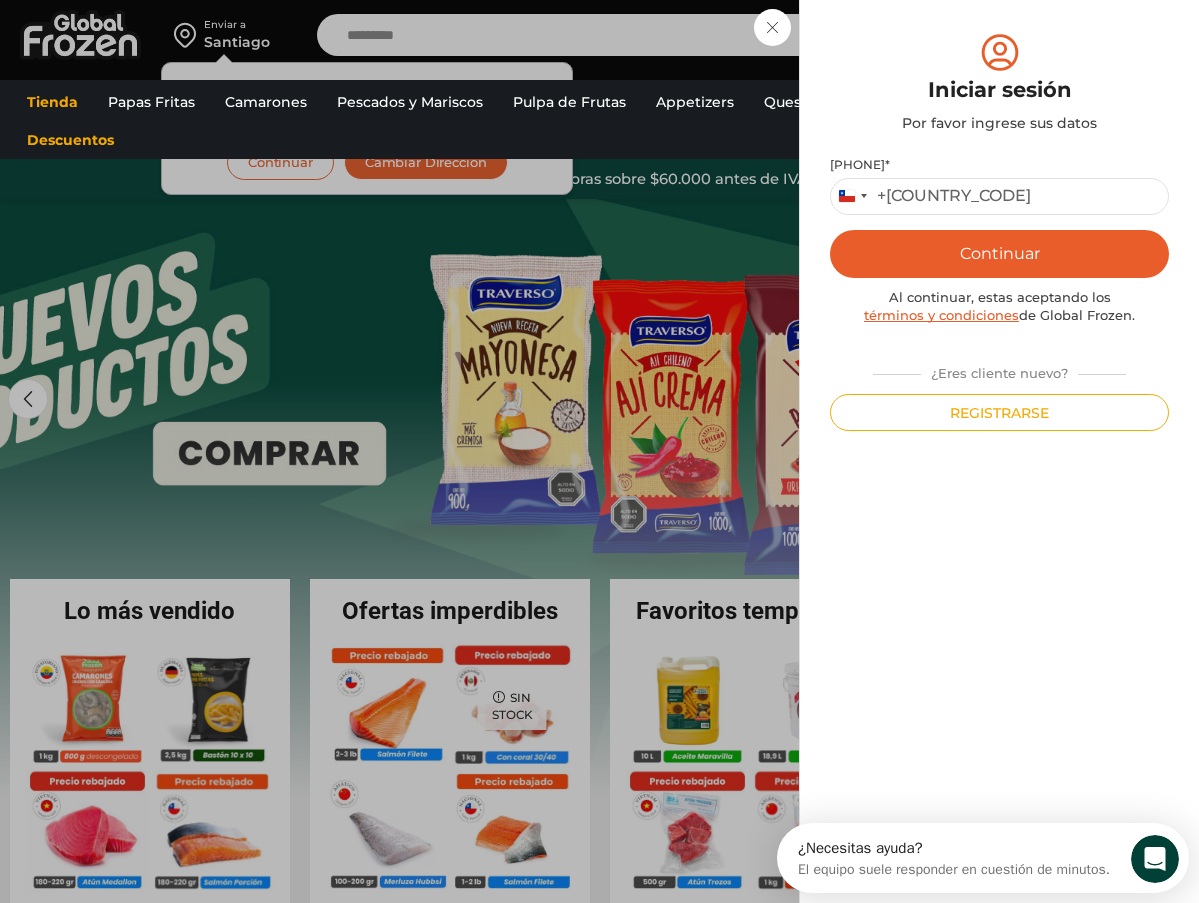 click on "Teléfono
*
Chile +56 +56 Argentina +54 Chile +56
Continuar
Al continuar, estas aceptando los
términos y condiciones  de Global Frozen.
¿Eres cliente nuevo?
Registrarse" at bounding box center (999, 294) 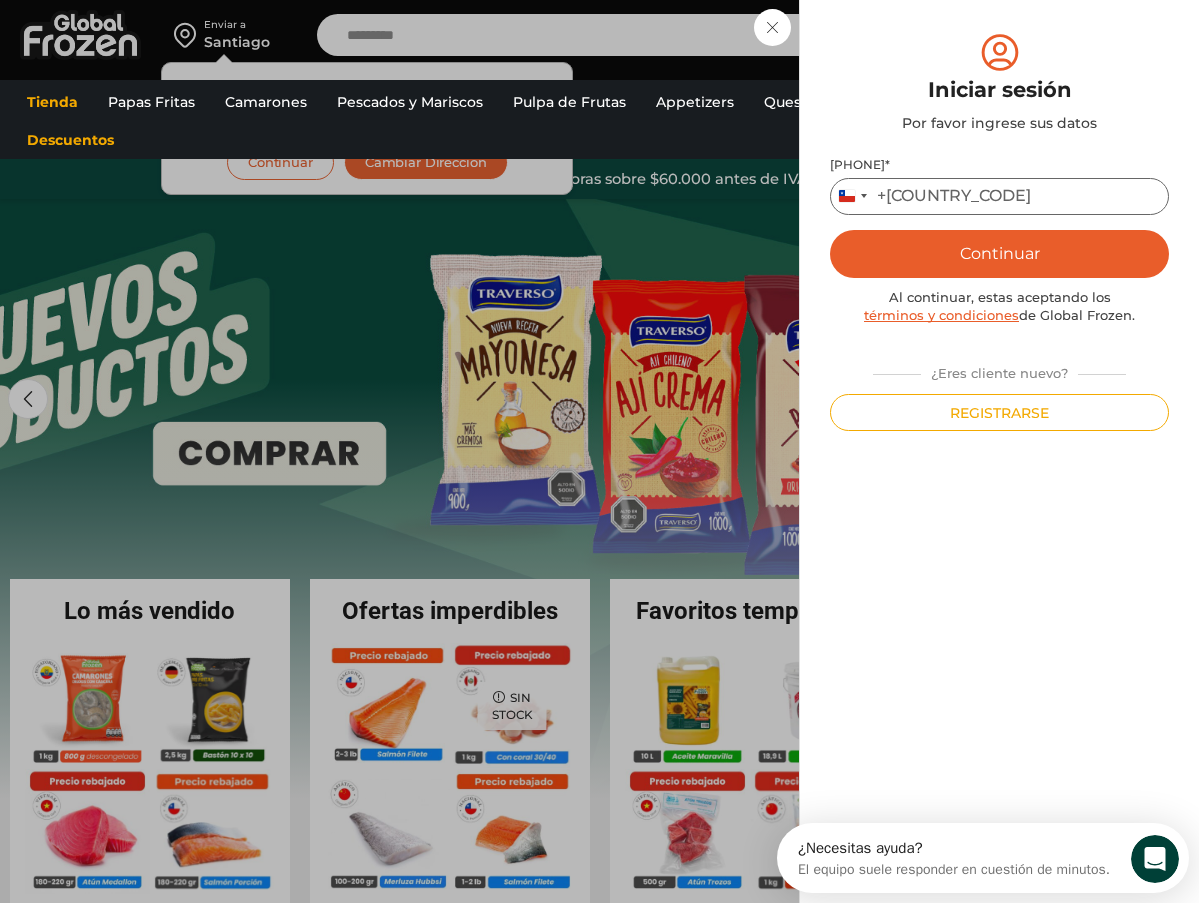 click on "Teléfono
*" at bounding box center (999, 196) 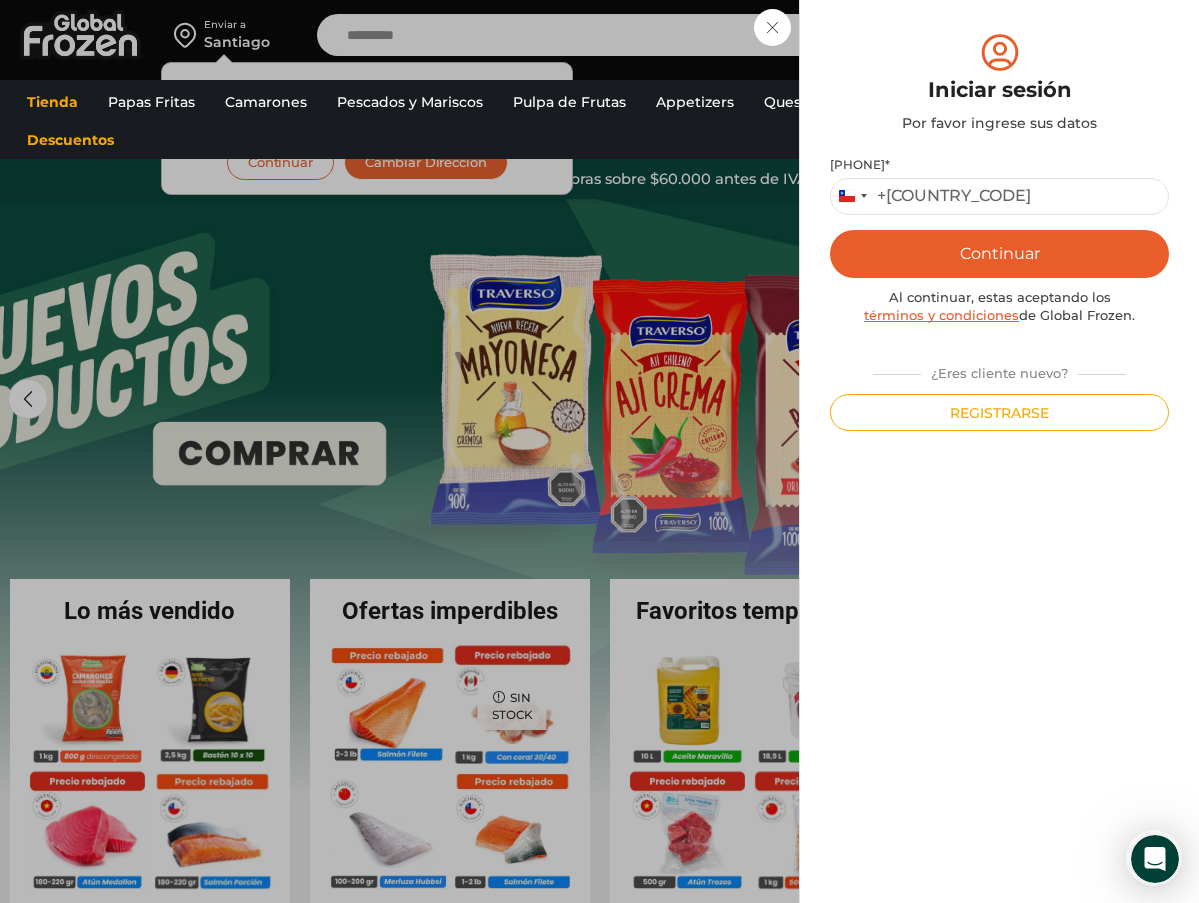 click on "Iniciar sesión
Mi cuenta
Login
Register
Iniciar sesión
Por favor ingrese sus datos
Iniciar sesión
Se envió un mensaje de WhatsApp con el código de verificación a tu teléfono
* ." at bounding box center [999, 35] 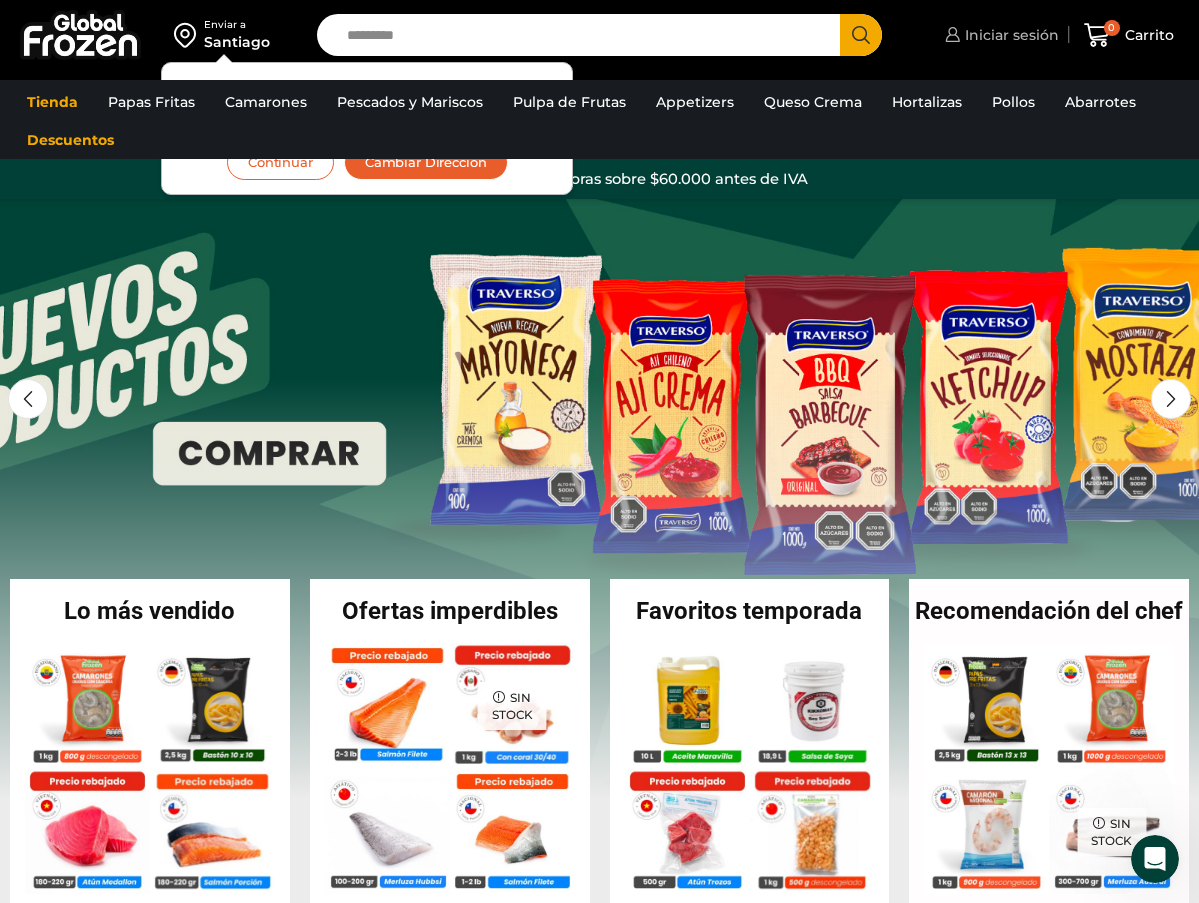 click on "Iniciar sesión" at bounding box center (999, 35) 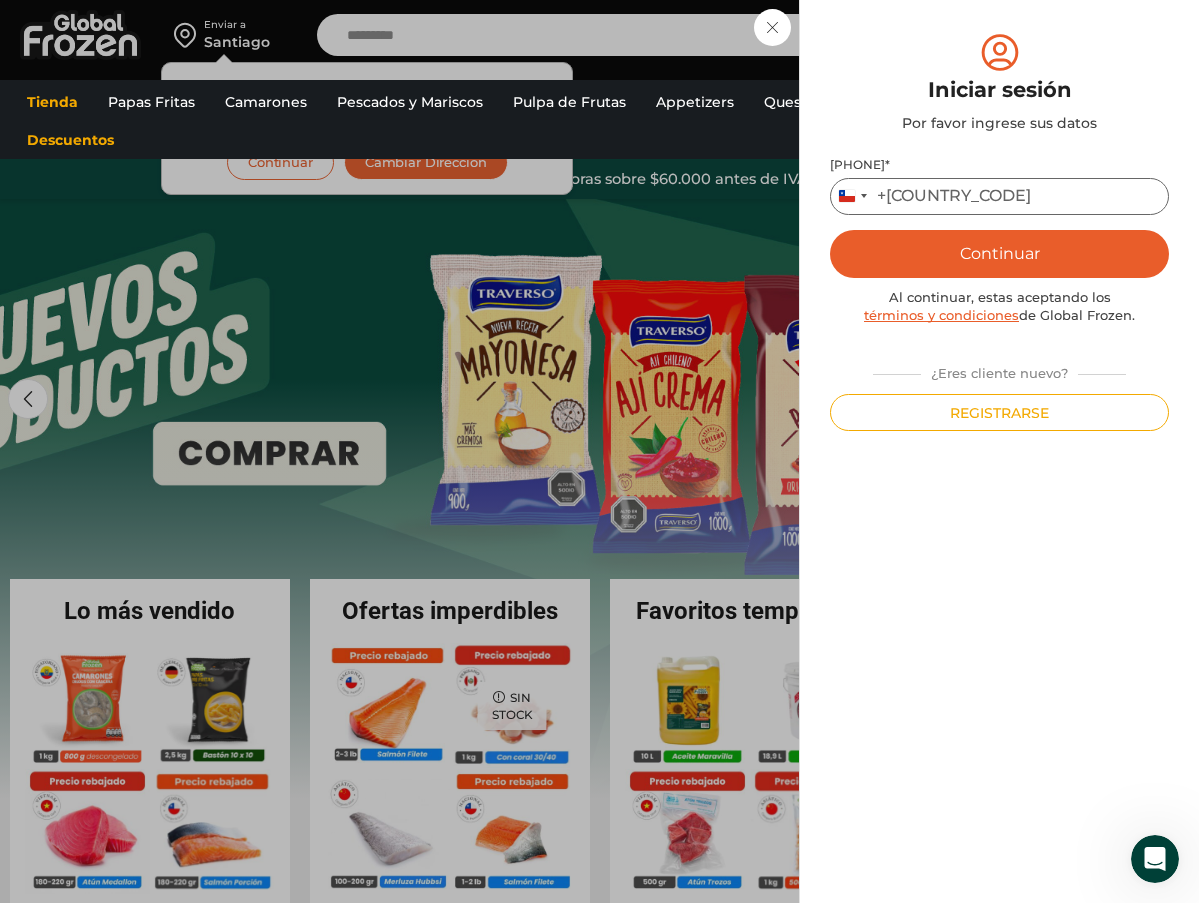 click on "Teléfono
*" at bounding box center (999, 196) 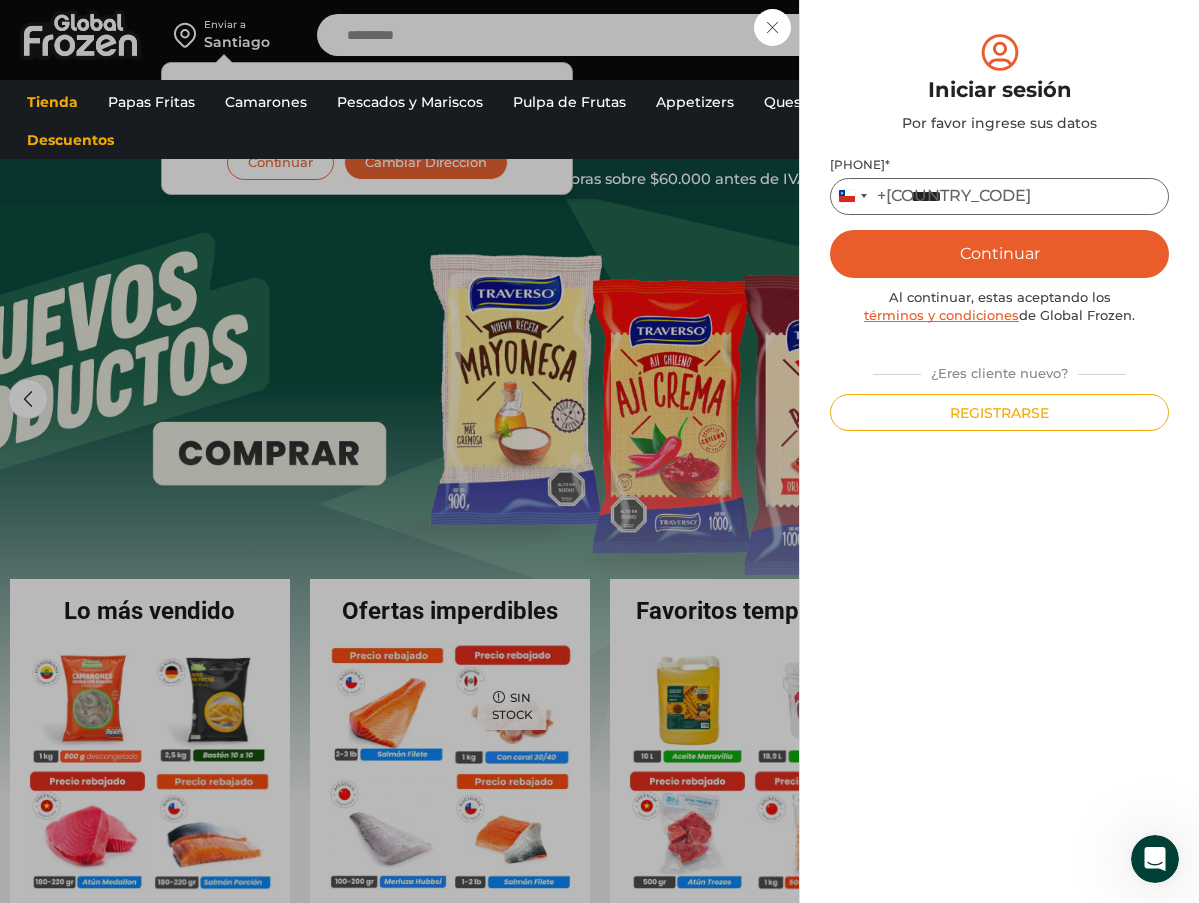 click on "*****" at bounding box center (999, 196) 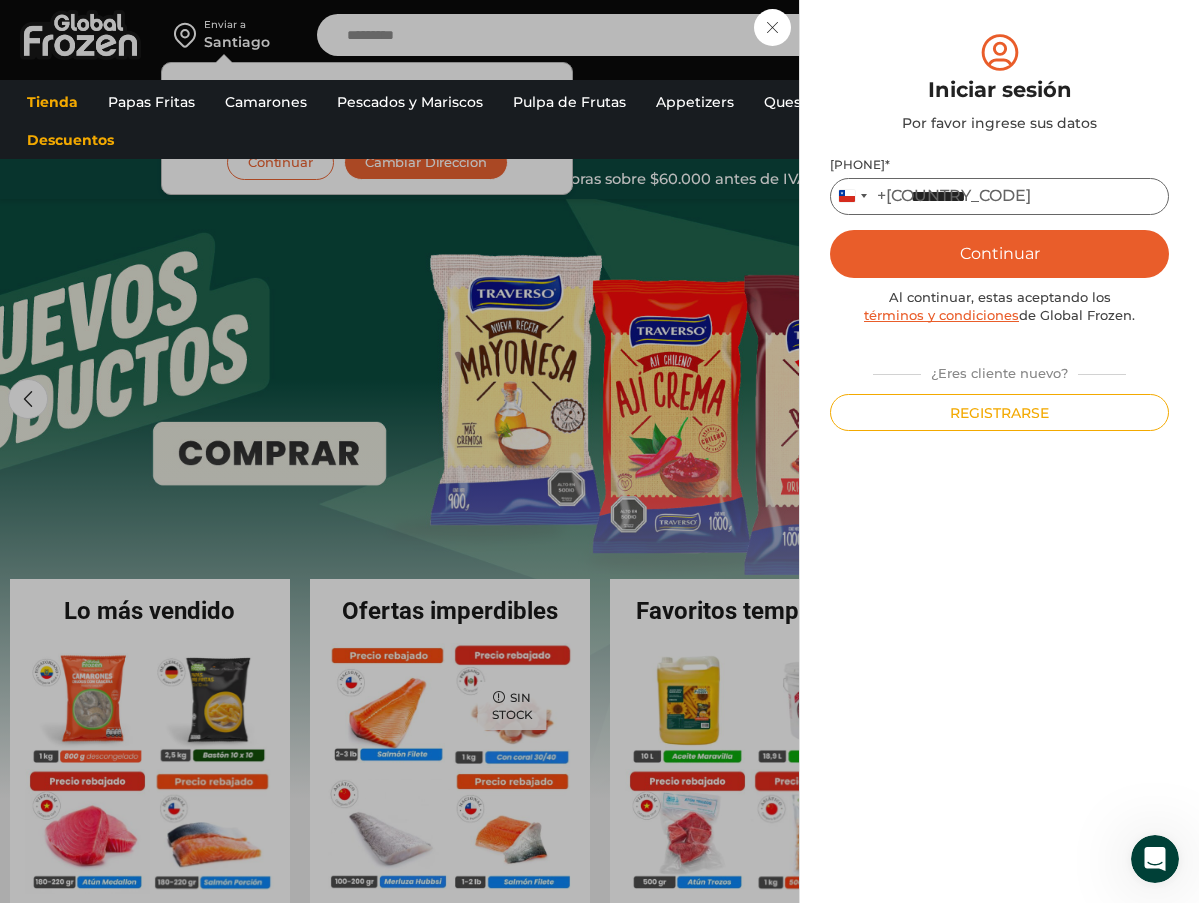 type on "*********" 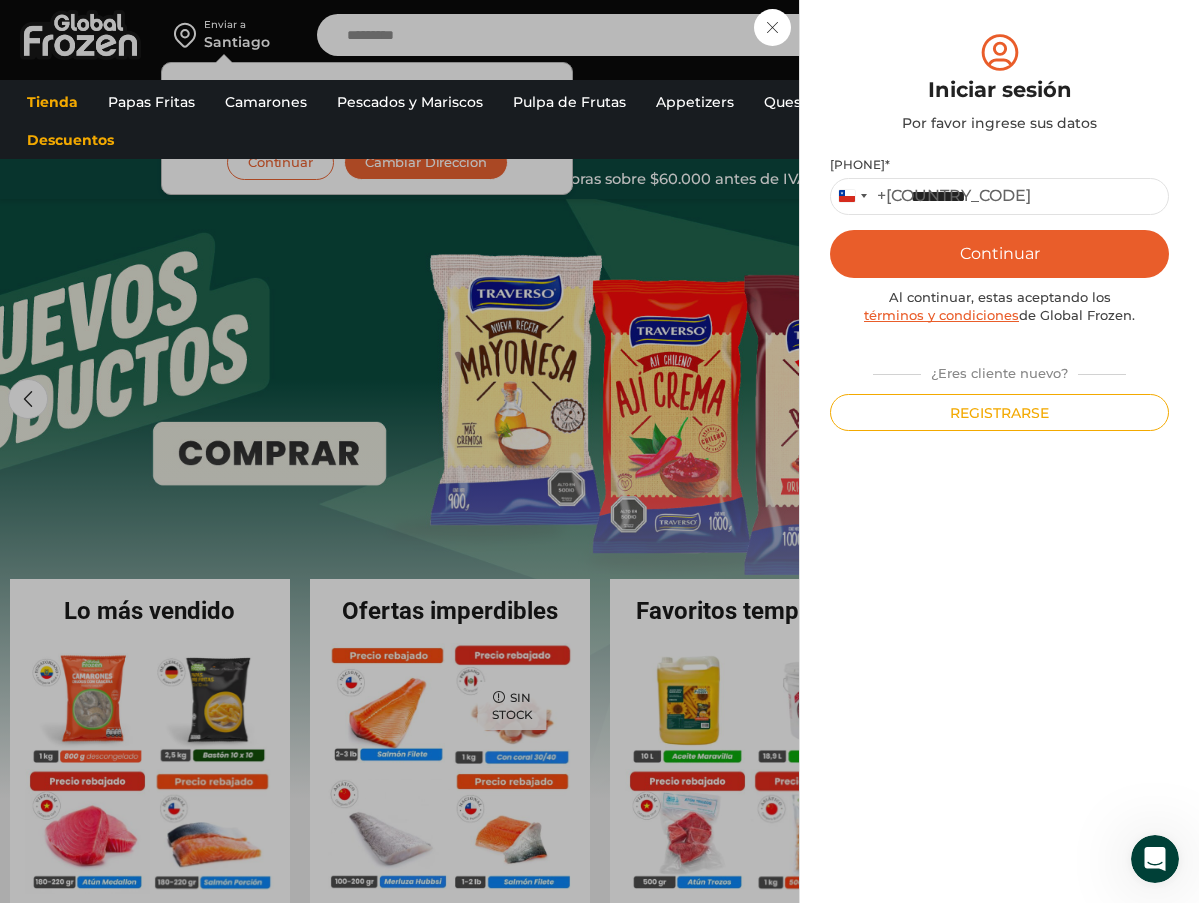 click on "Continuar" at bounding box center (999, 254) 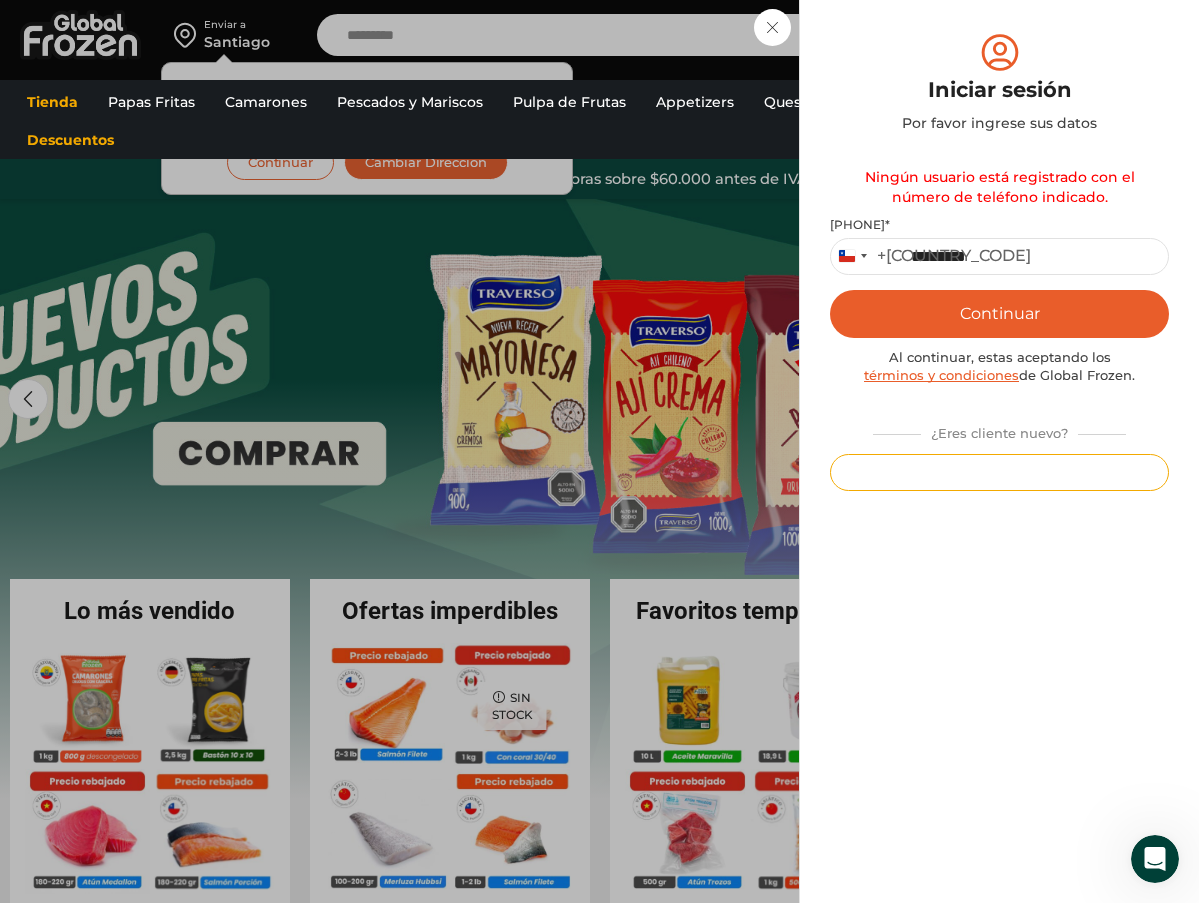click on "Registrarse" at bounding box center [999, 472] 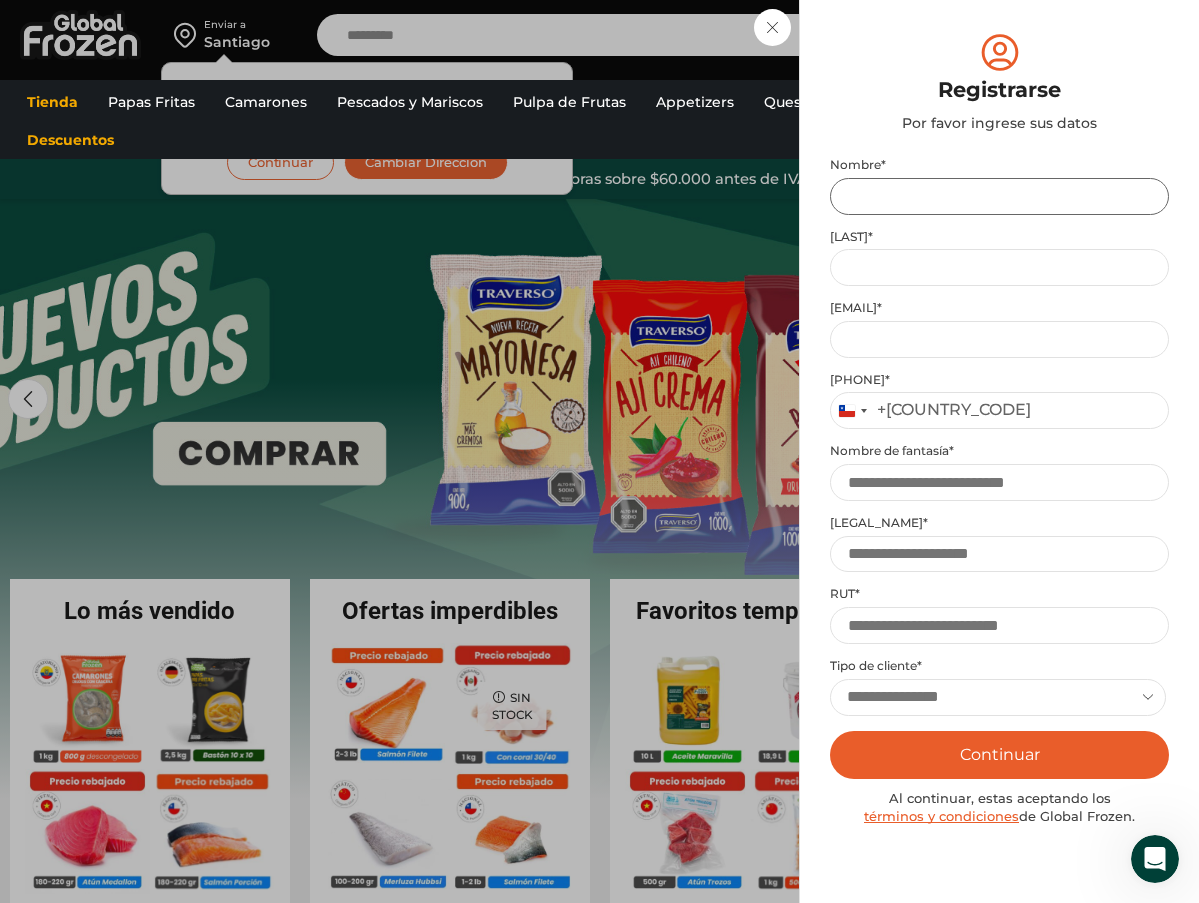 click on "Nombre  *" at bounding box center (999, 196) 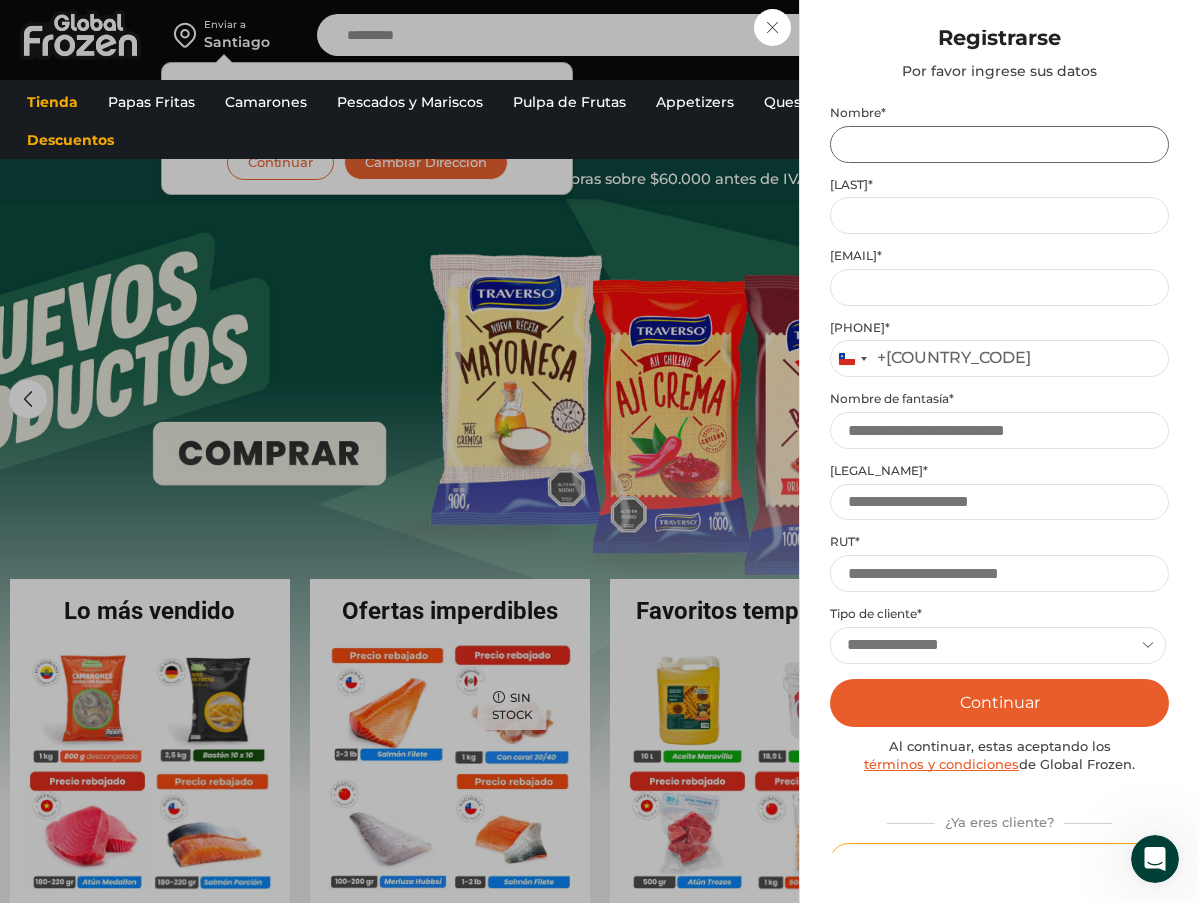 scroll, scrollTop: 79, scrollLeft: 0, axis: vertical 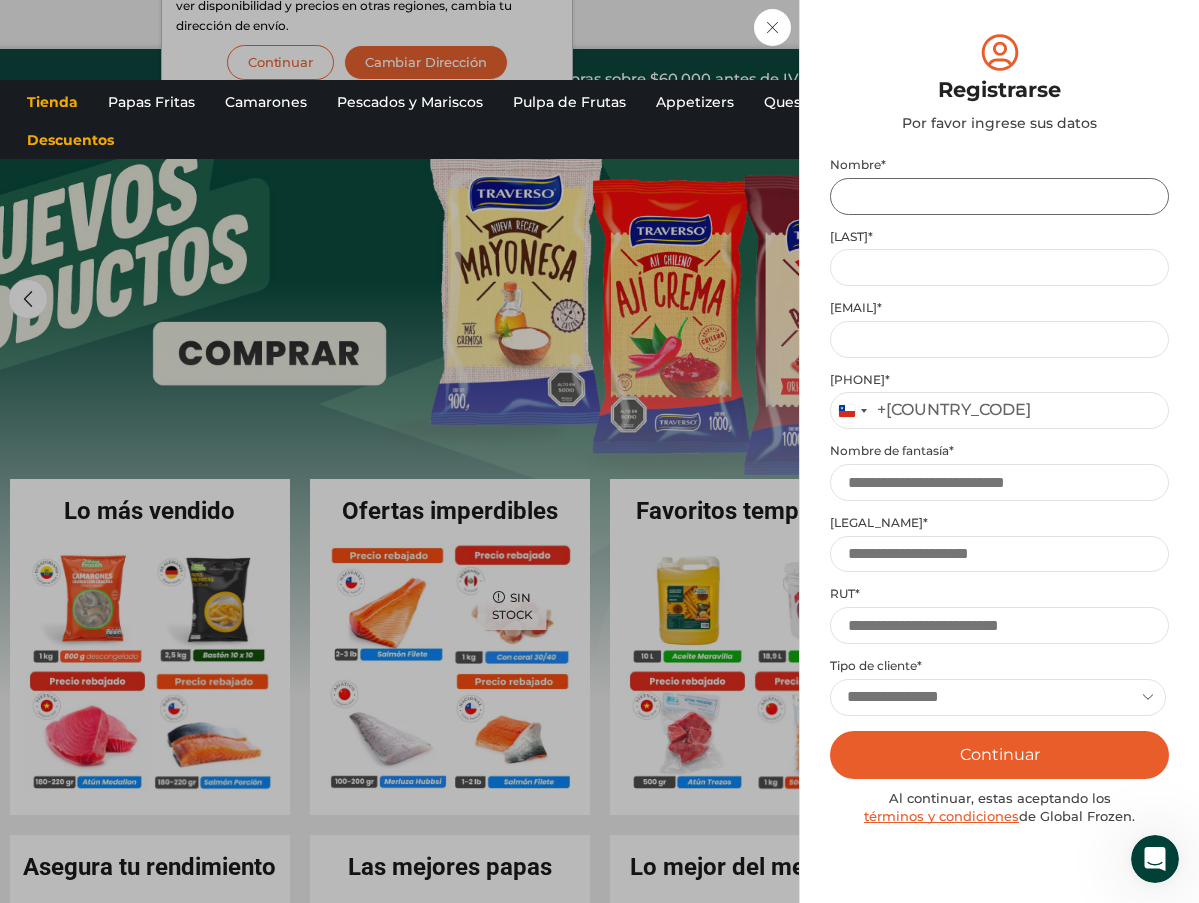click on "Nombre  *" at bounding box center (999, 196) 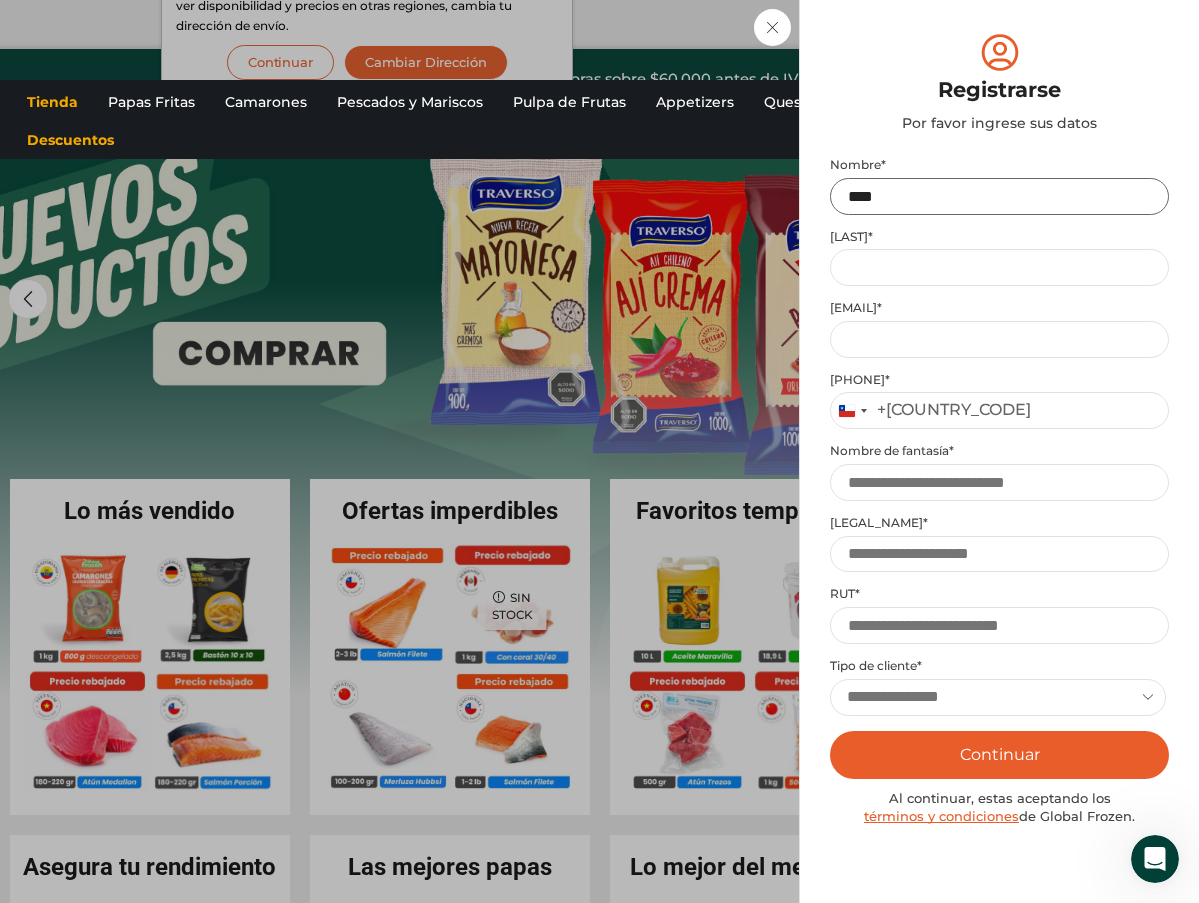type on "****" 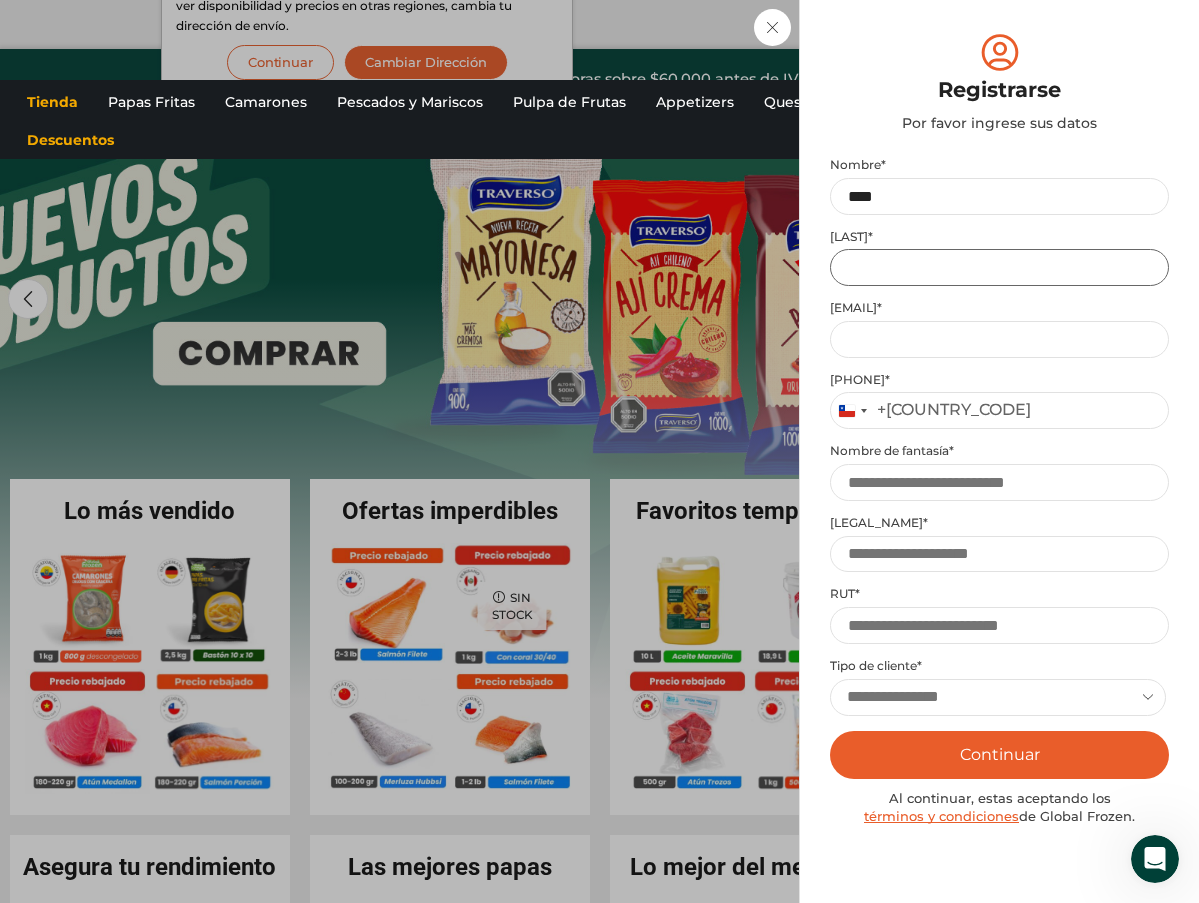 click on "Apellido  *" at bounding box center [999, 267] 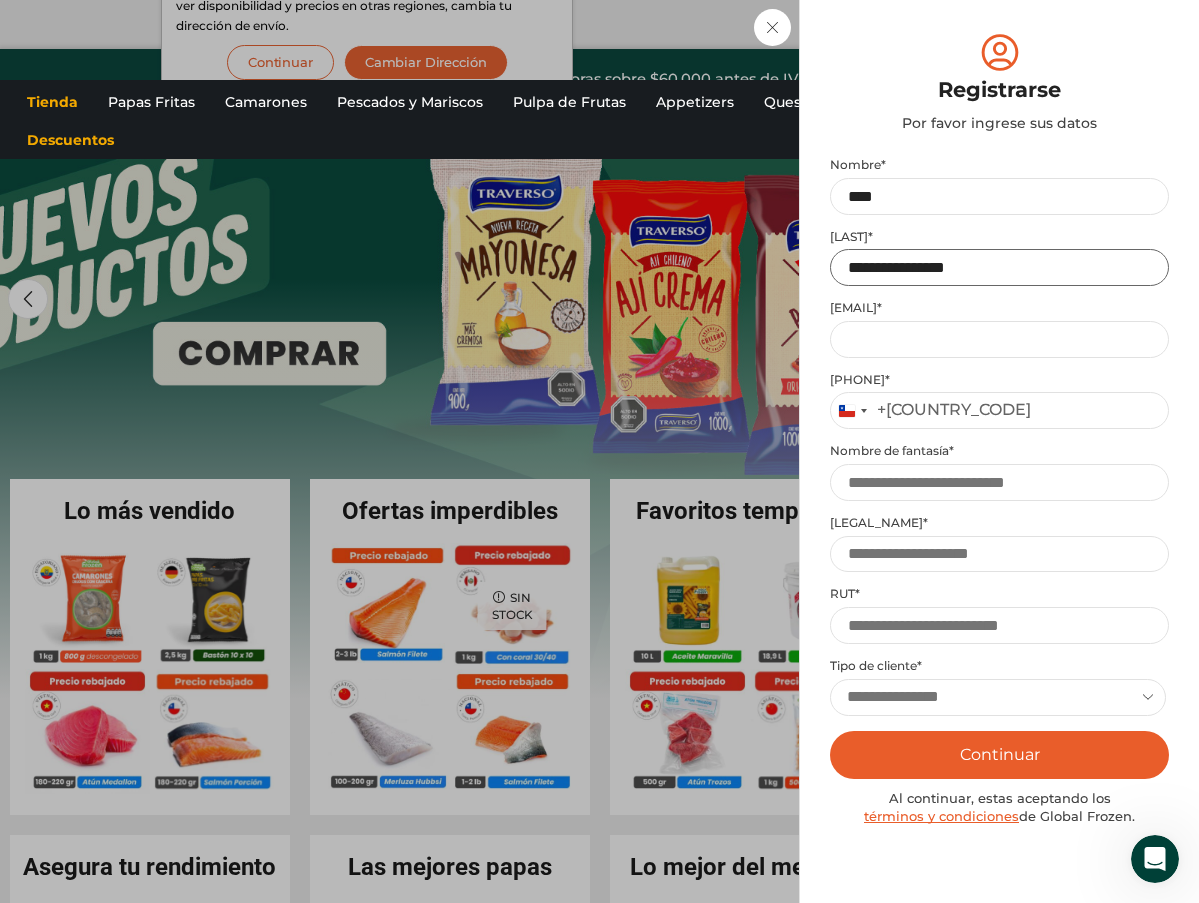 type on "**********" 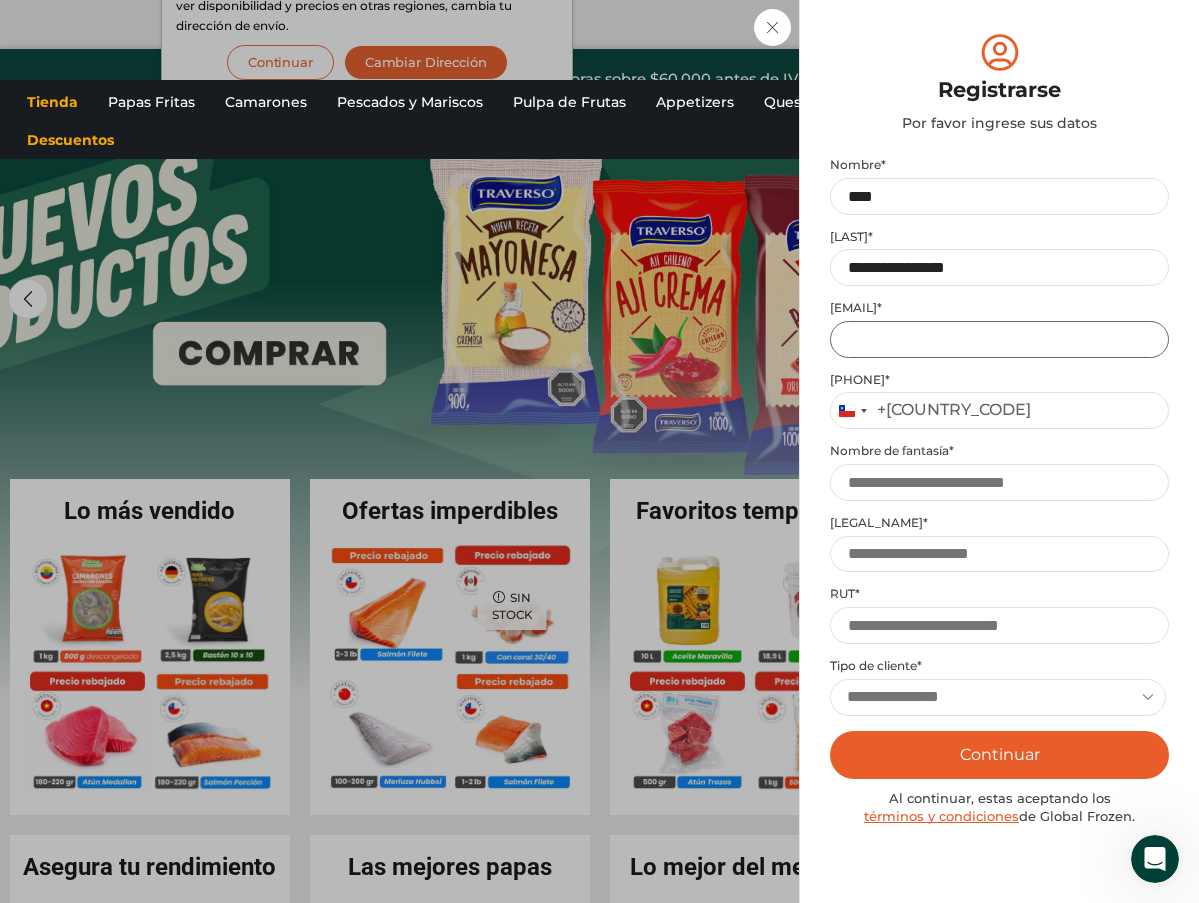 click on "Email address                                          *" at bounding box center [999, 339] 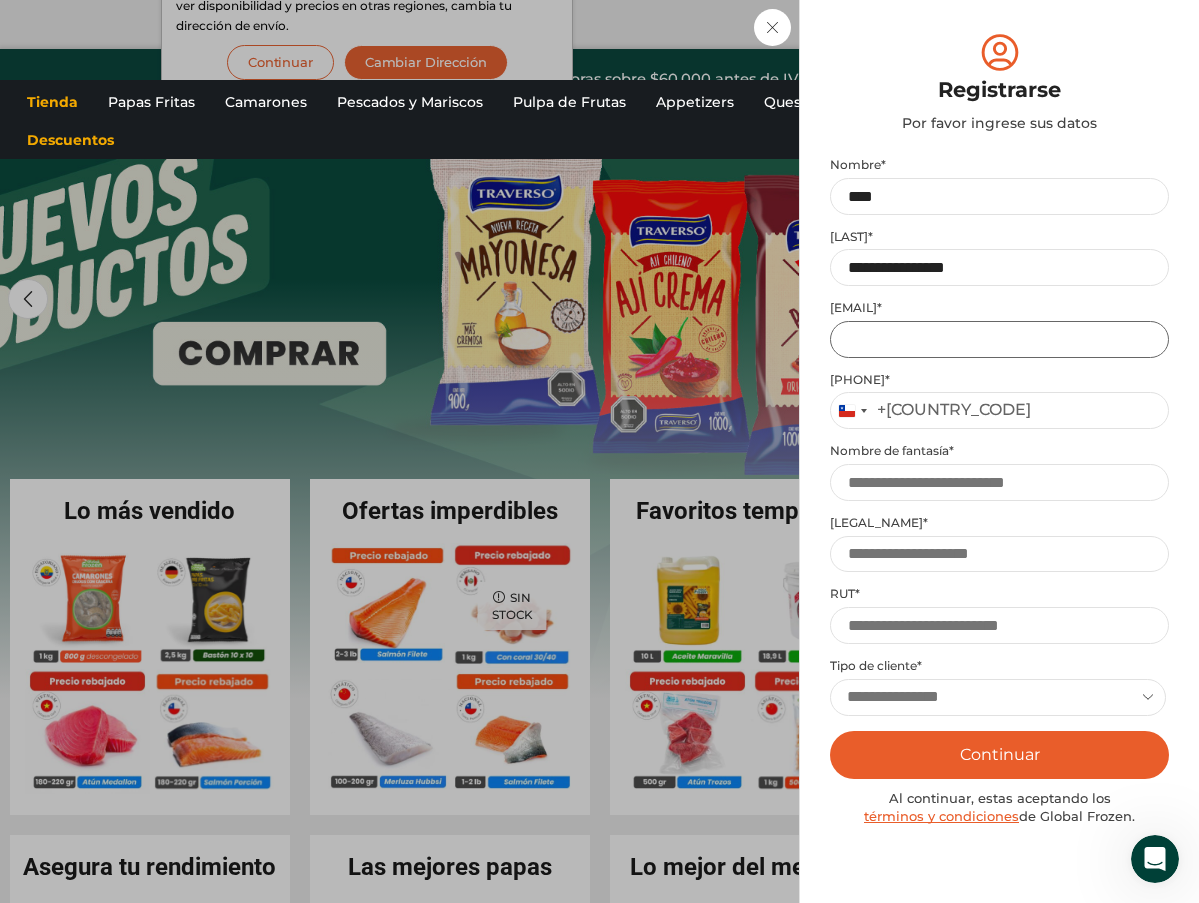 type on "**********" 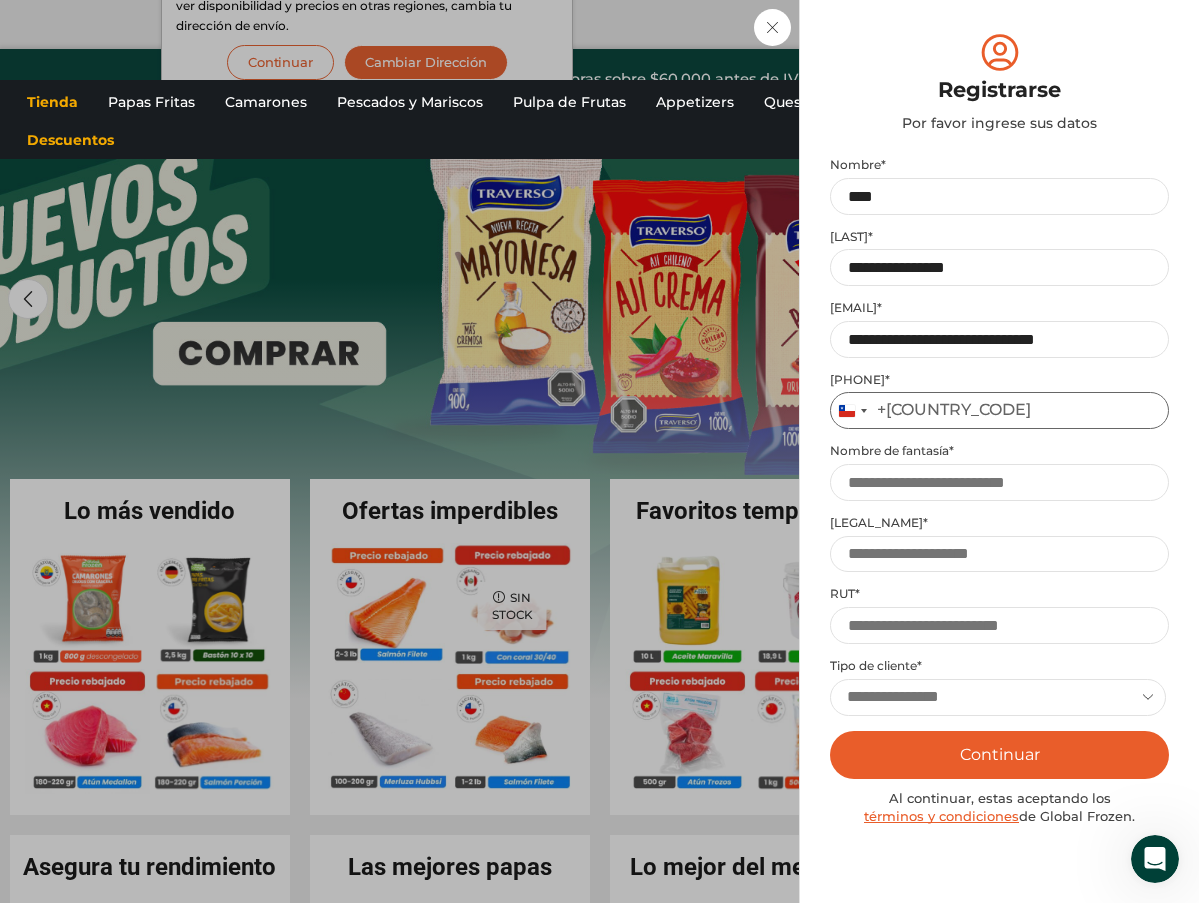 click on "Teléfono  *" at bounding box center [999, 410] 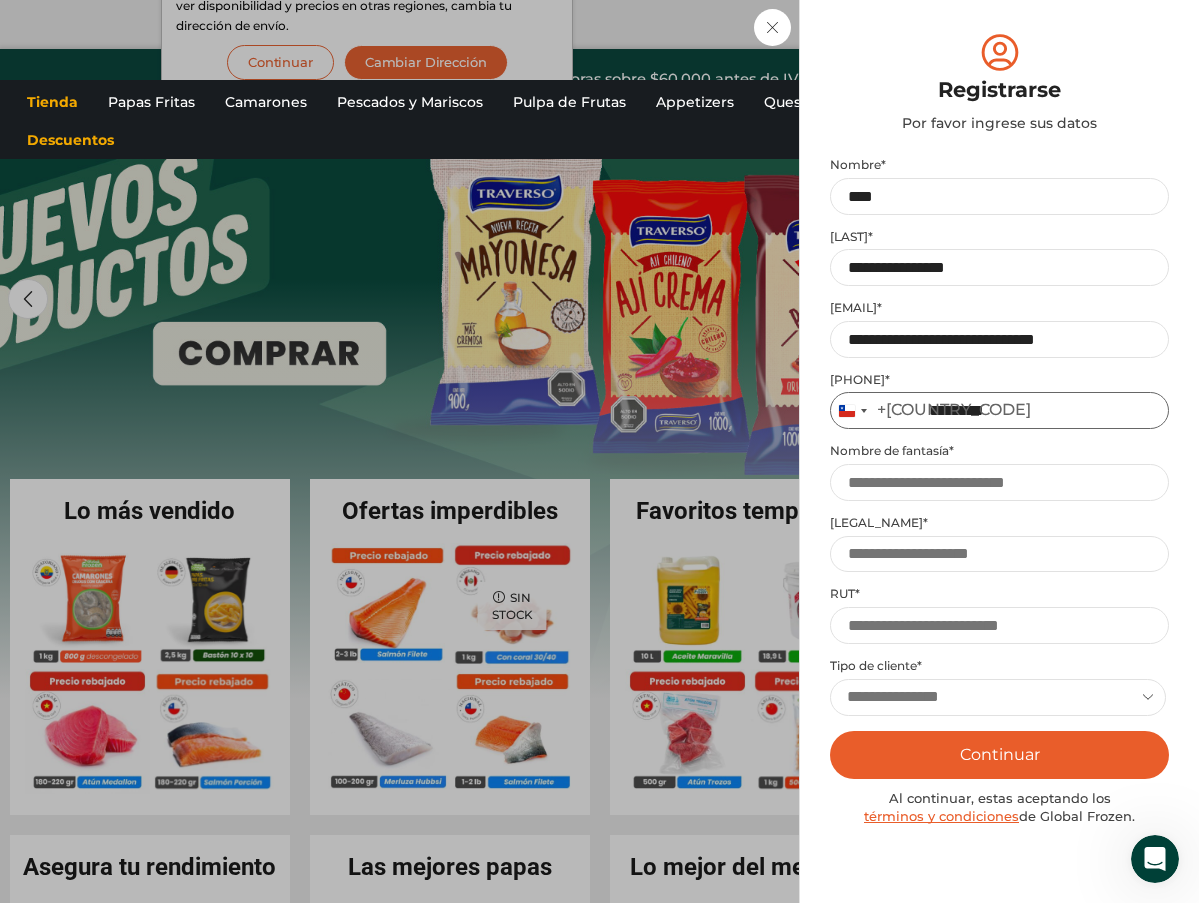 type on "*********" 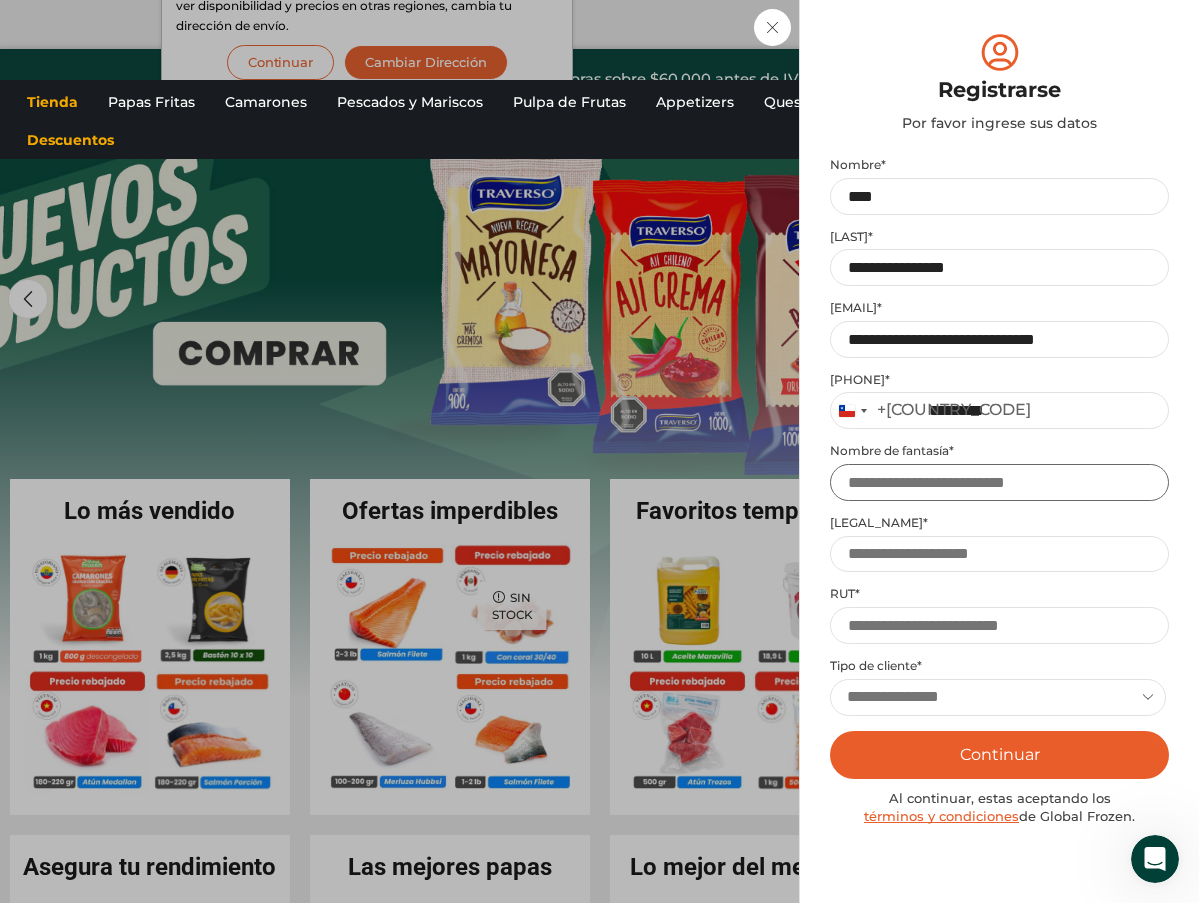click on "Nombre de fantasía  *" at bounding box center [999, 482] 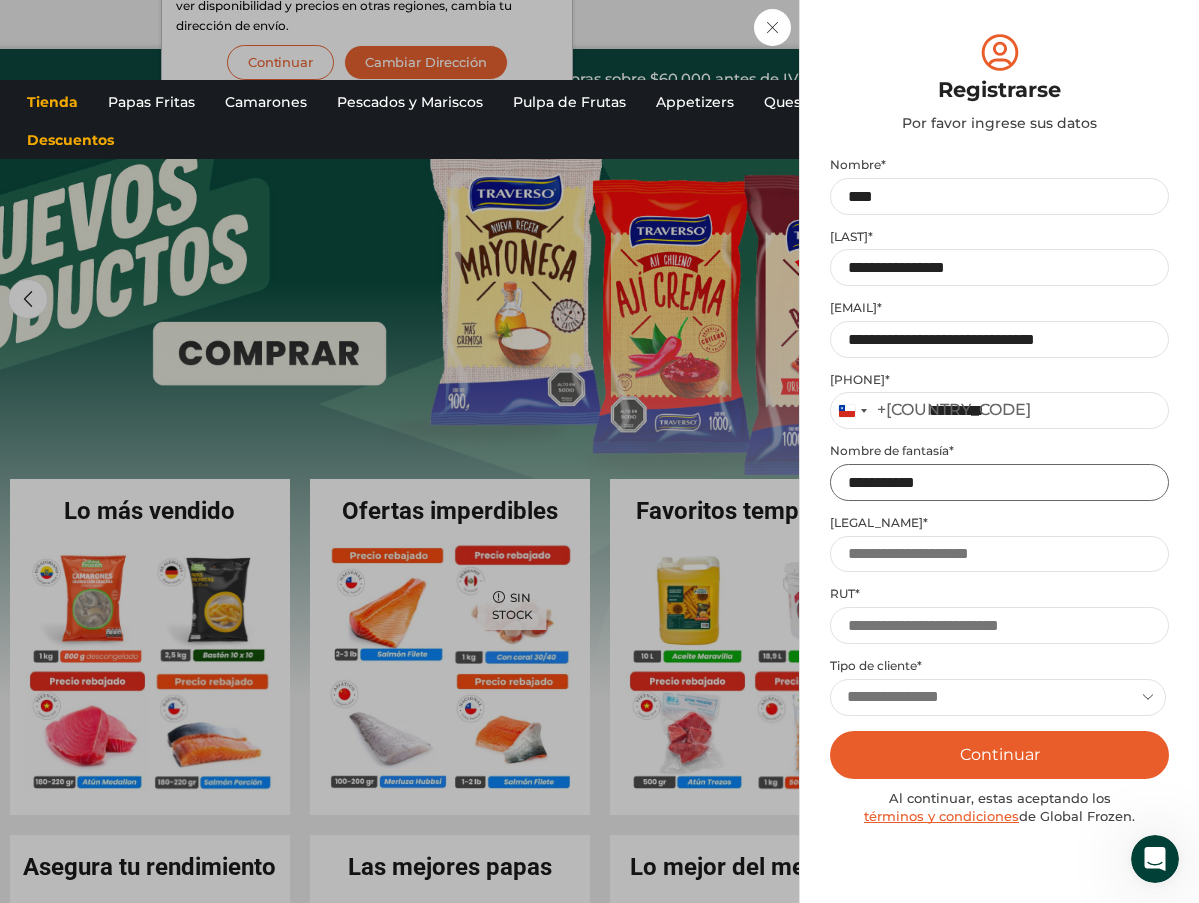 type on "**********" 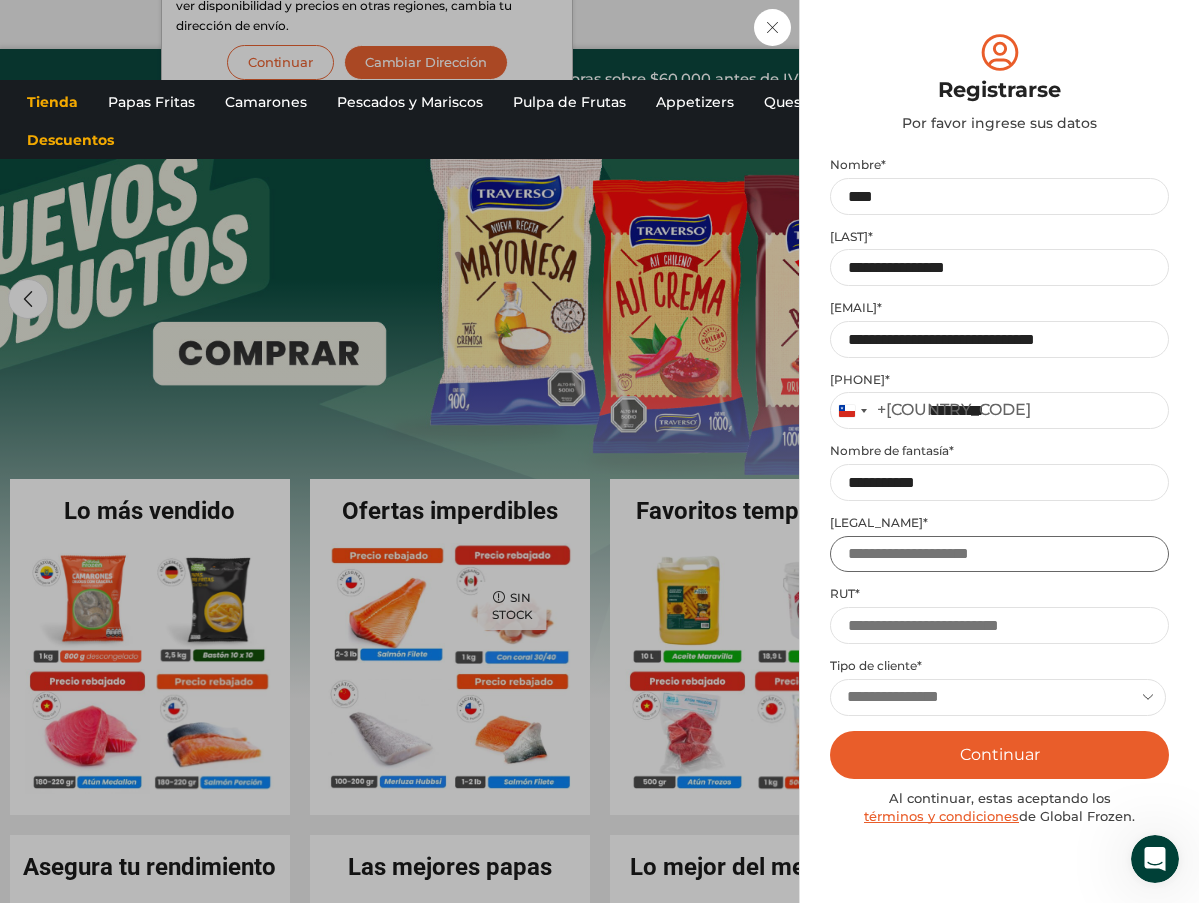 click on "Razón social  *" at bounding box center [999, 554] 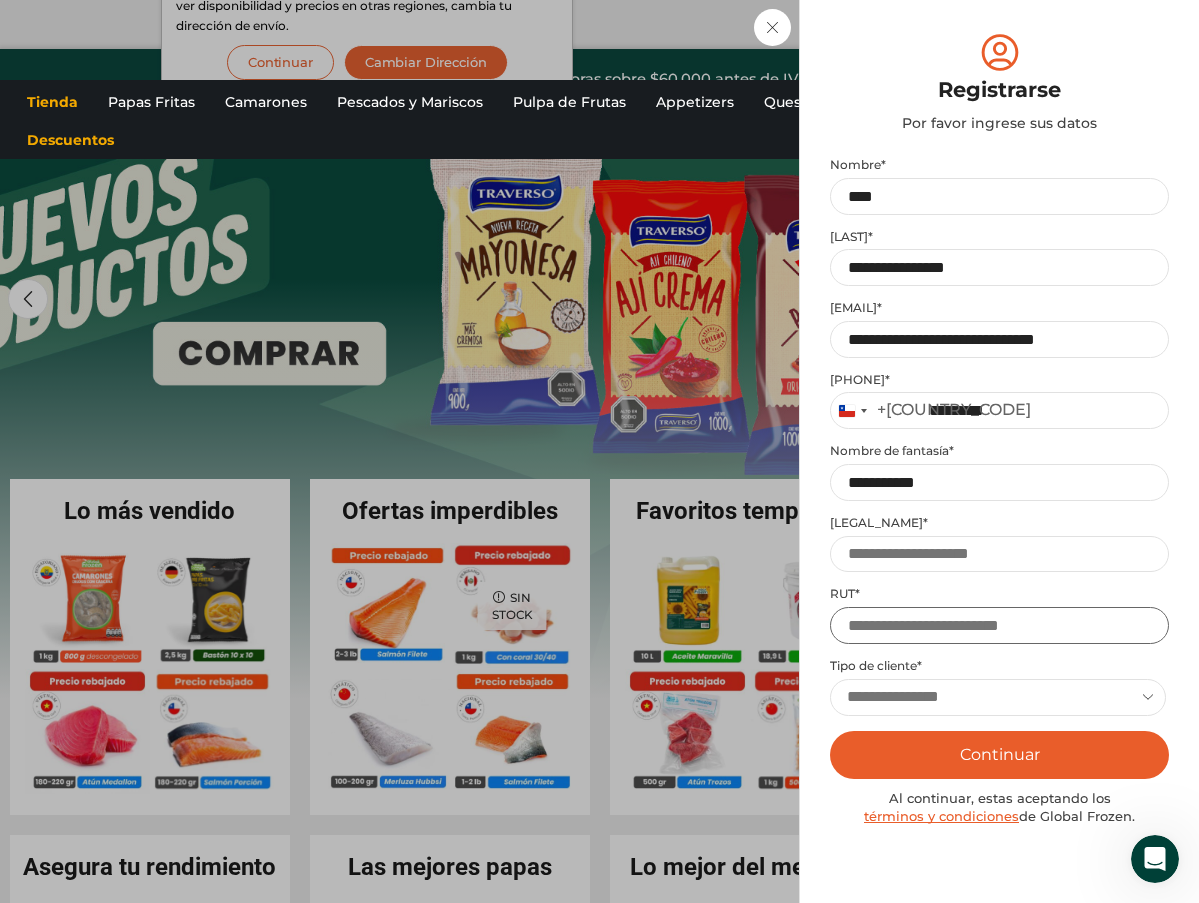click on "RUT  *" at bounding box center (999, 625) 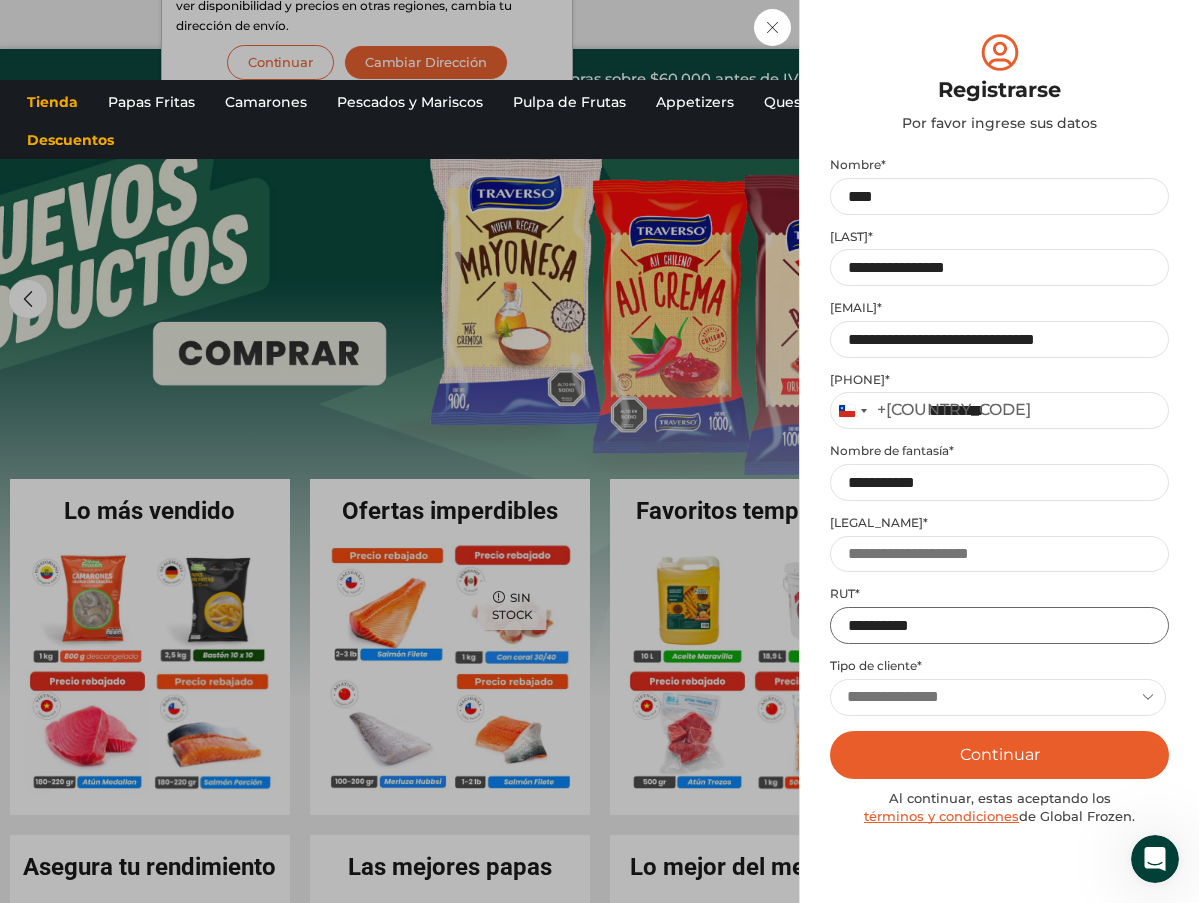 type on "**********" 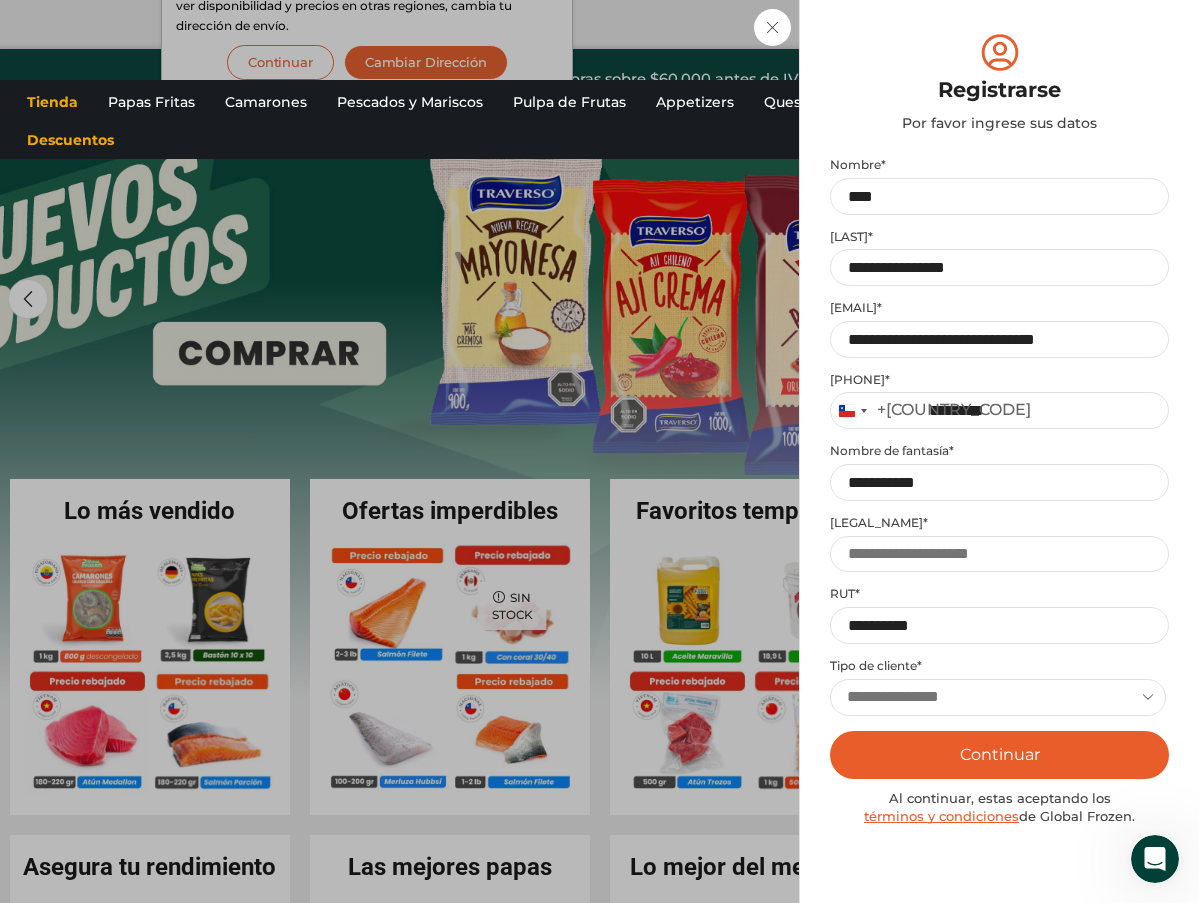 click on "**********" at bounding box center (998, 697) 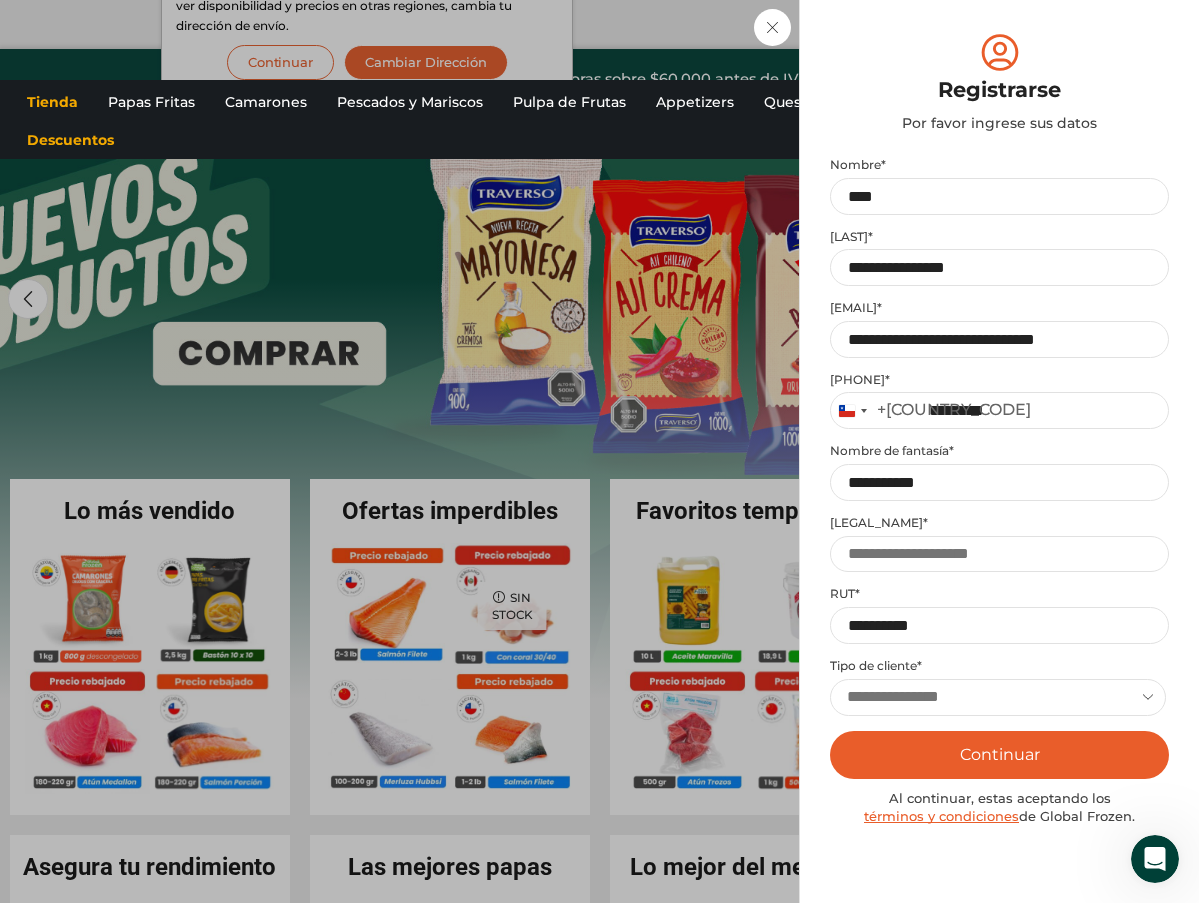select on "****" 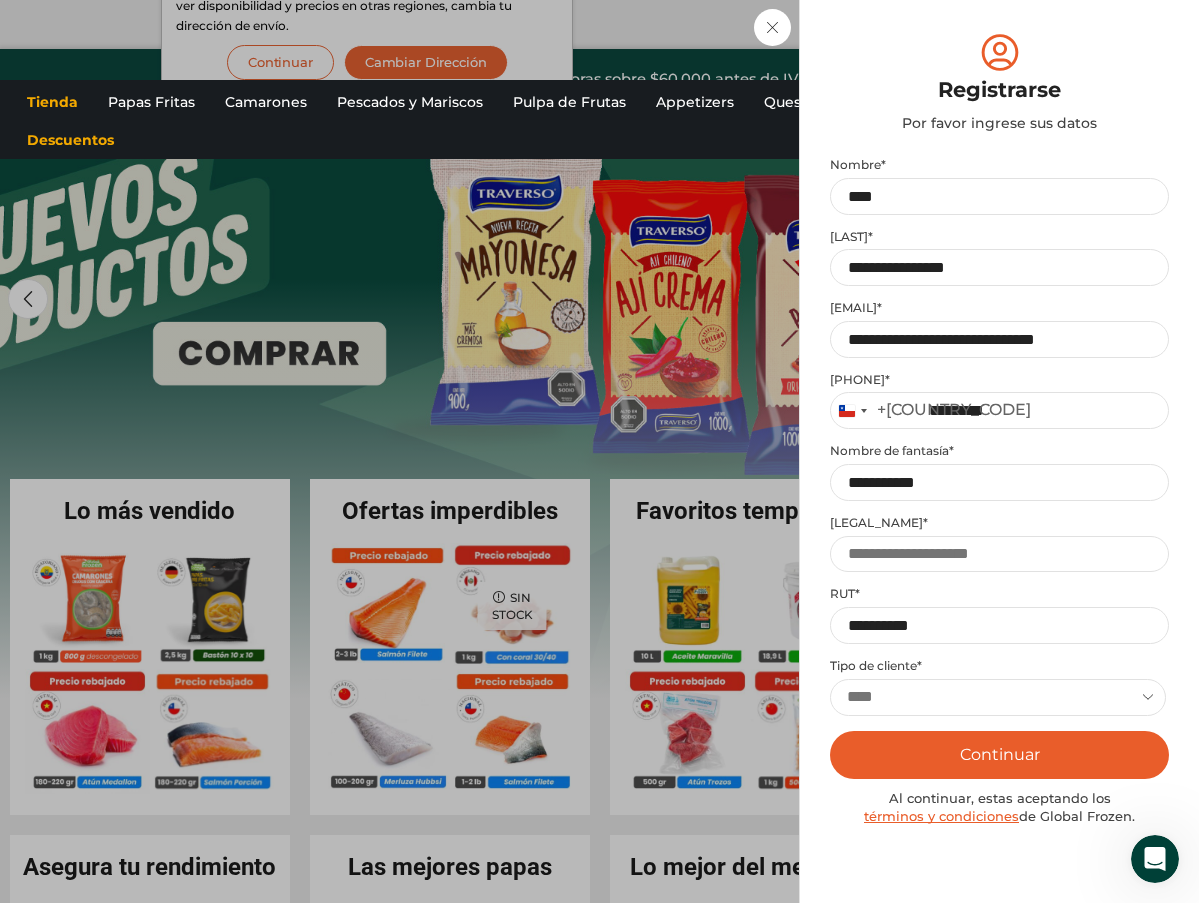 click on "**********" at bounding box center [998, 697] 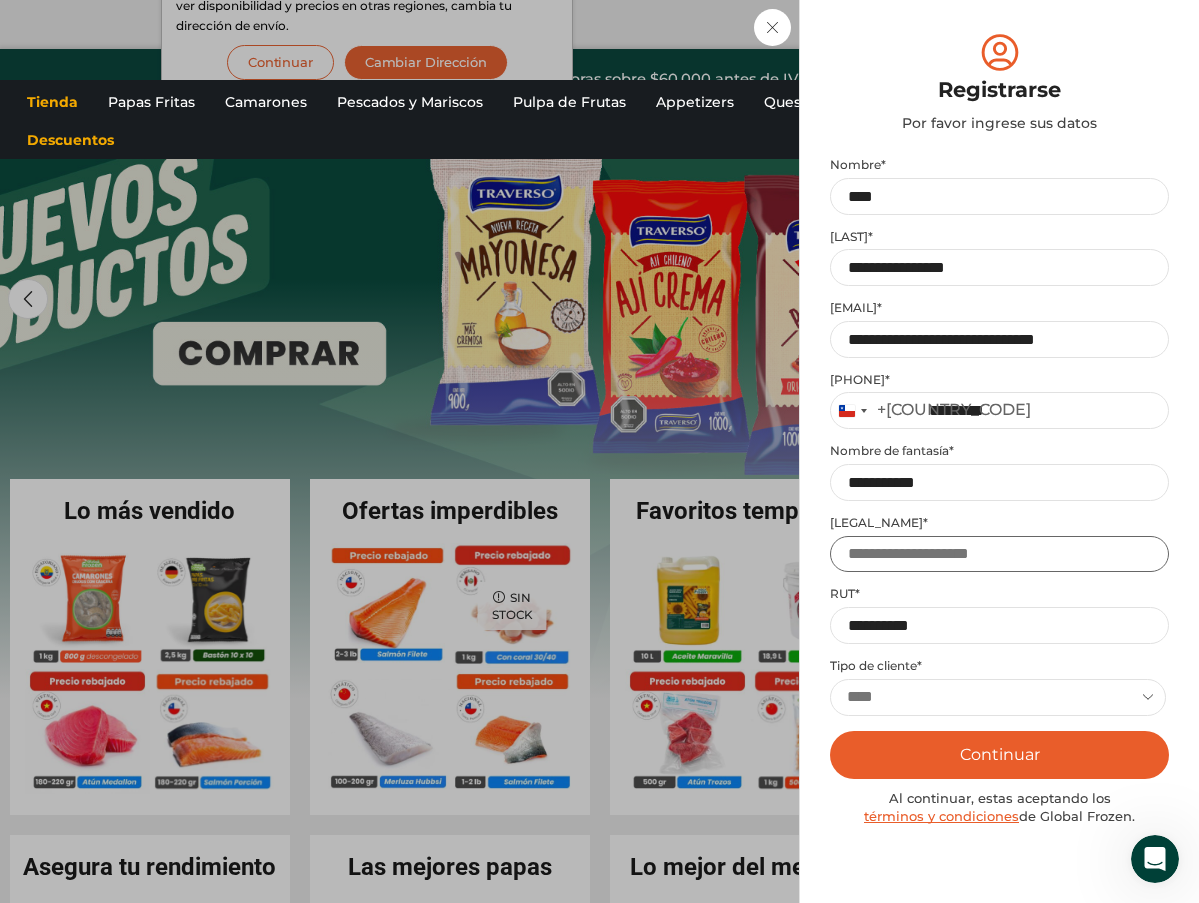 click on "Razón social  *" at bounding box center (999, 554) 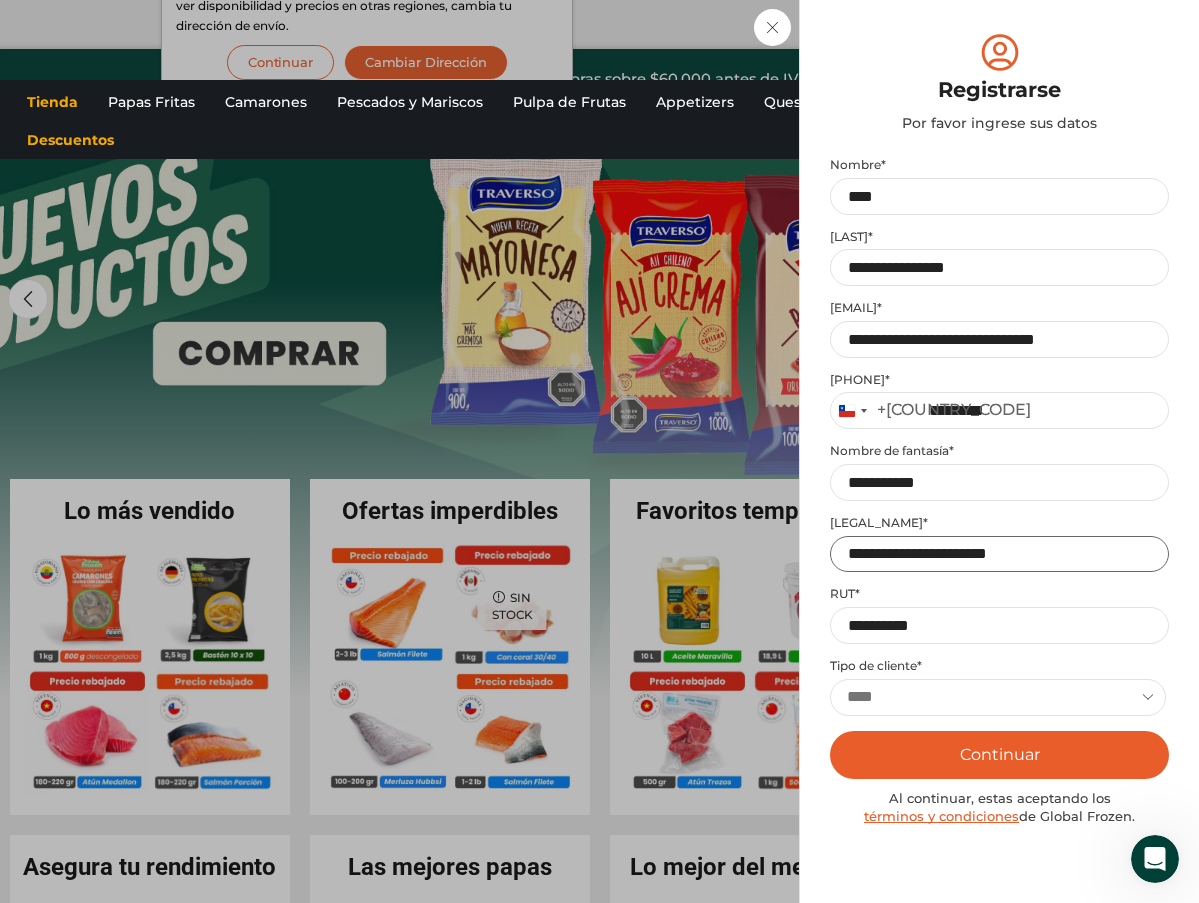type on "**********" 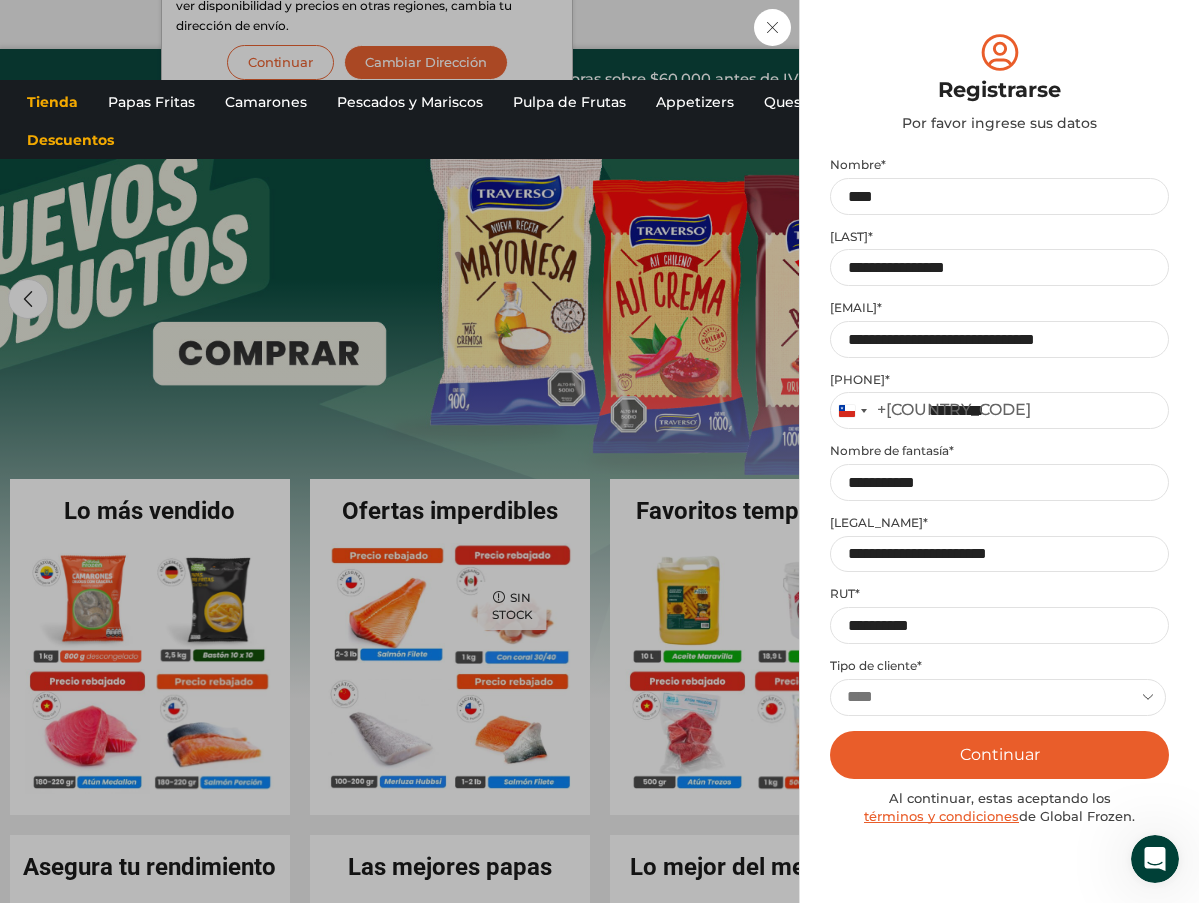 click on "**********" at bounding box center [999, 544] 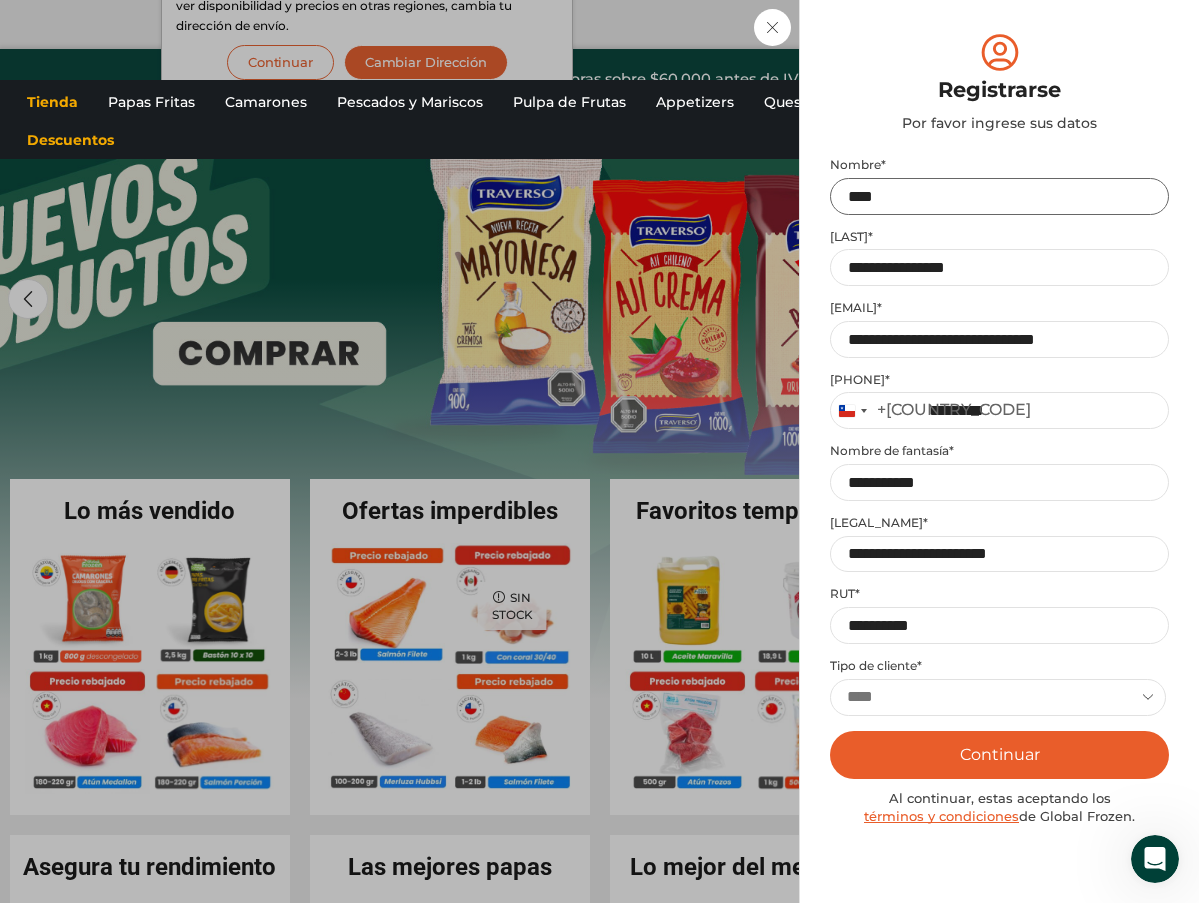click on "****" at bounding box center (999, 196) 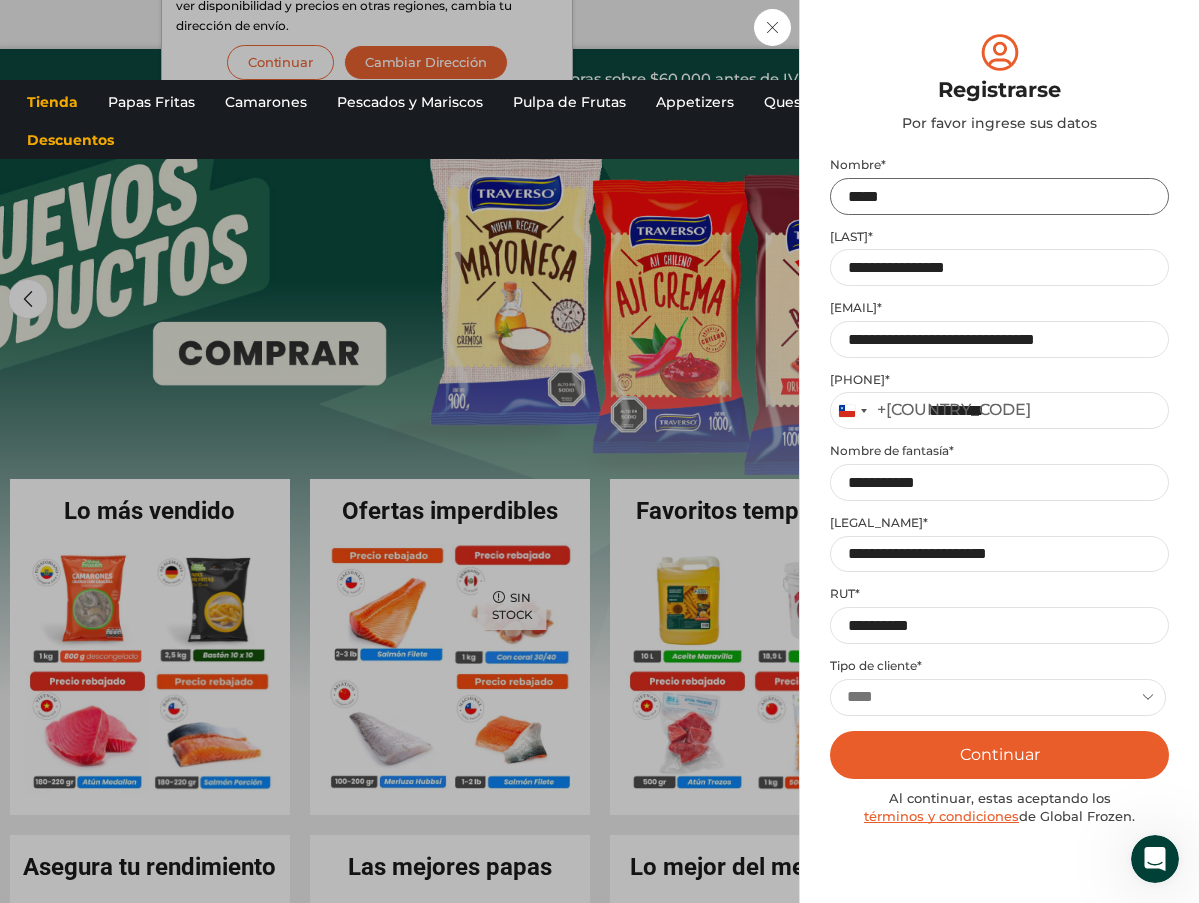 type on "*****" 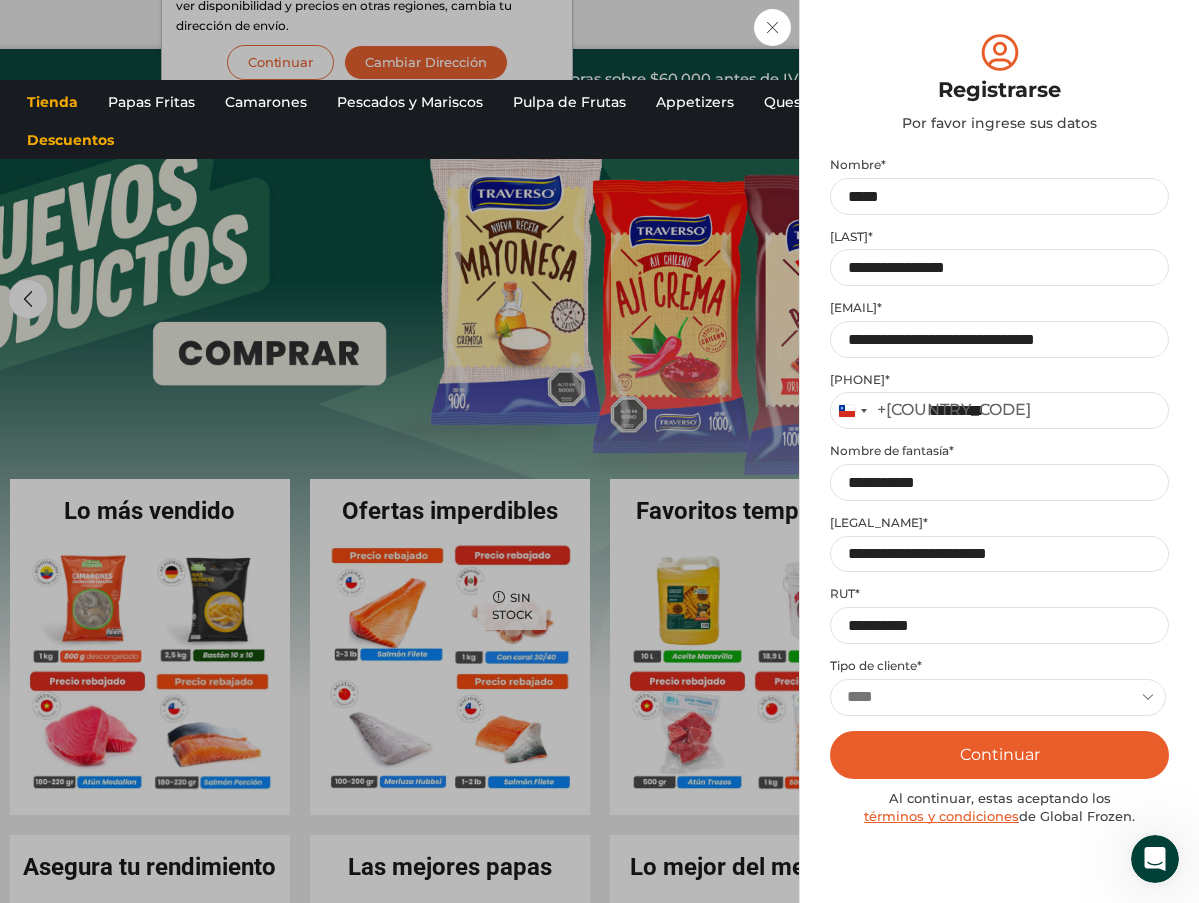 click on "Teléfono  *" at bounding box center (999, 380) 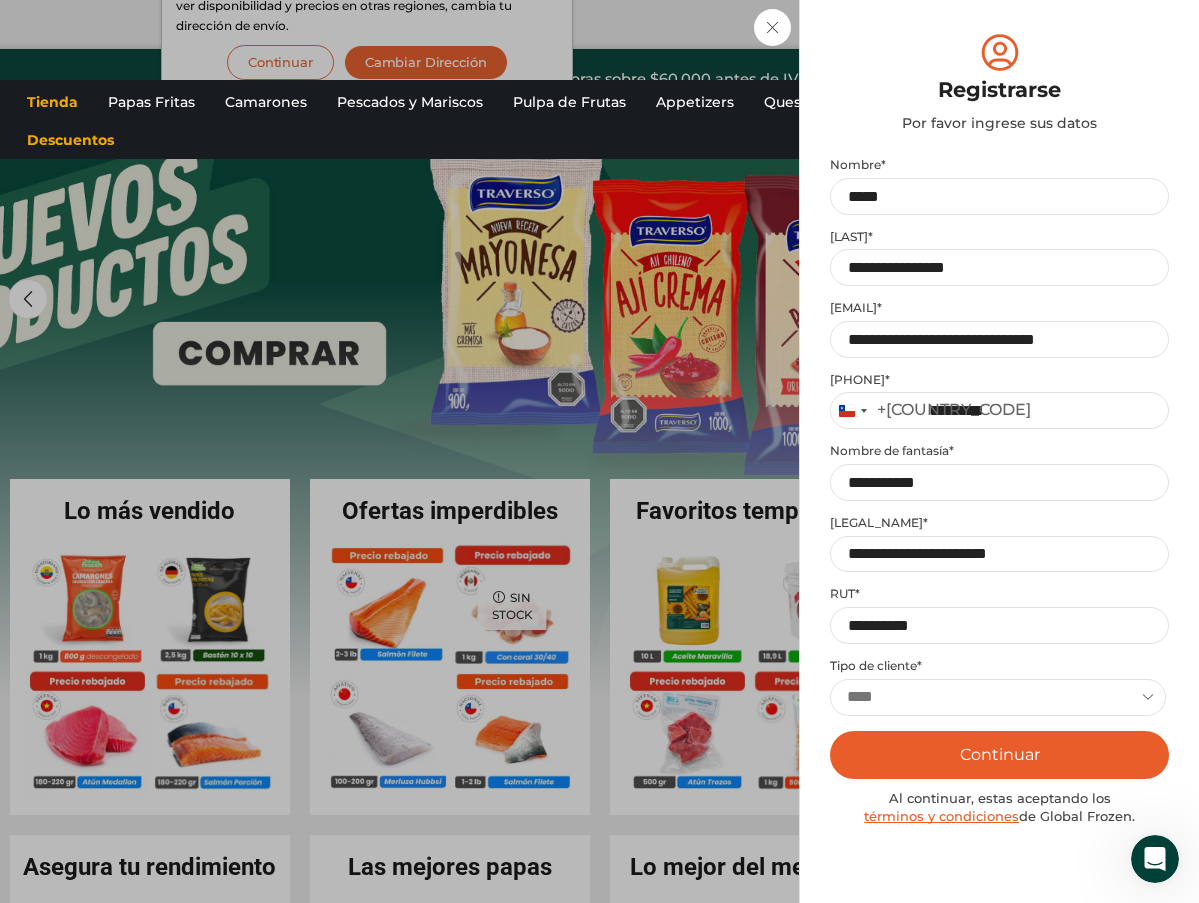 click on "**********" at bounding box center (998, 697) 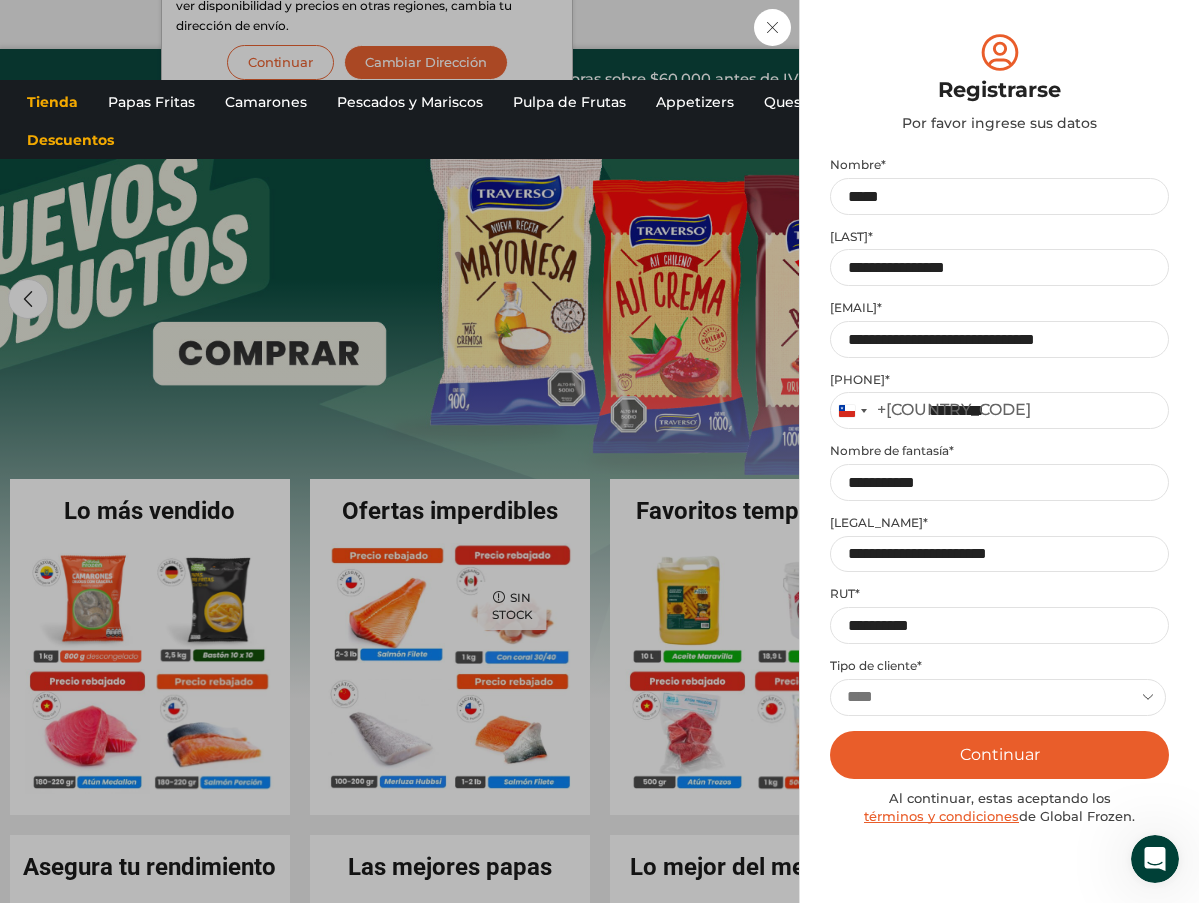 select on "******" 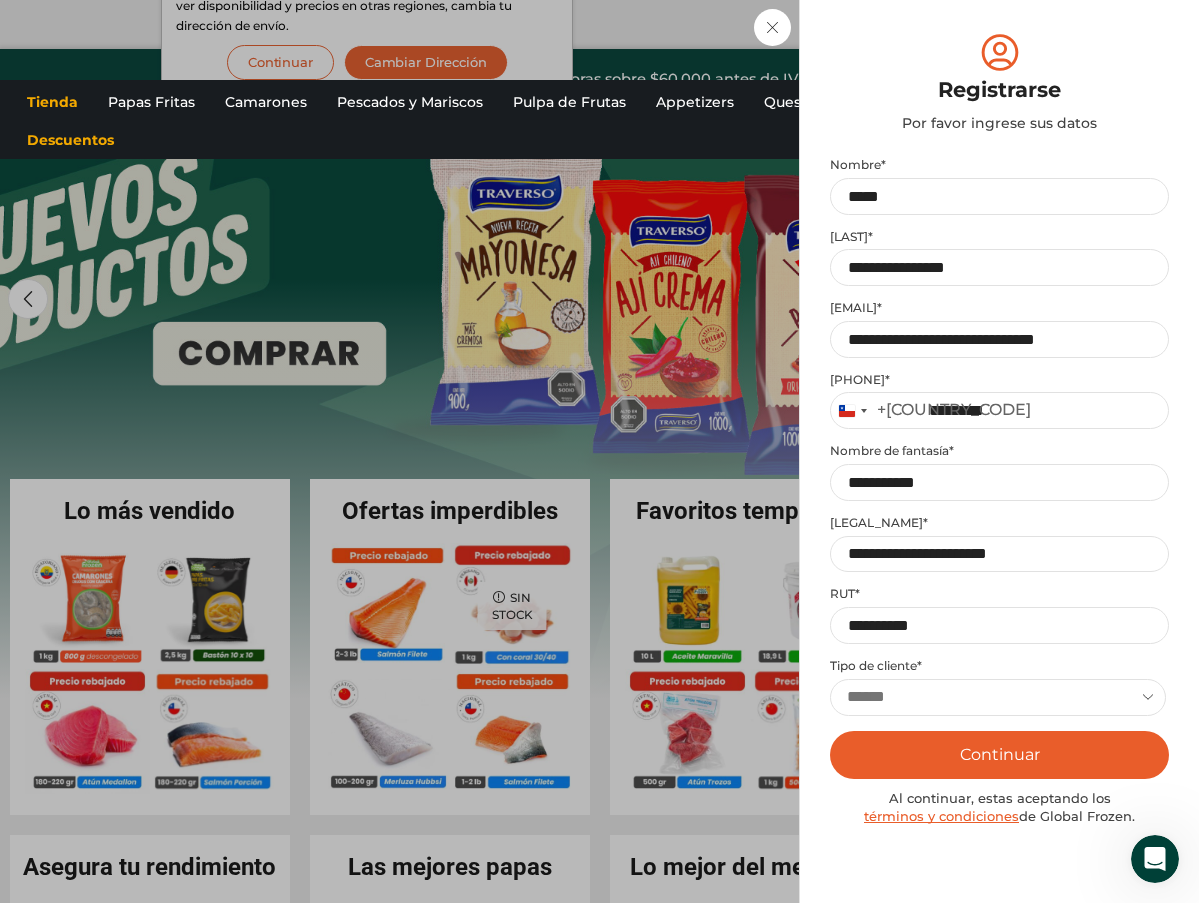 click on "**********" at bounding box center [998, 697] 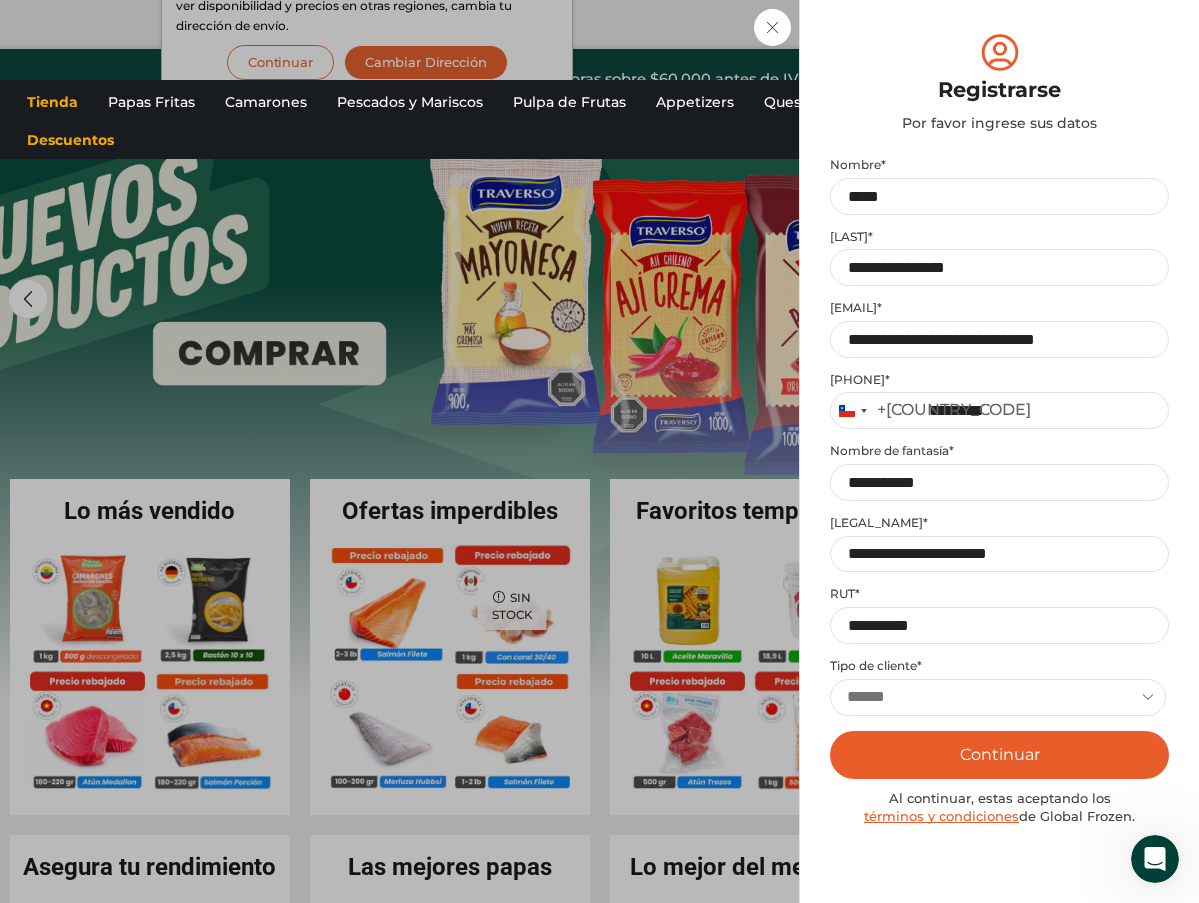 scroll, scrollTop: 79, scrollLeft: 0, axis: vertical 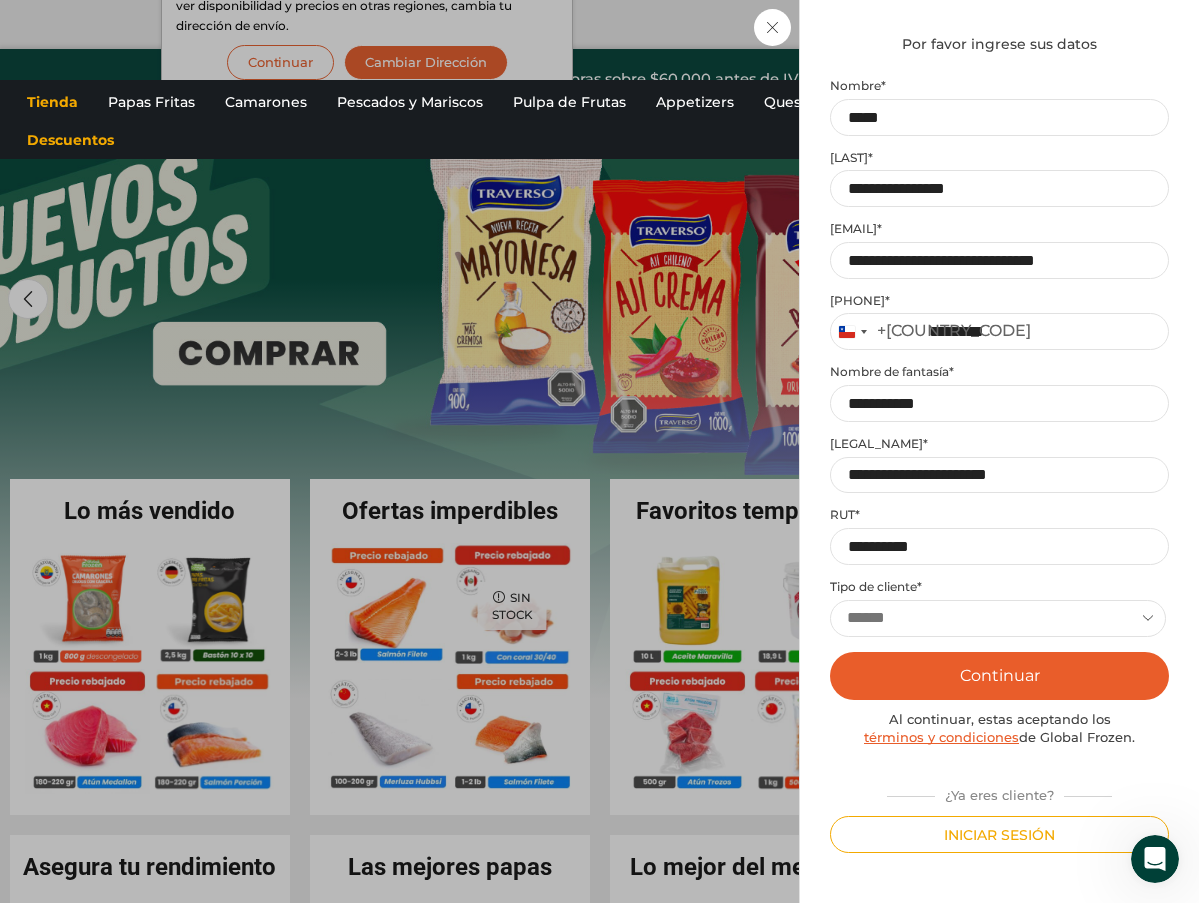 click on "Continuar" at bounding box center (999, 676) 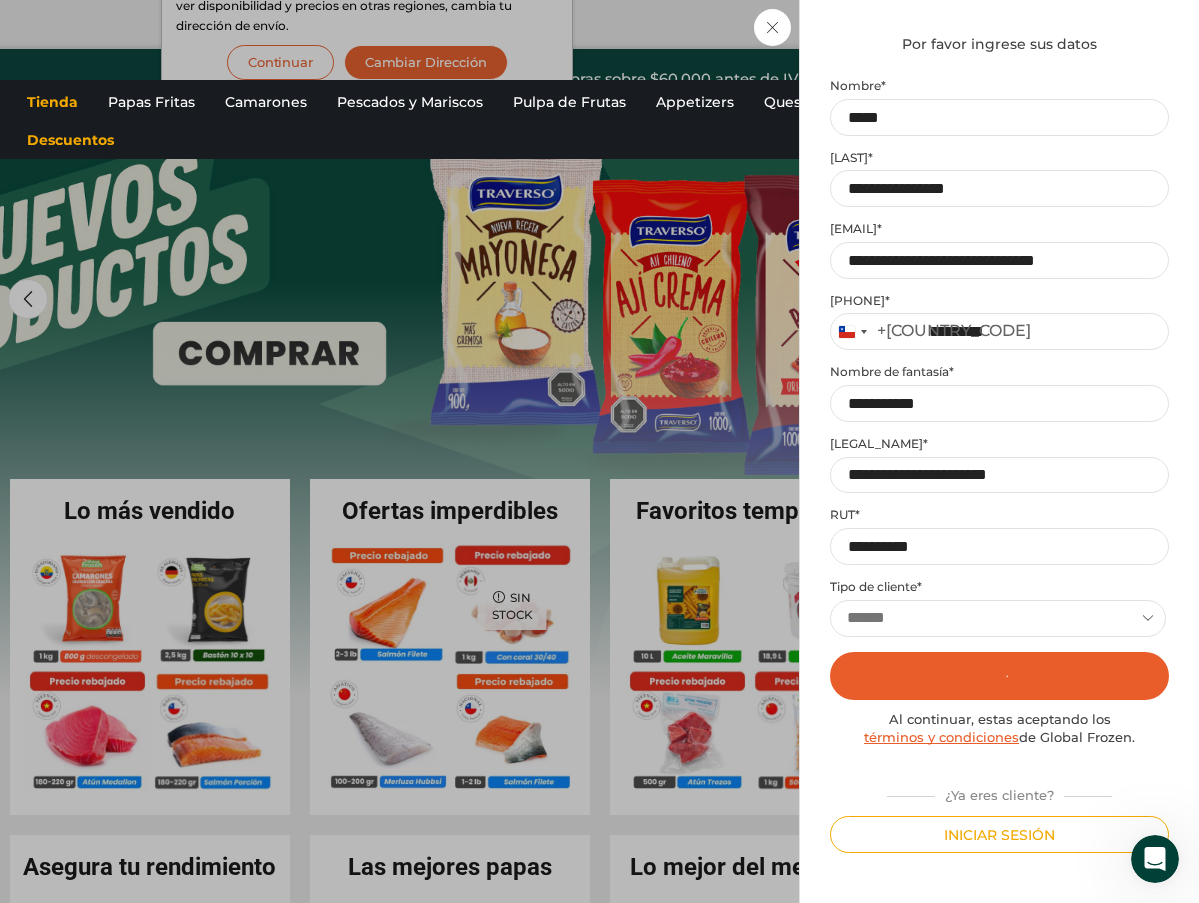 scroll, scrollTop: 0, scrollLeft: 0, axis: both 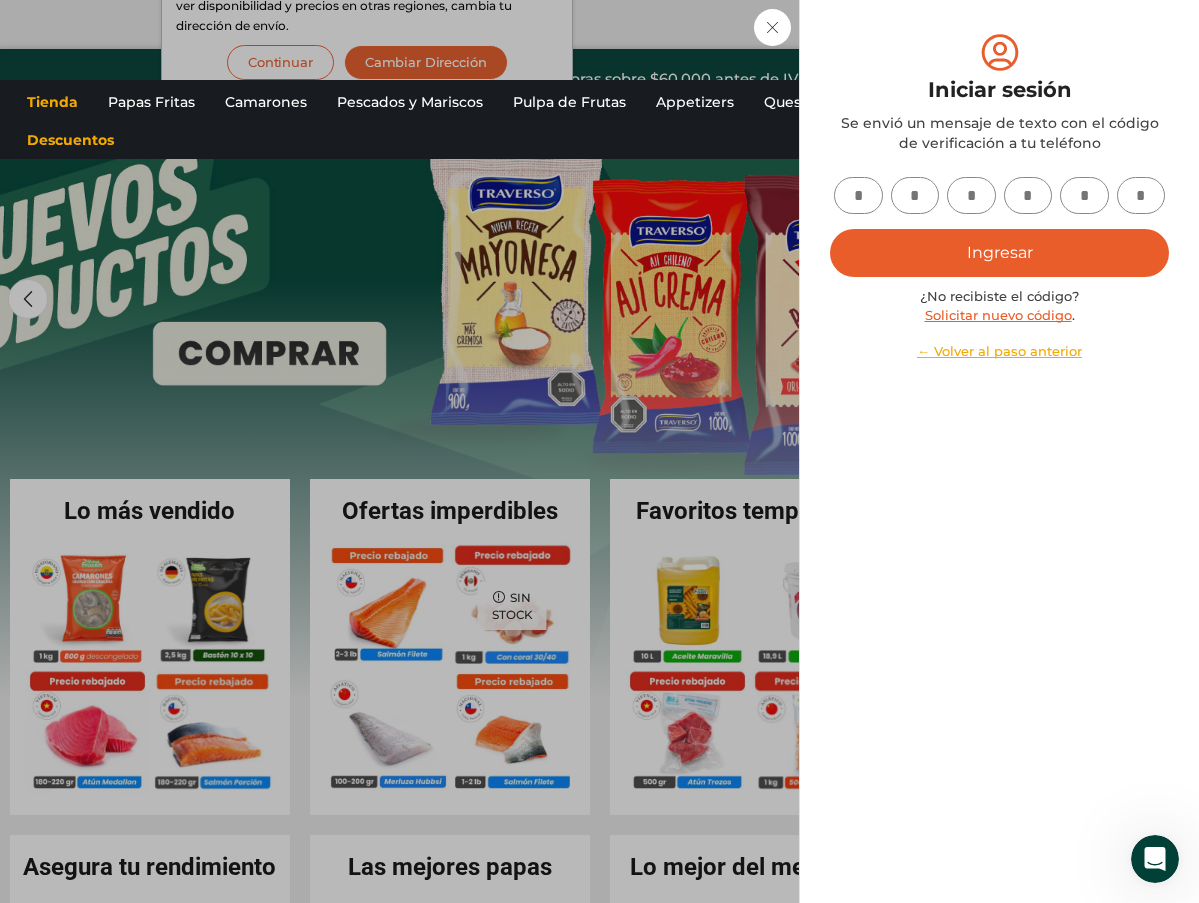 click at bounding box center [858, 195] 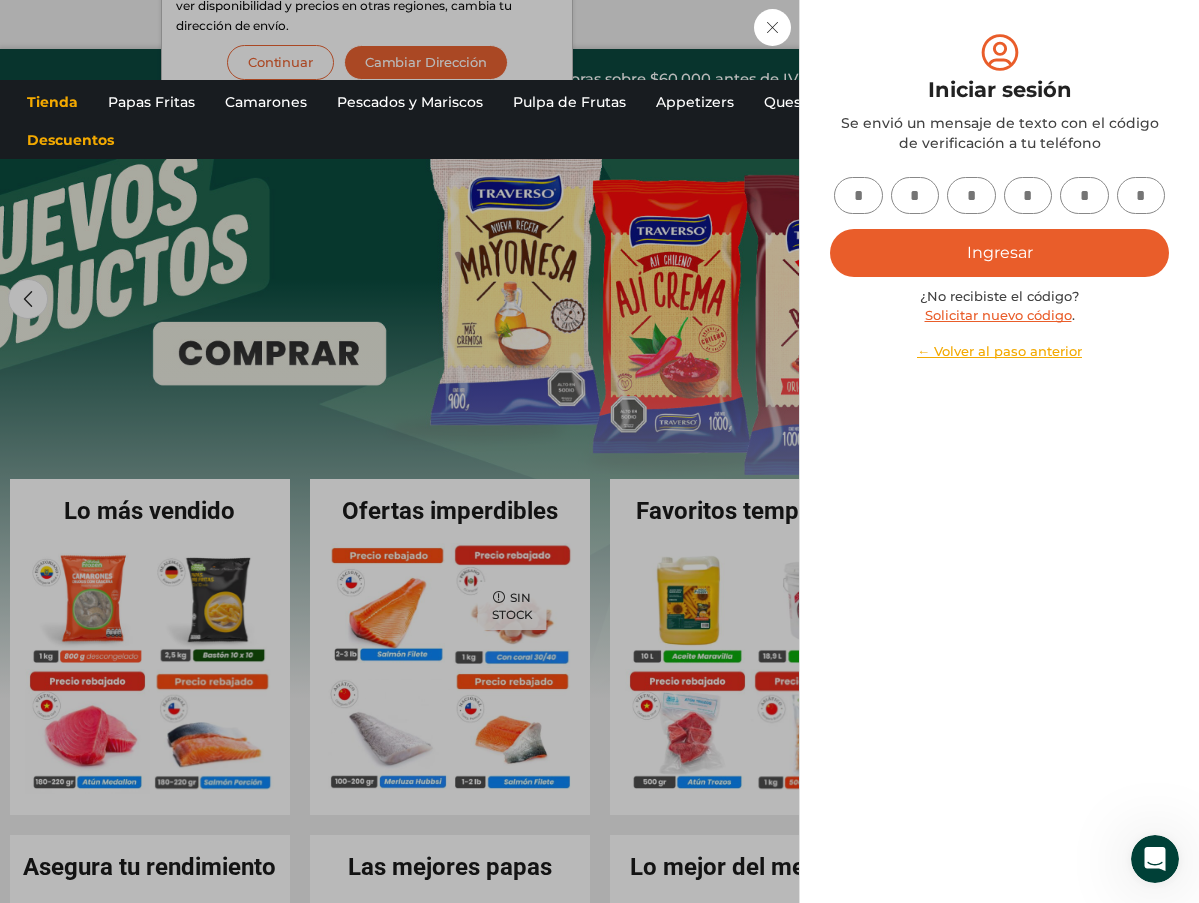 type on "*" 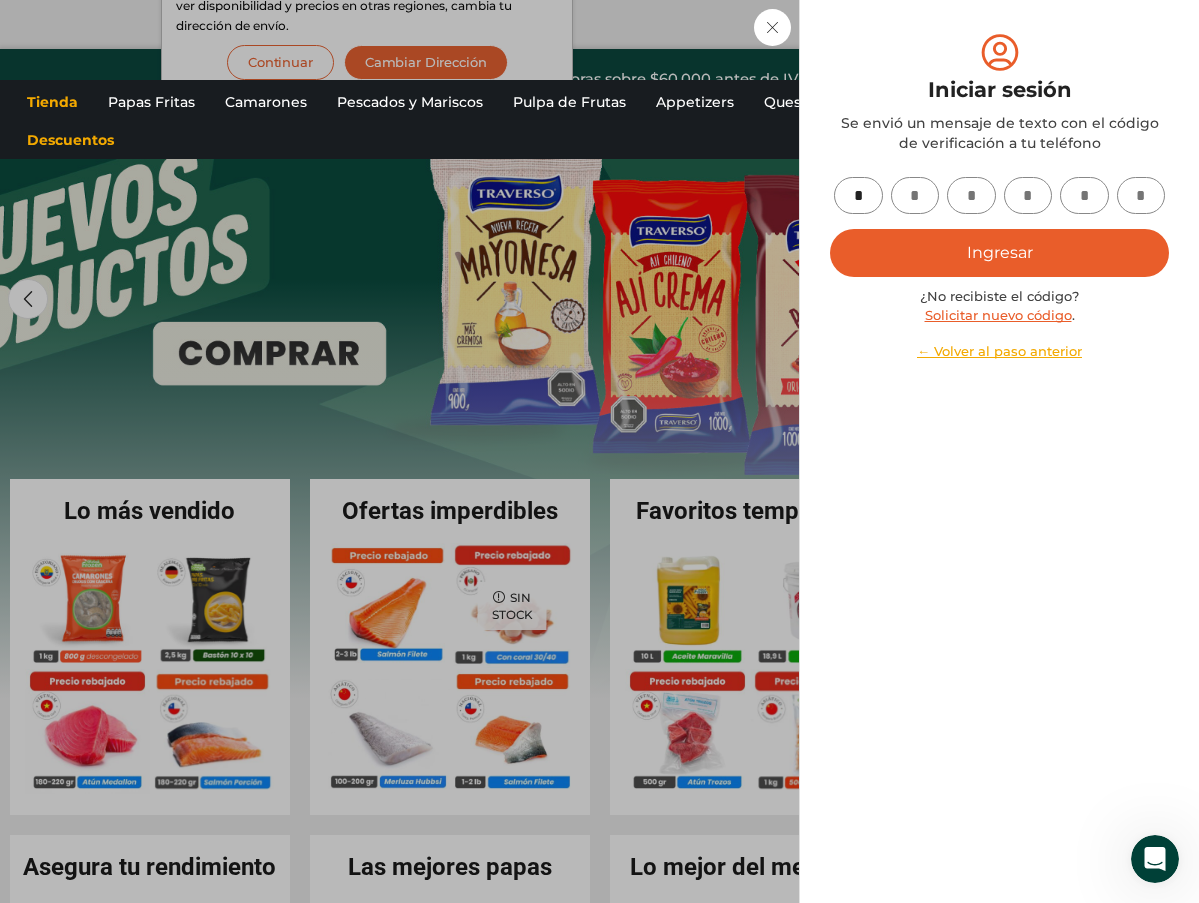 type on "*" 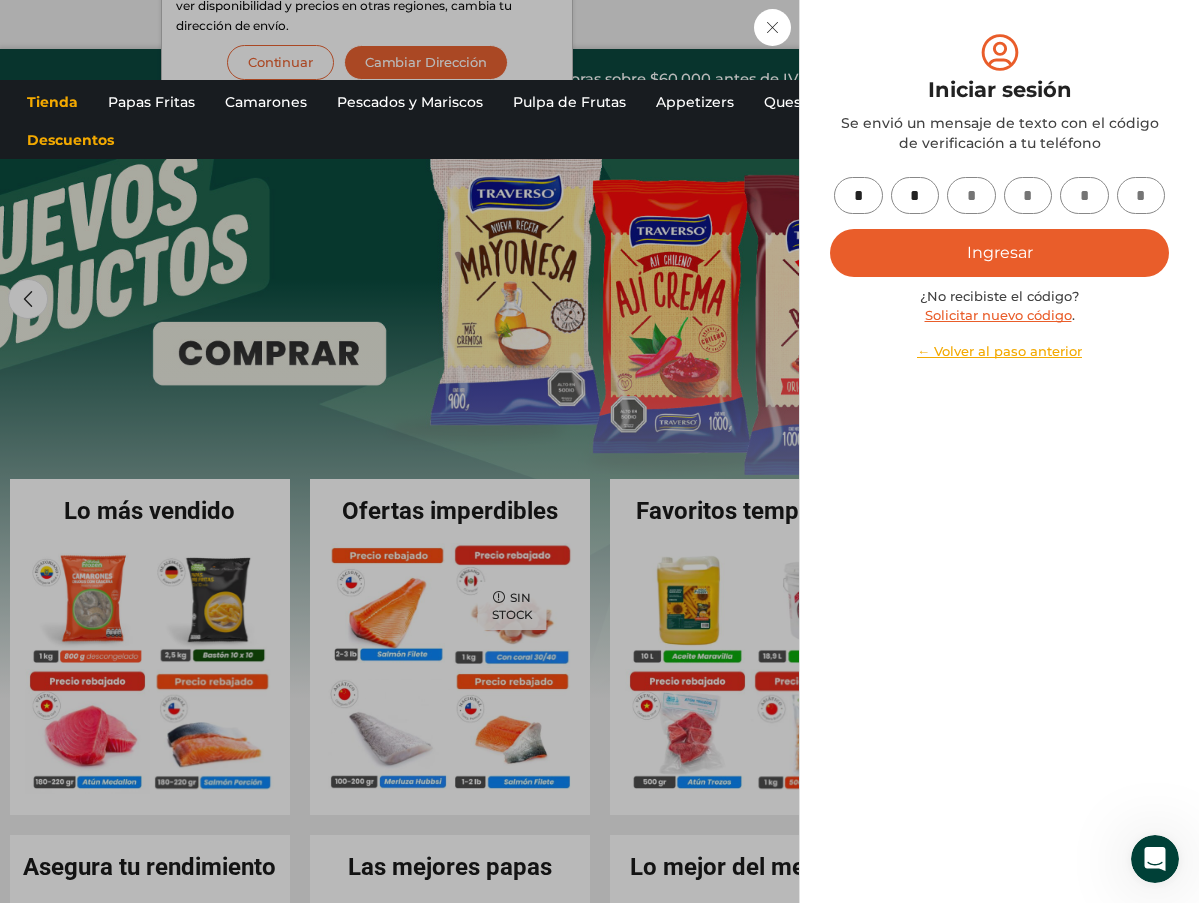 type on "*" 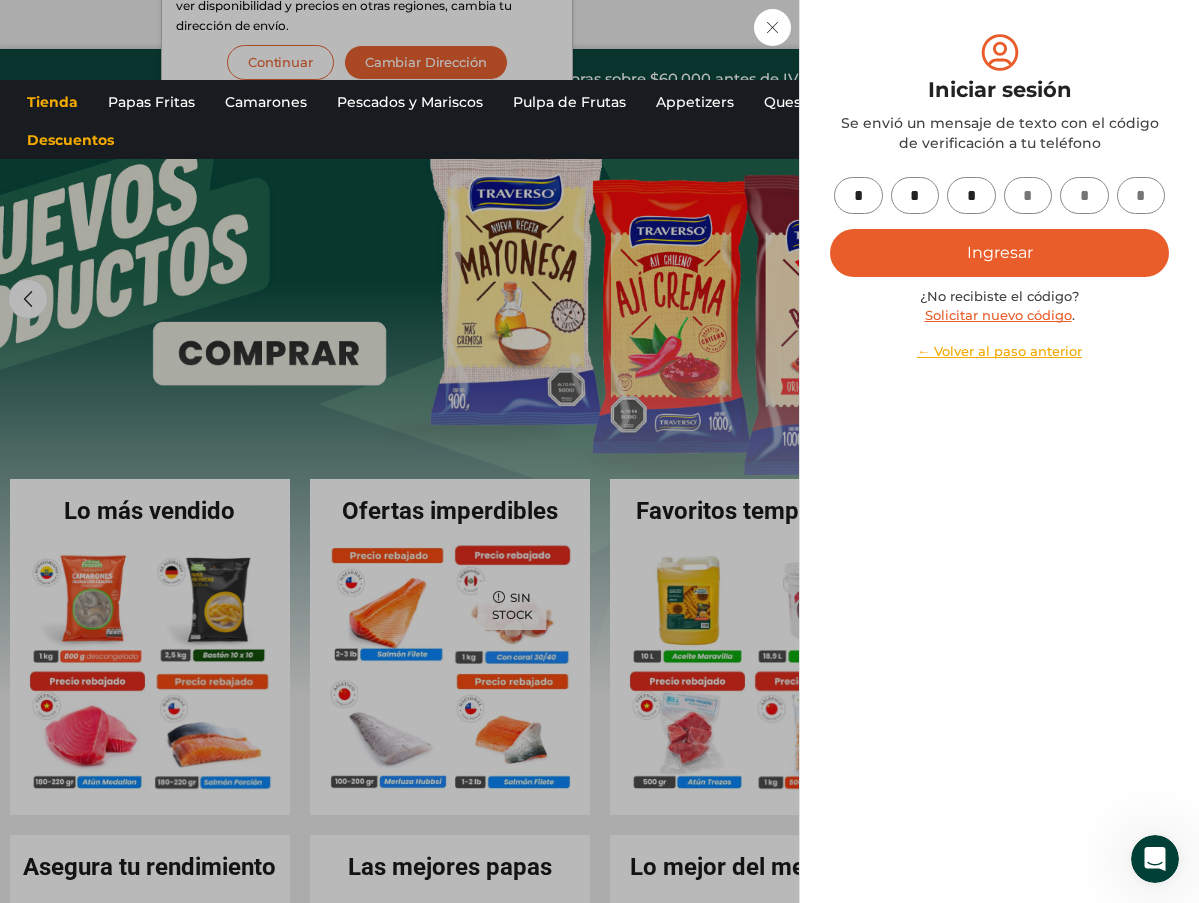 type on "*" 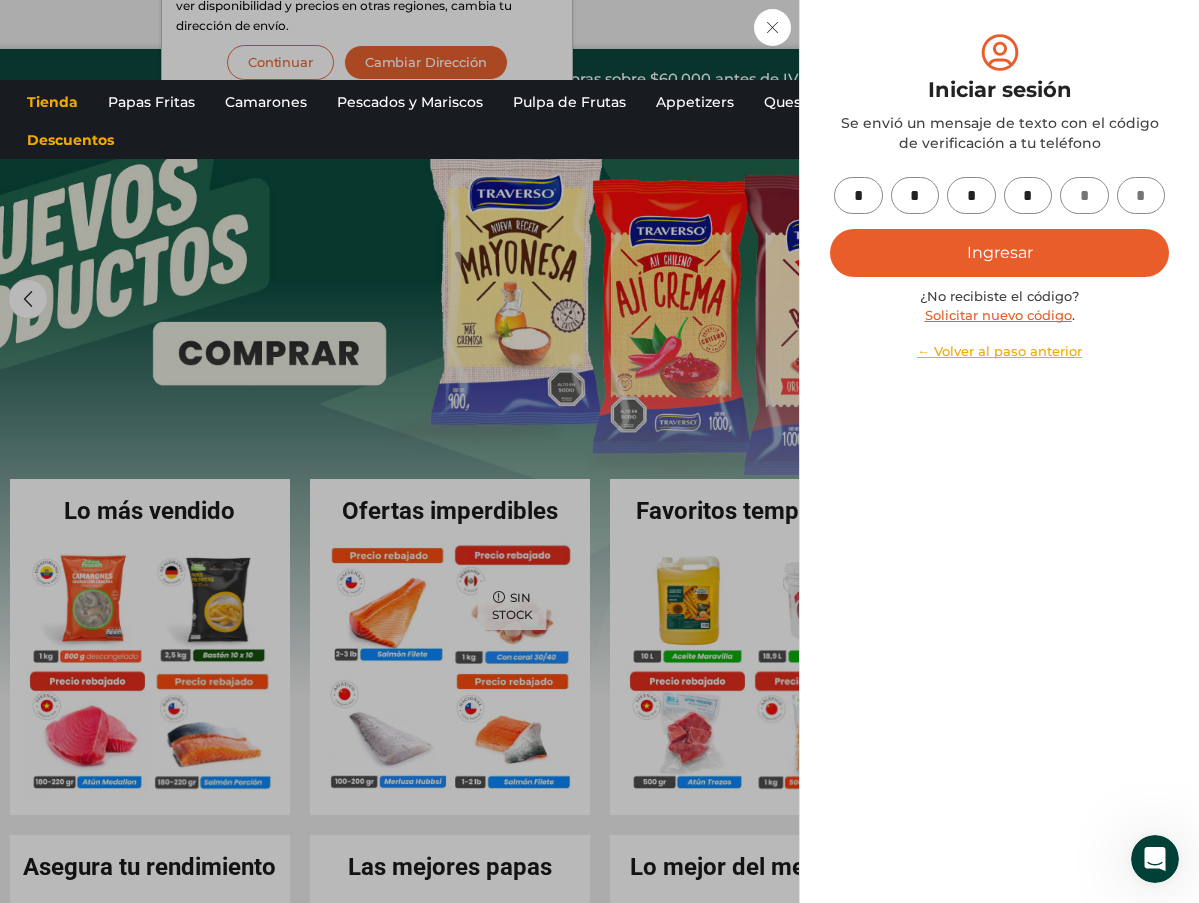 type on "*" 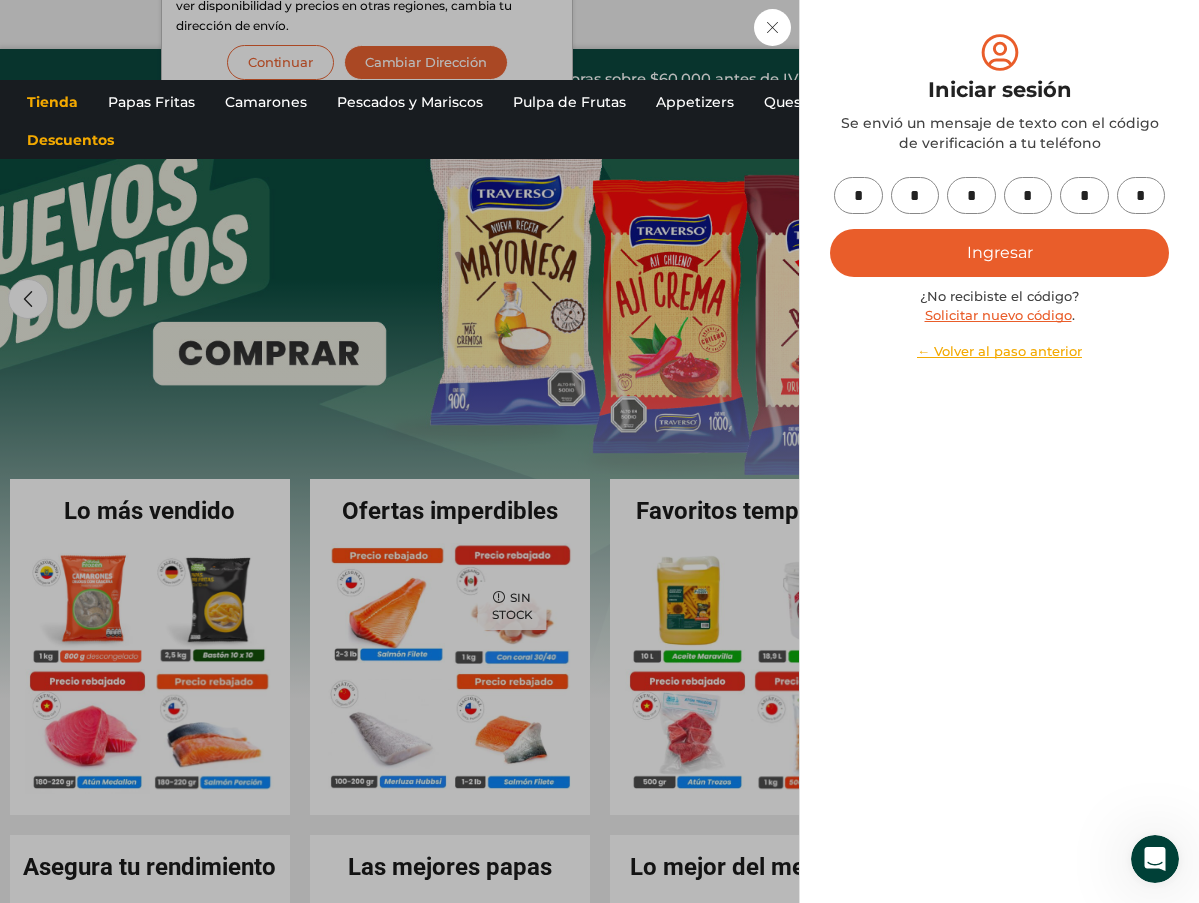 type on "*" 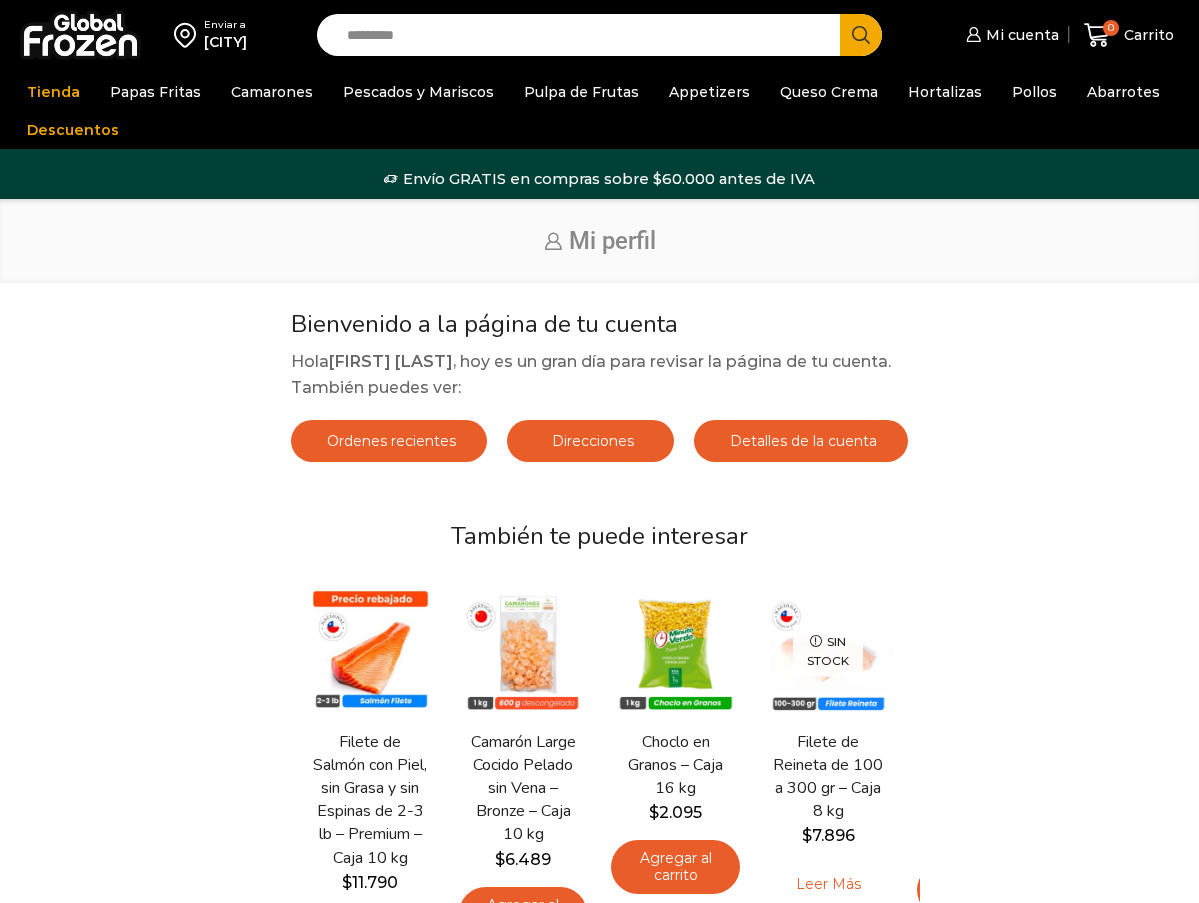 scroll, scrollTop: 0, scrollLeft: 0, axis: both 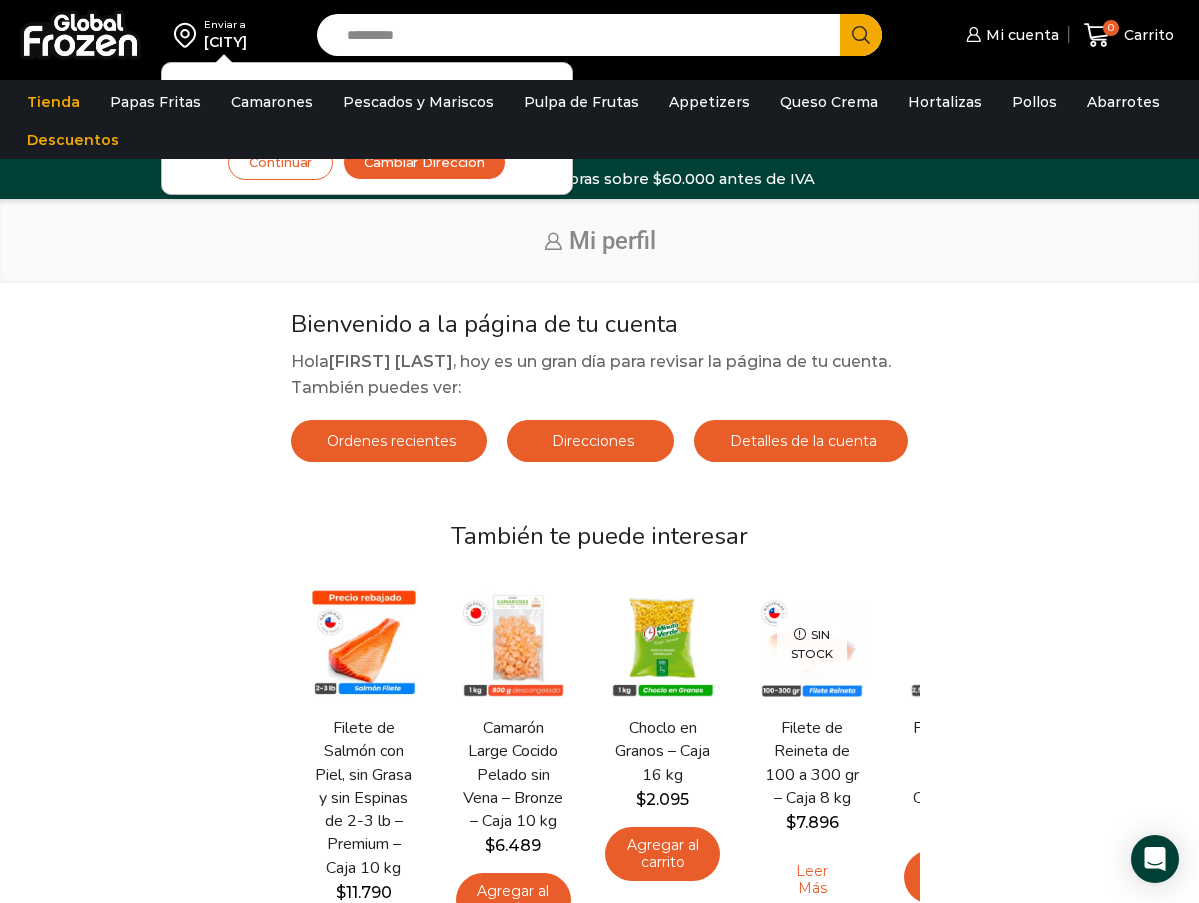 click on "Enviar a
[CITY]
Los precios y el stock mostrados corresponden a  [CITY] . Para ver disponibilidad y precios en otras regiones, cambia tu dirección de envío.
Continuar Cambiar Dirección
Search input
Search
$" at bounding box center [599, 563] 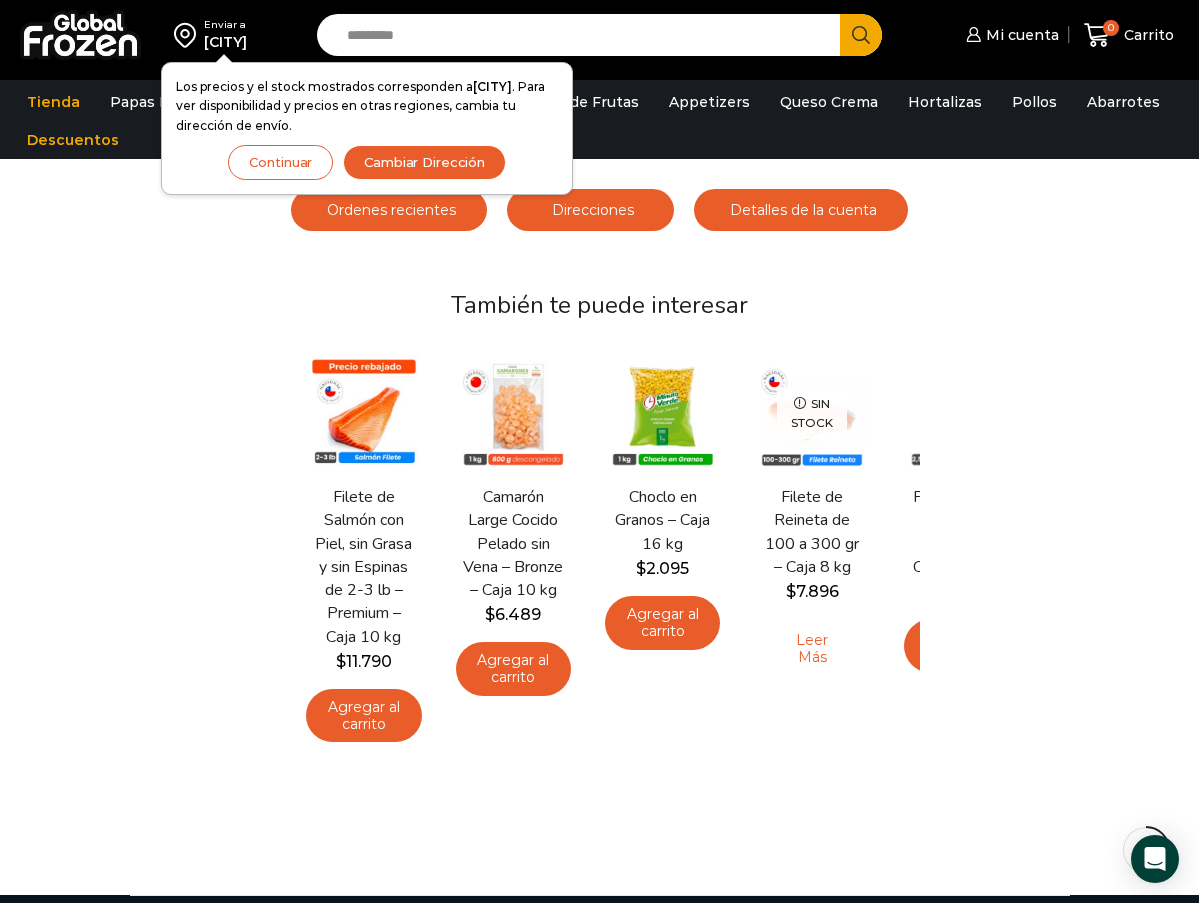 scroll, scrollTop: 0, scrollLeft: 0, axis: both 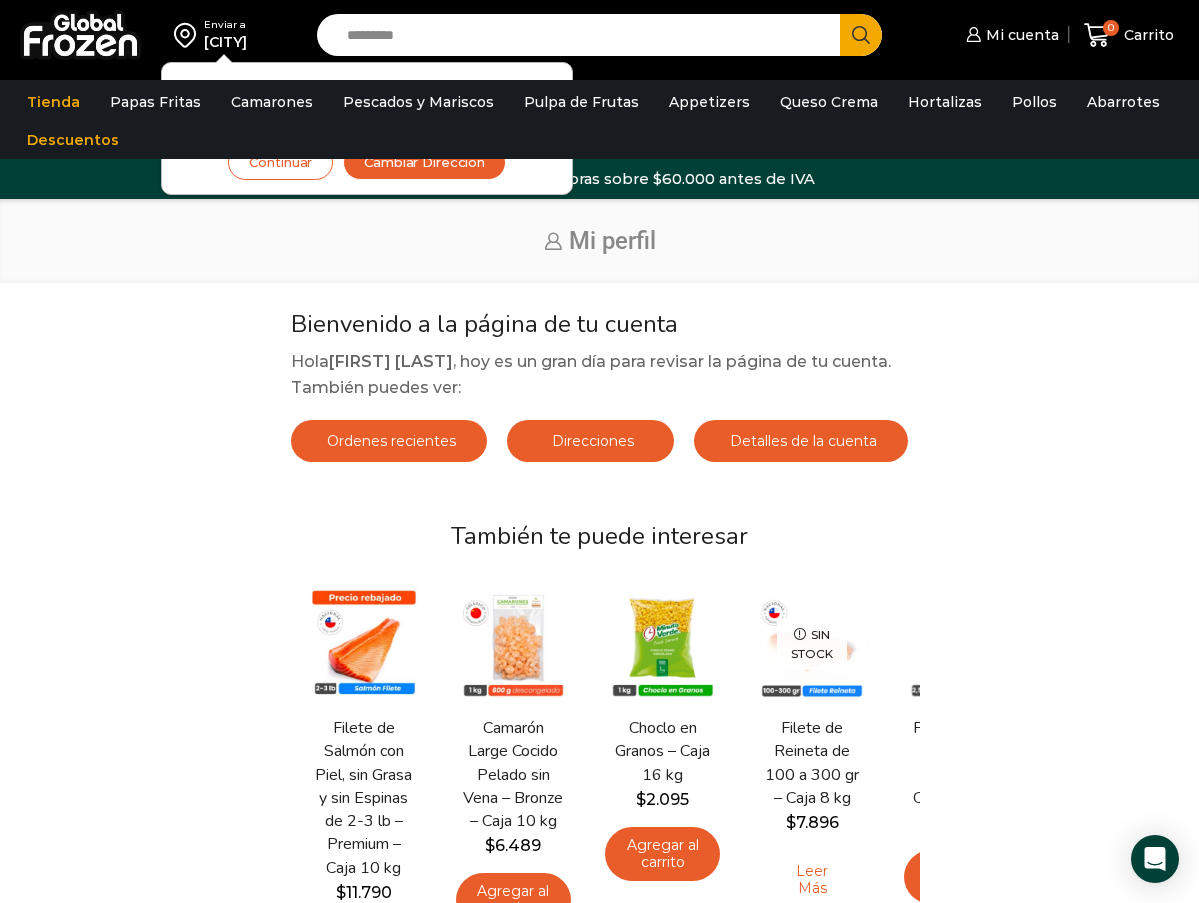 click on "Continuar" at bounding box center (280, 162) 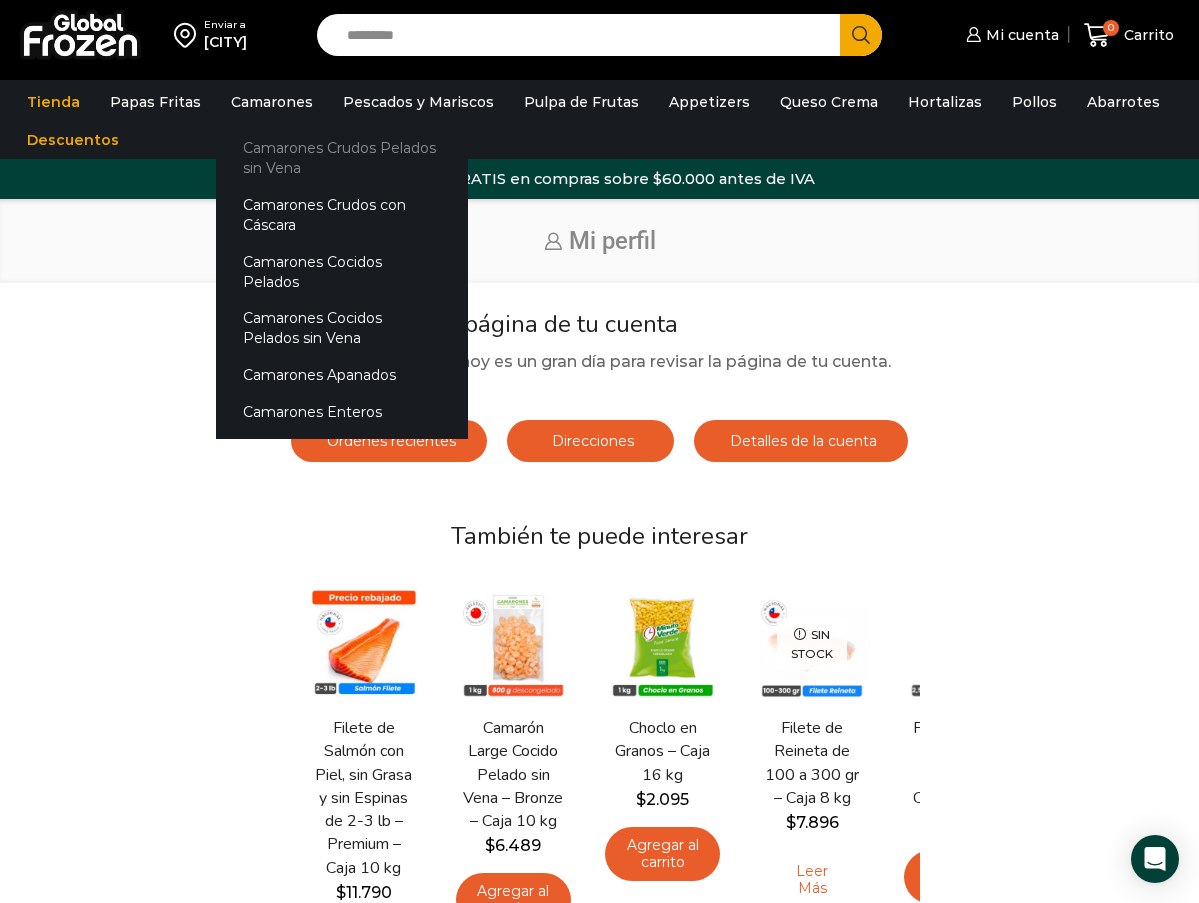 click on "Camarones Crudos Pelados sin Vena" at bounding box center (342, 158) 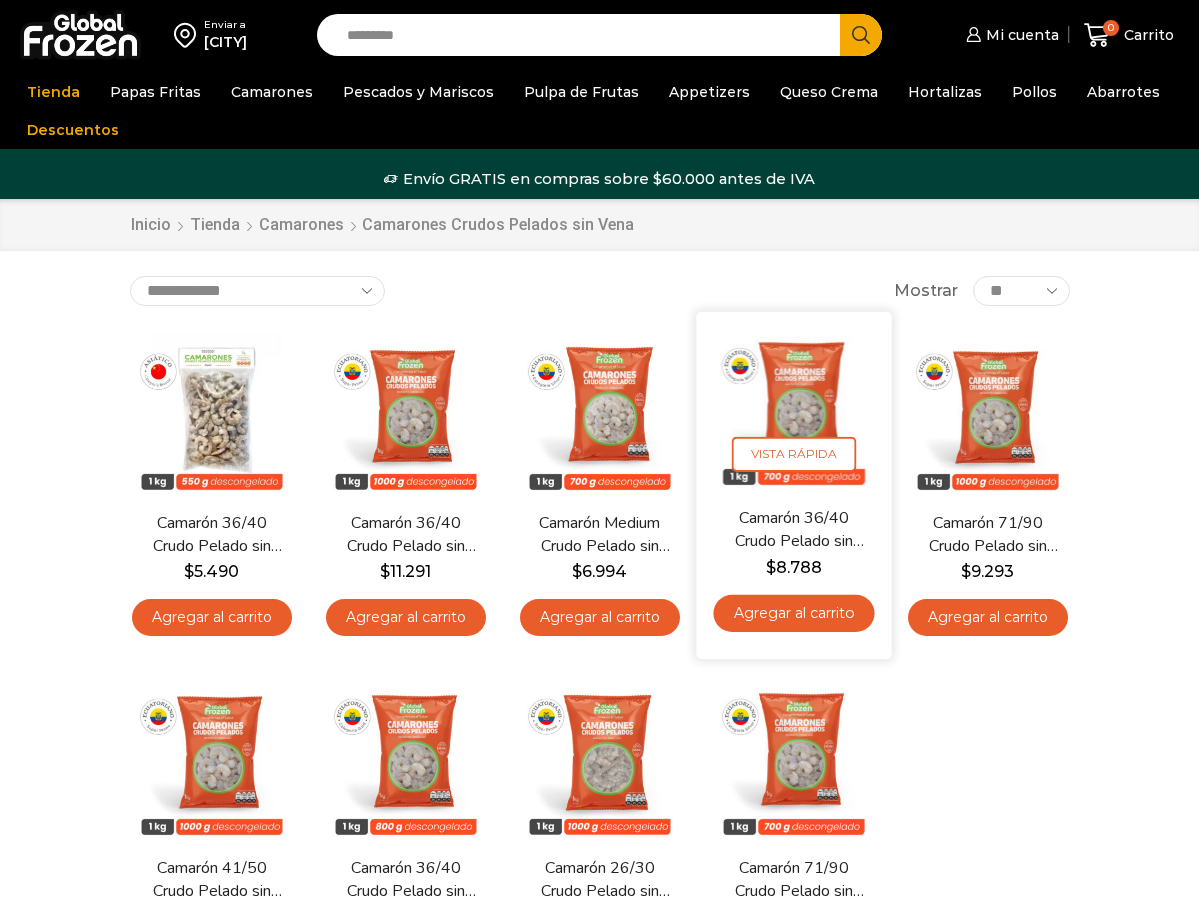 scroll, scrollTop: 0, scrollLeft: 0, axis: both 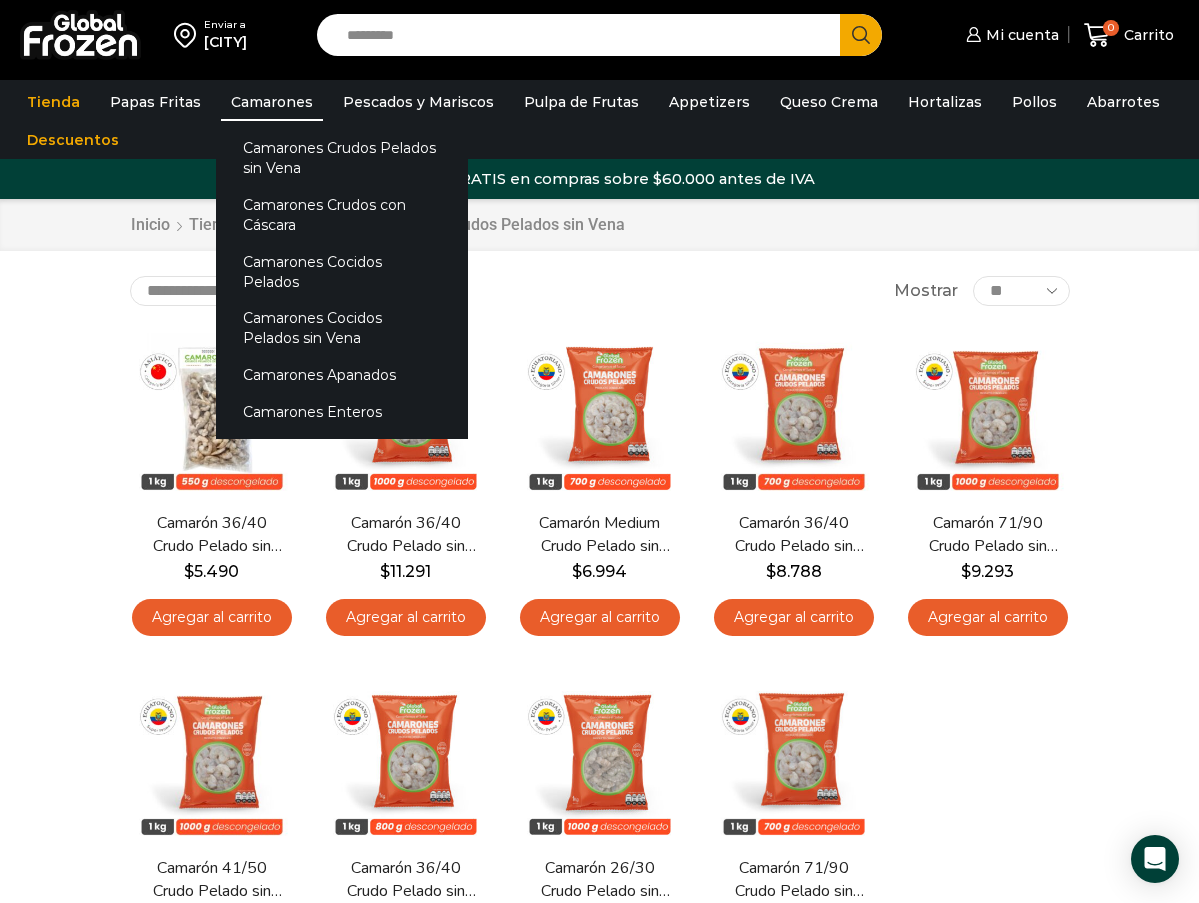 click on "Camarones" at bounding box center (272, 102) 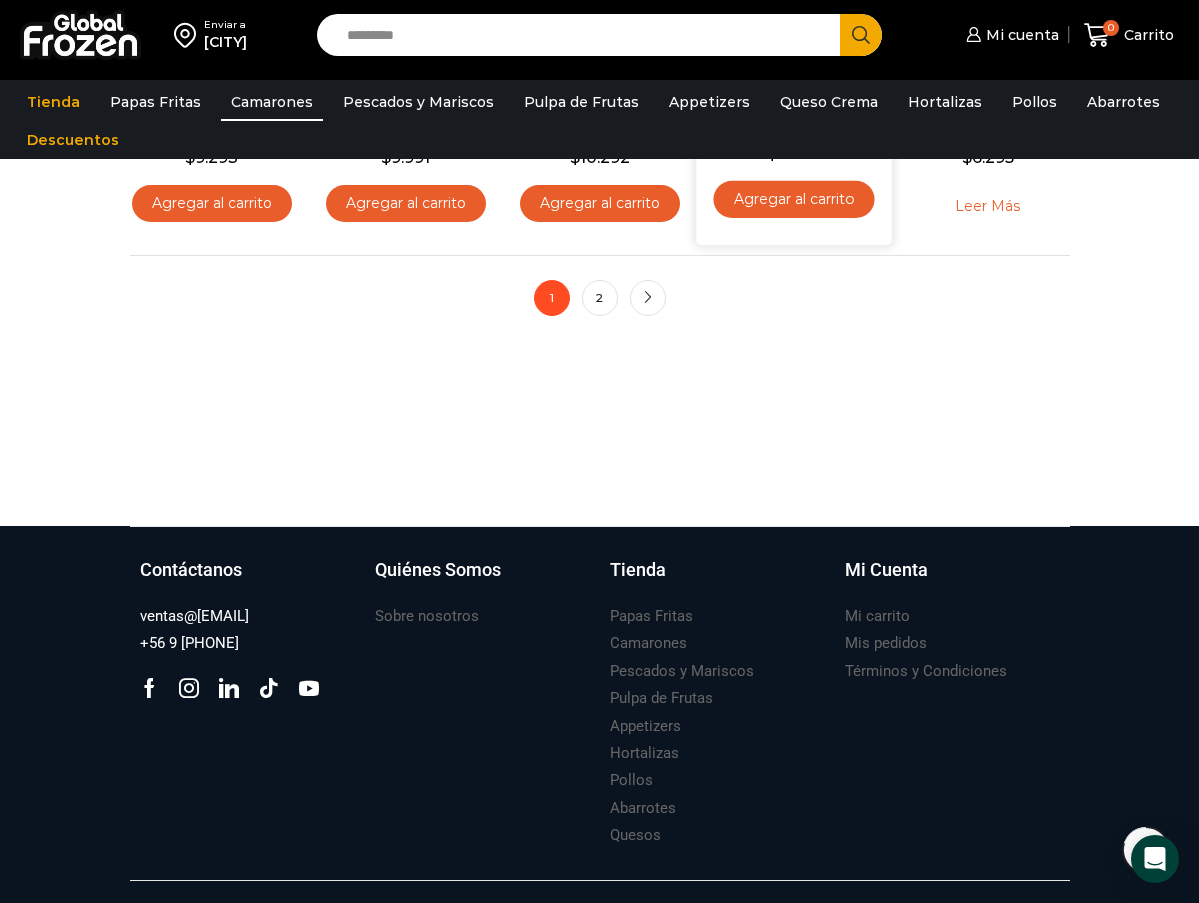 scroll, scrollTop: 1500, scrollLeft: 0, axis: vertical 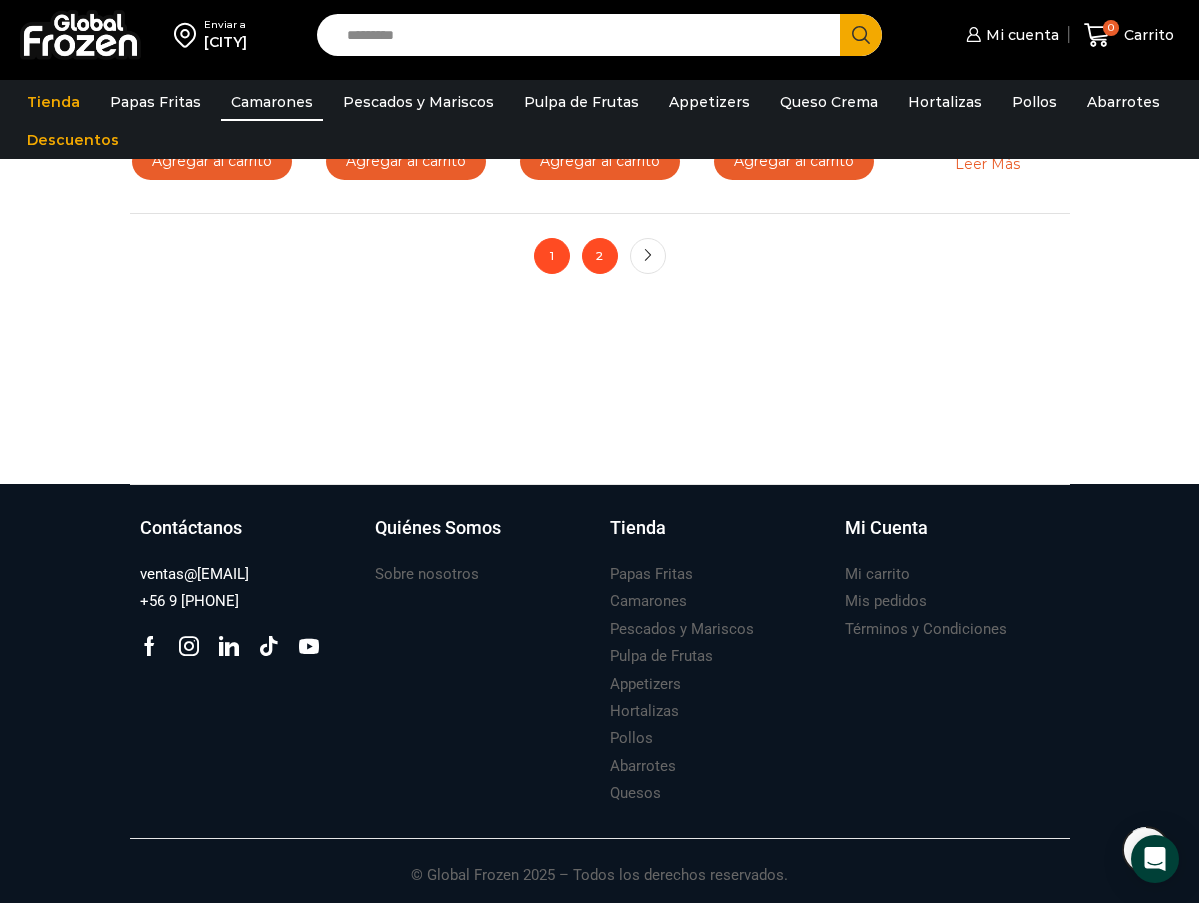 click on "2" at bounding box center [600, 256] 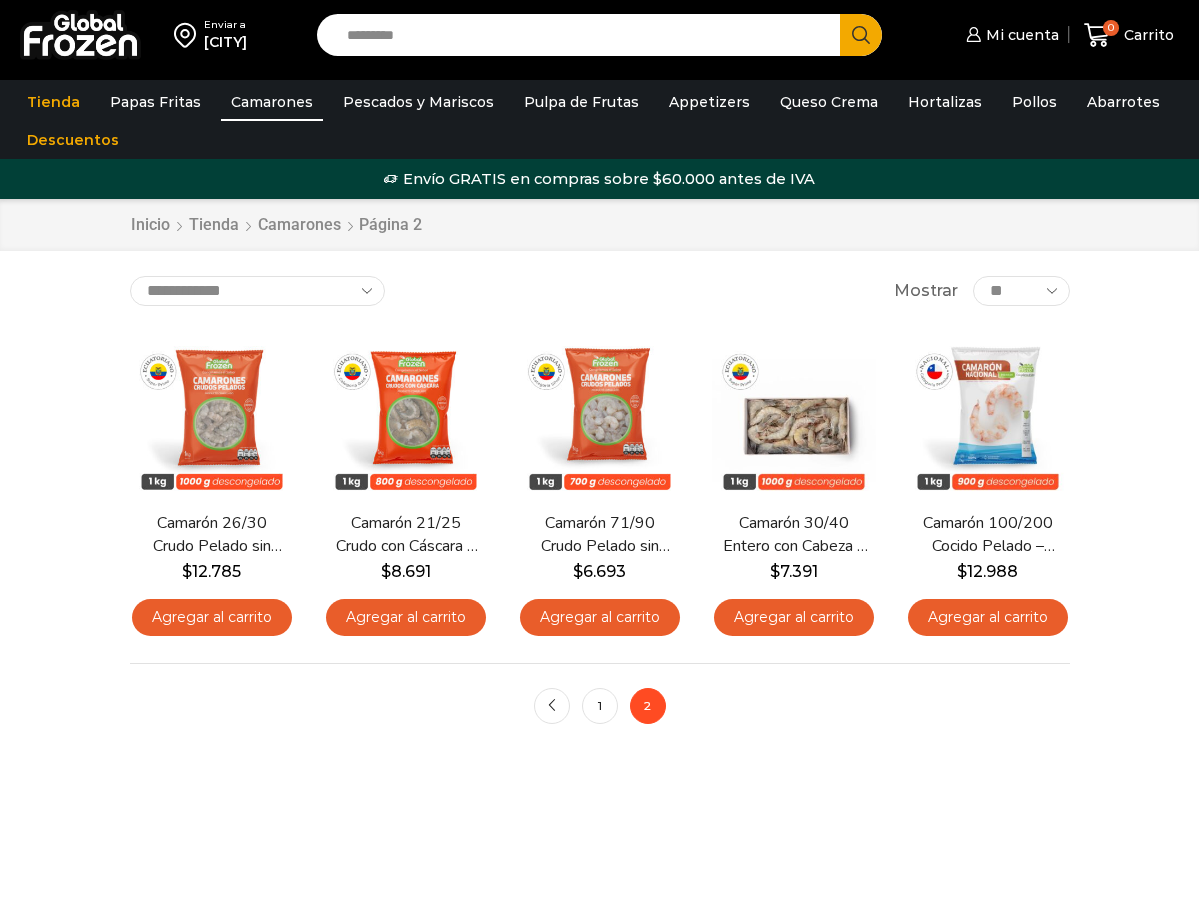 scroll, scrollTop: 0, scrollLeft: 0, axis: both 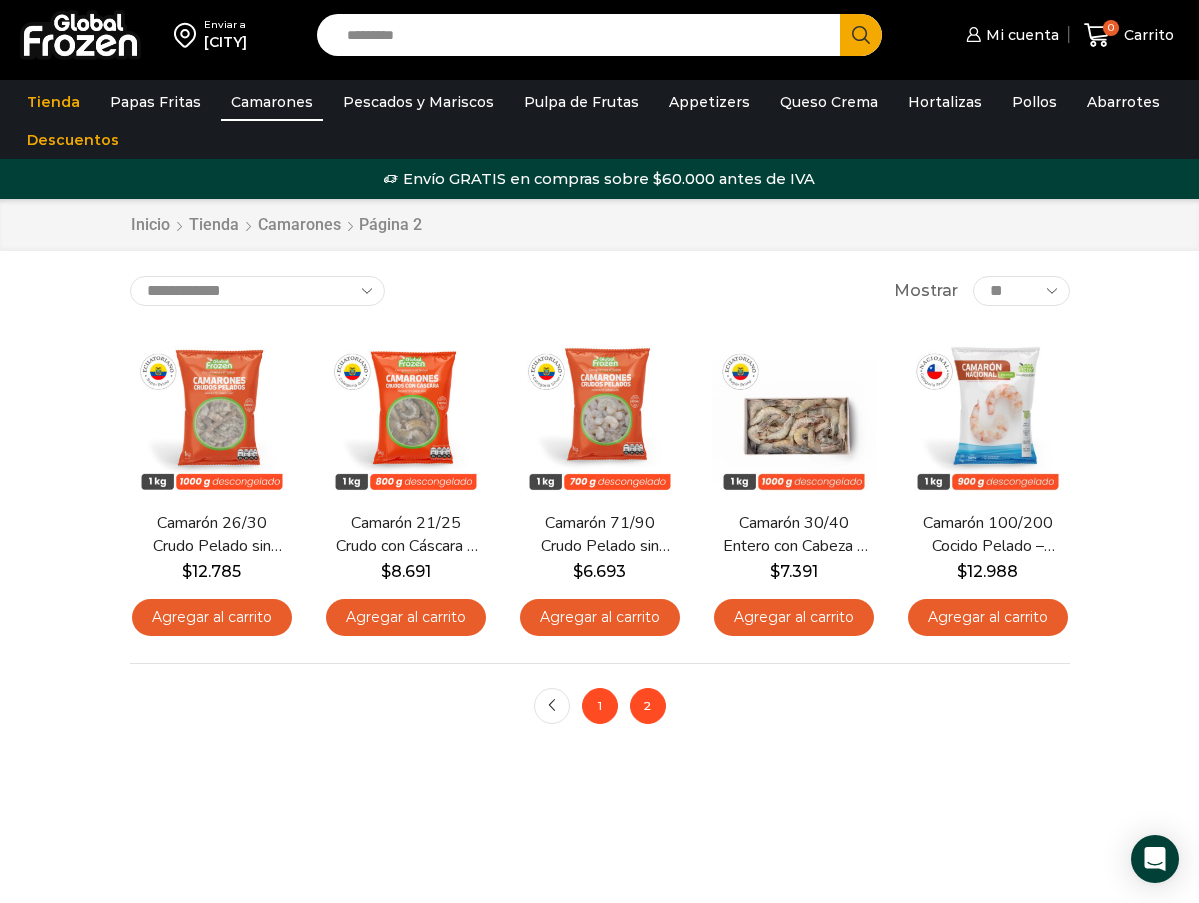 click on "1" at bounding box center (552, 706) 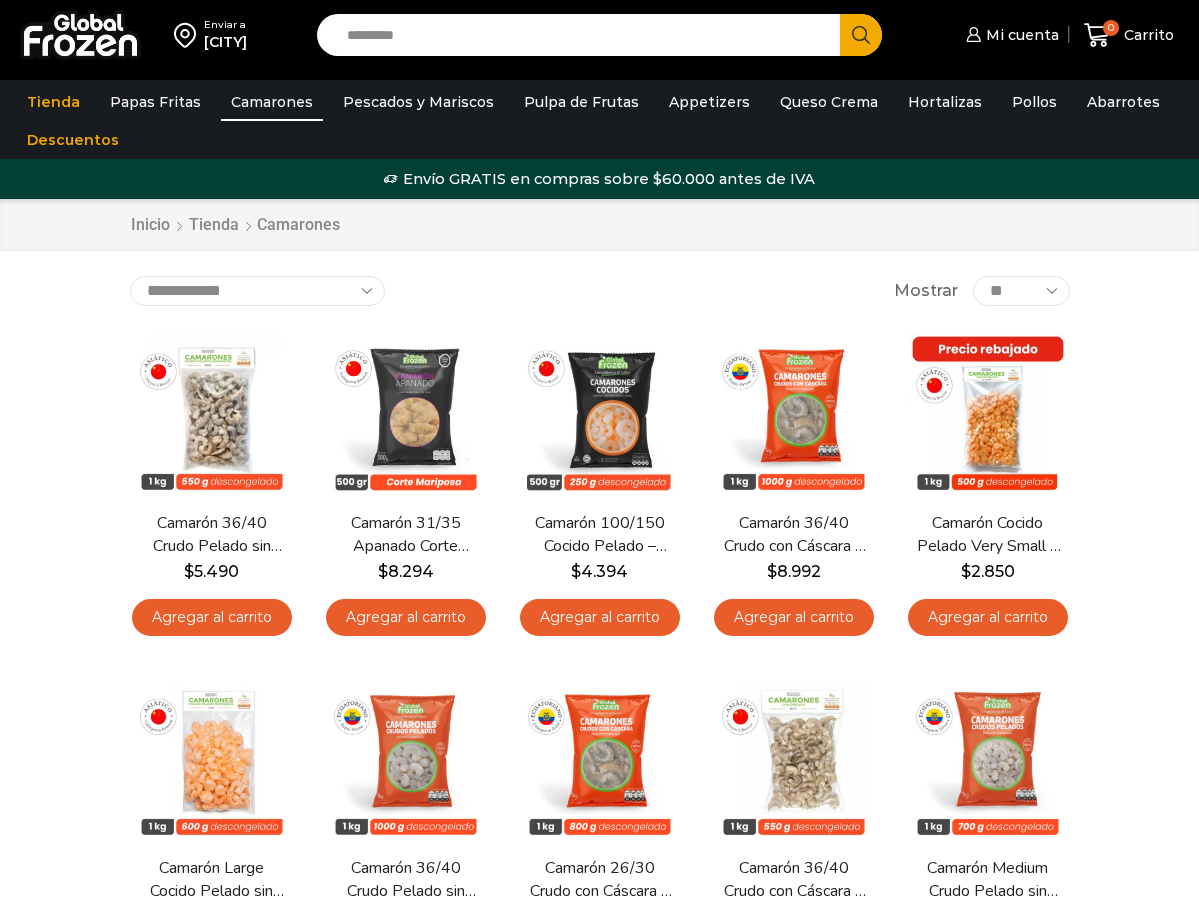 scroll, scrollTop: 0, scrollLeft: 0, axis: both 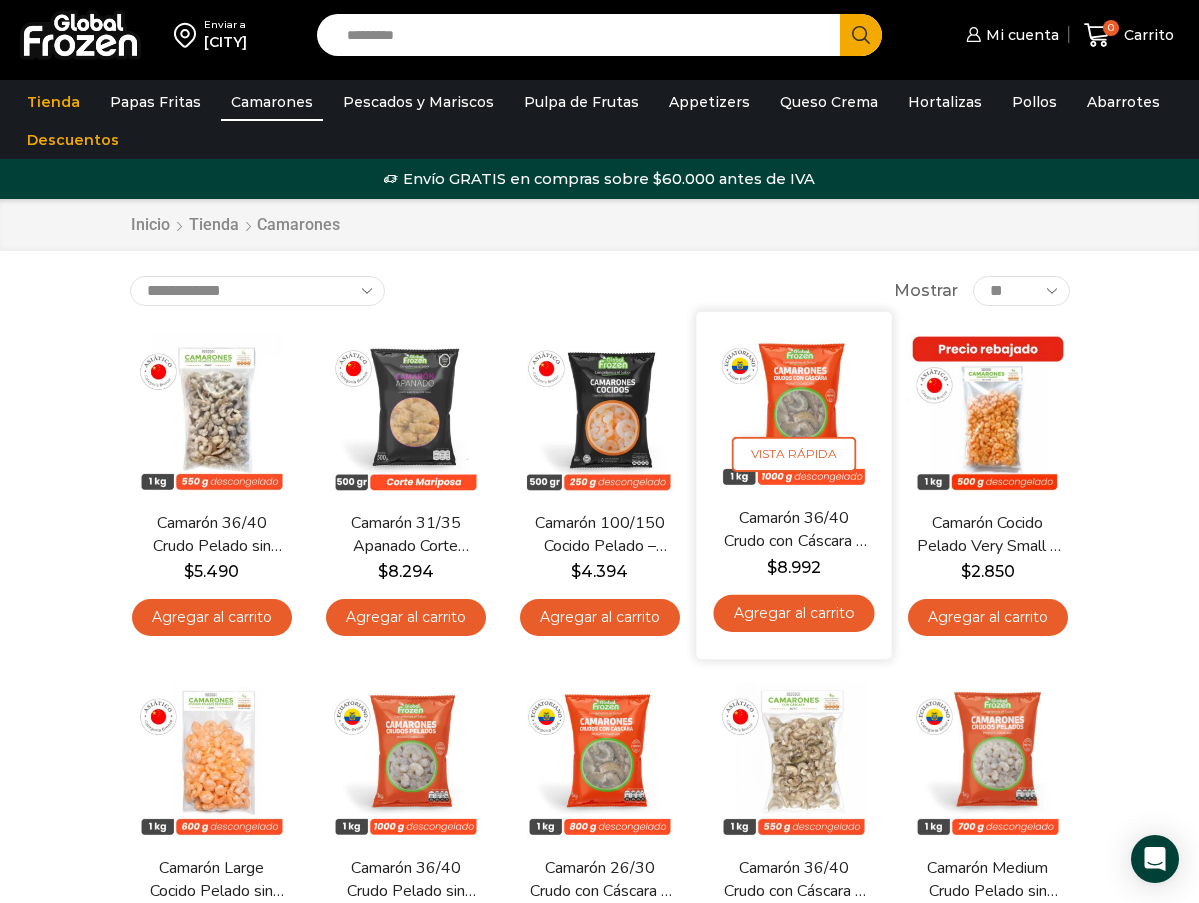 click on "Camarón 36/40 Crudo con Cáscara – Super Prime – Caja 10 kg" at bounding box center [793, 530] 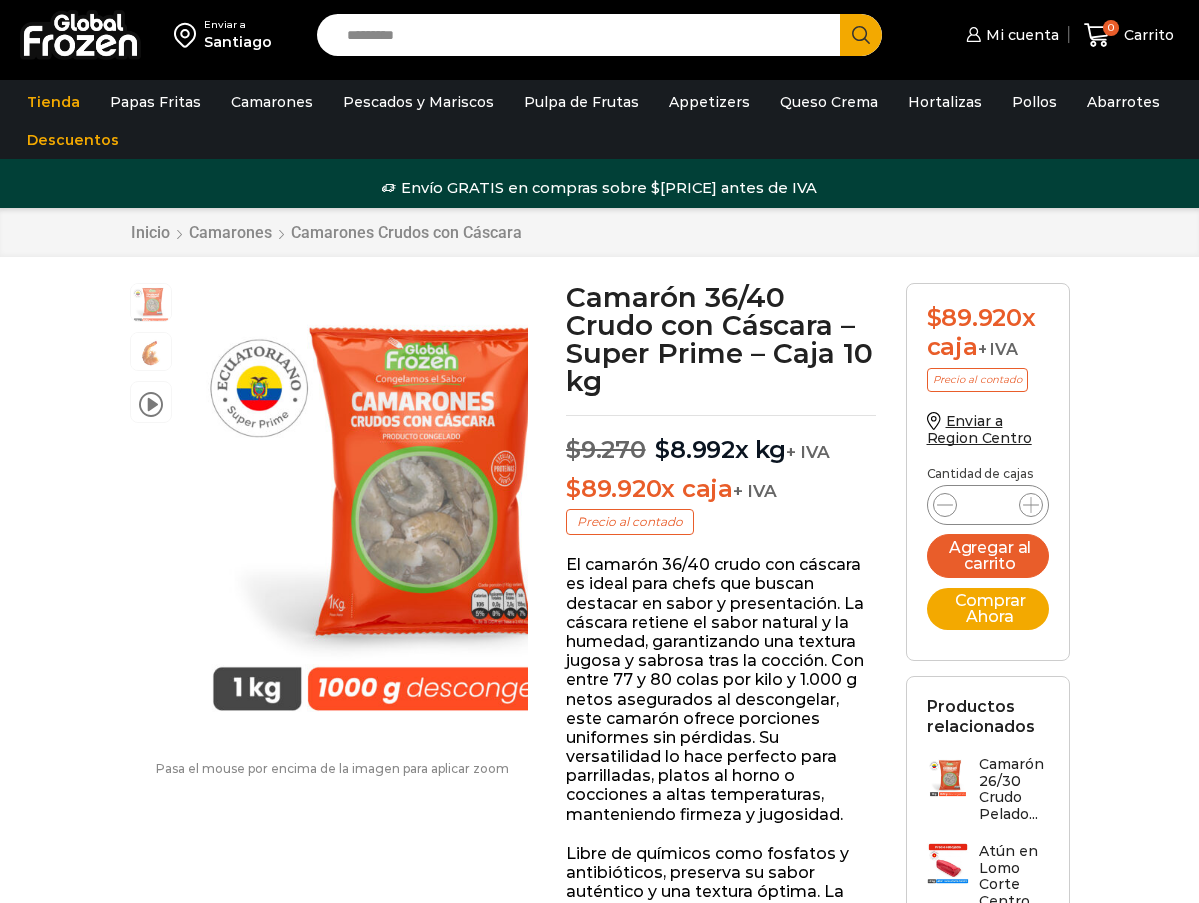 scroll, scrollTop: 1, scrollLeft: 0, axis: vertical 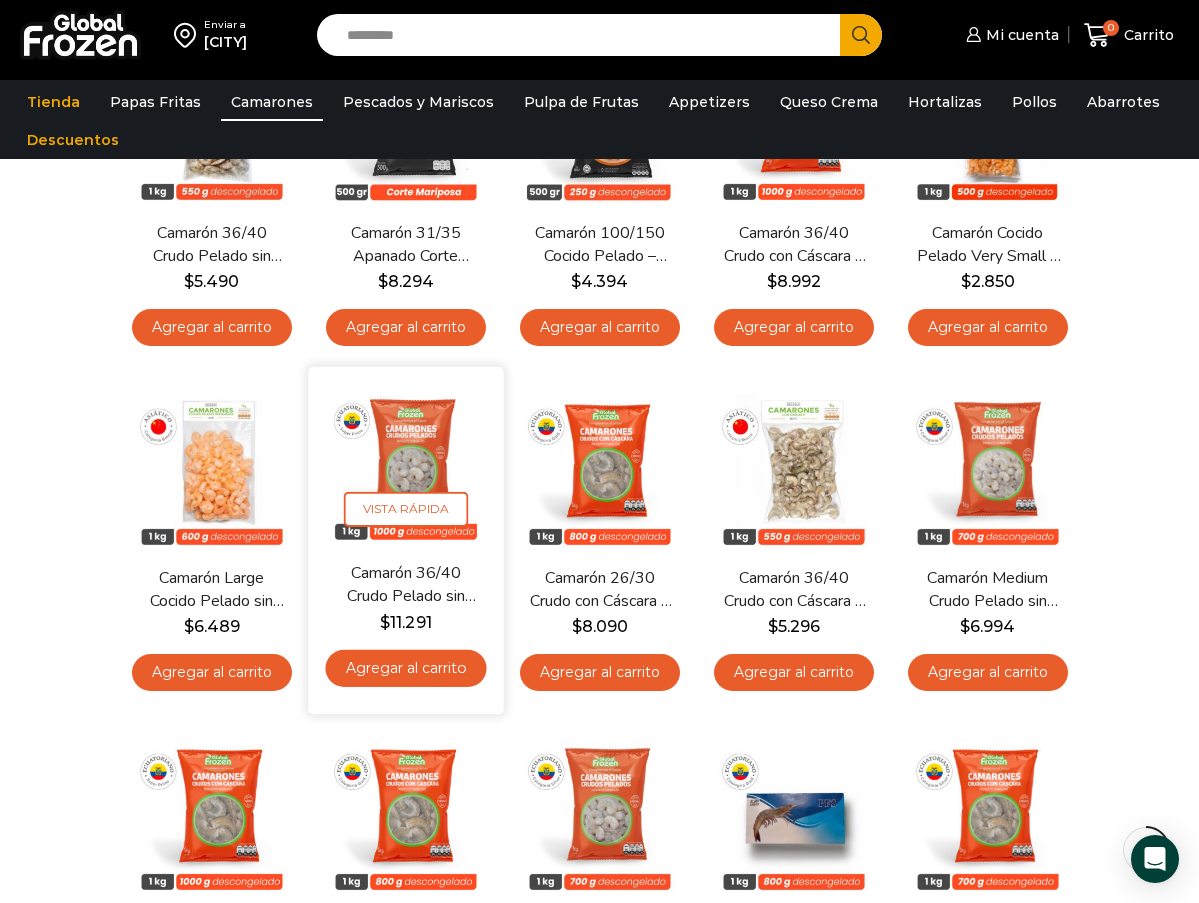 click at bounding box center [405, 464] 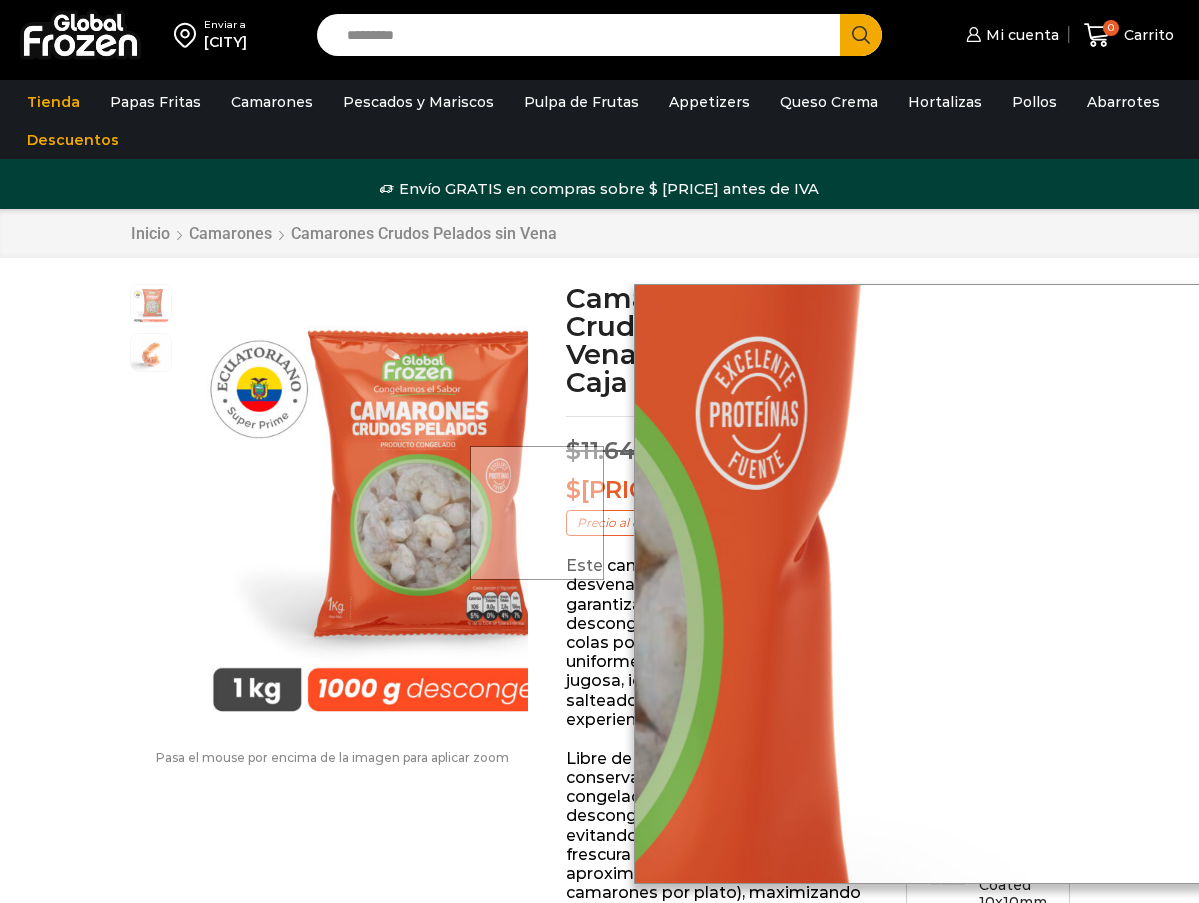 scroll, scrollTop: 1, scrollLeft: 0, axis: vertical 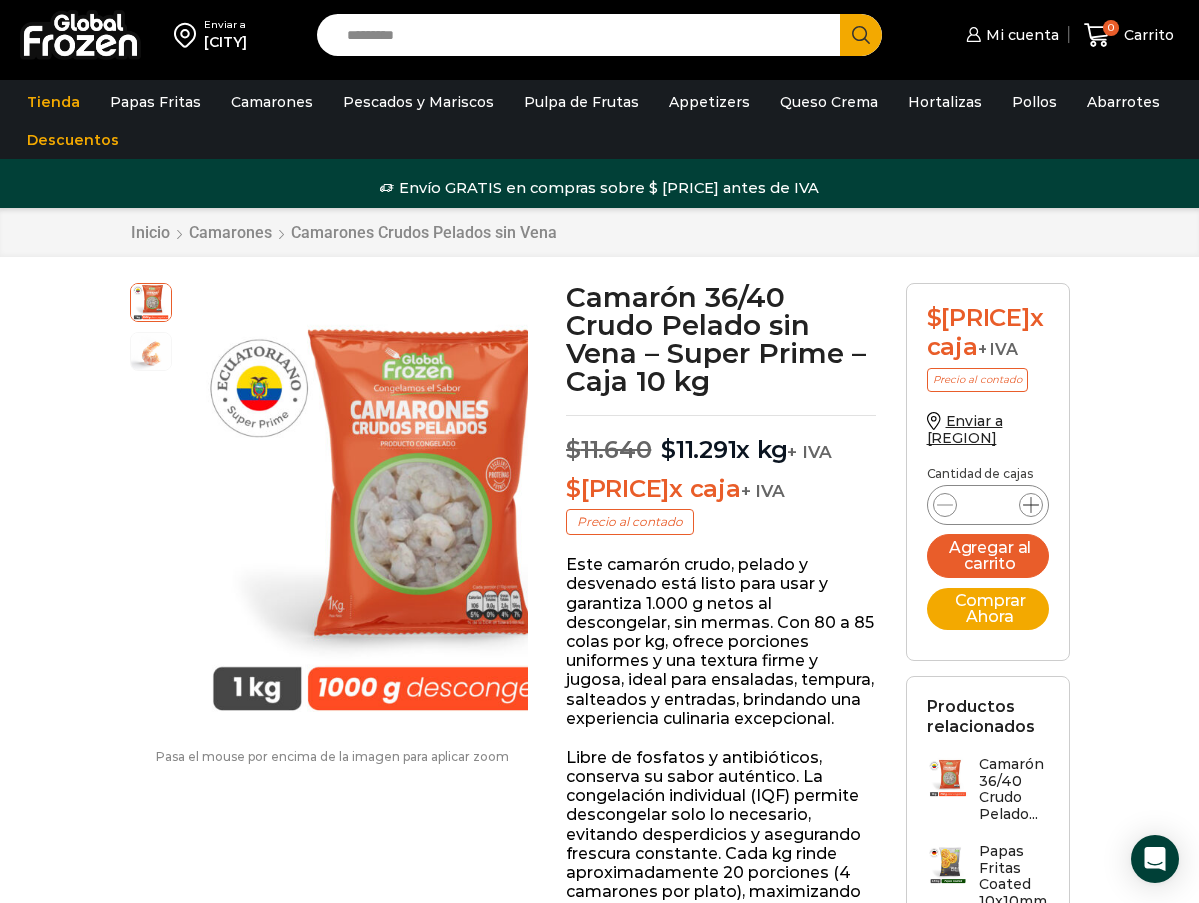 click at bounding box center (1031, 505) 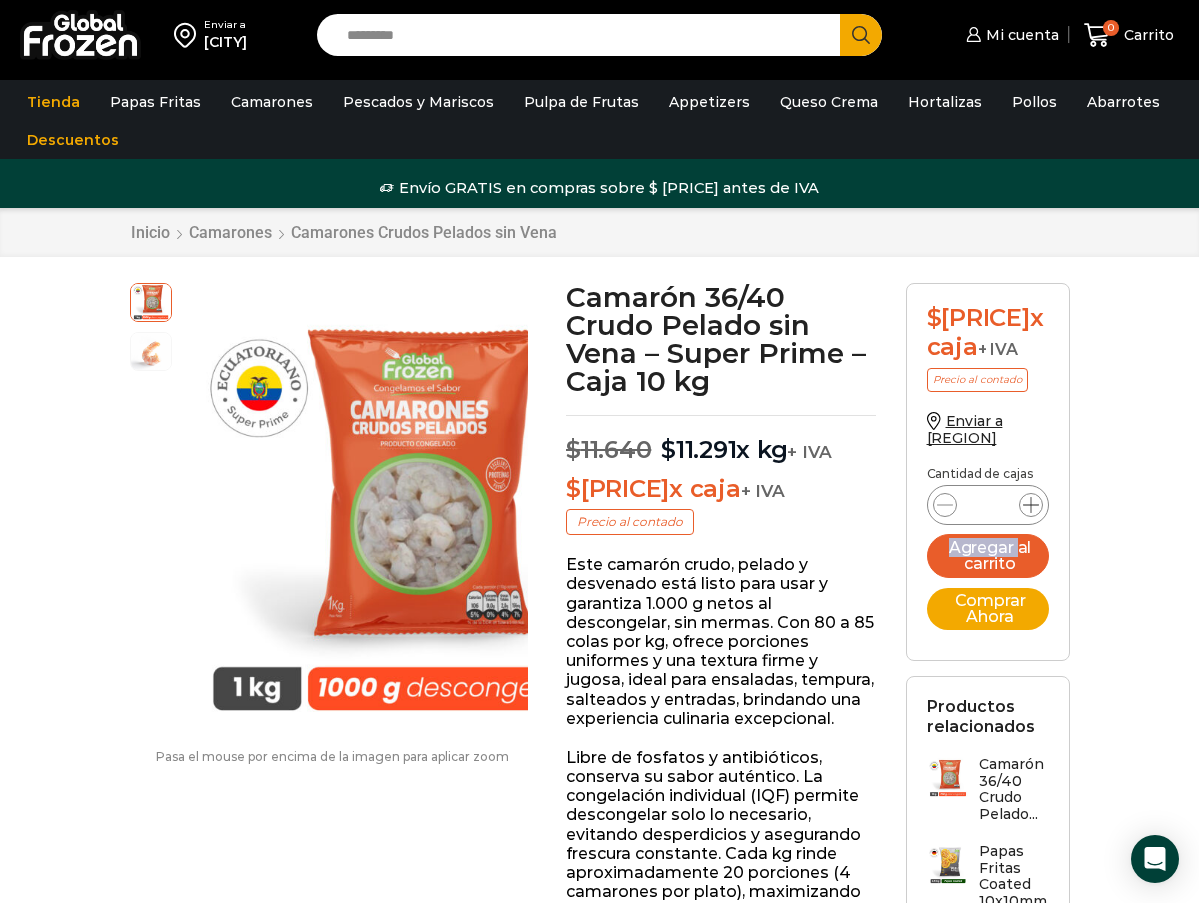 click at bounding box center (1031, 505) 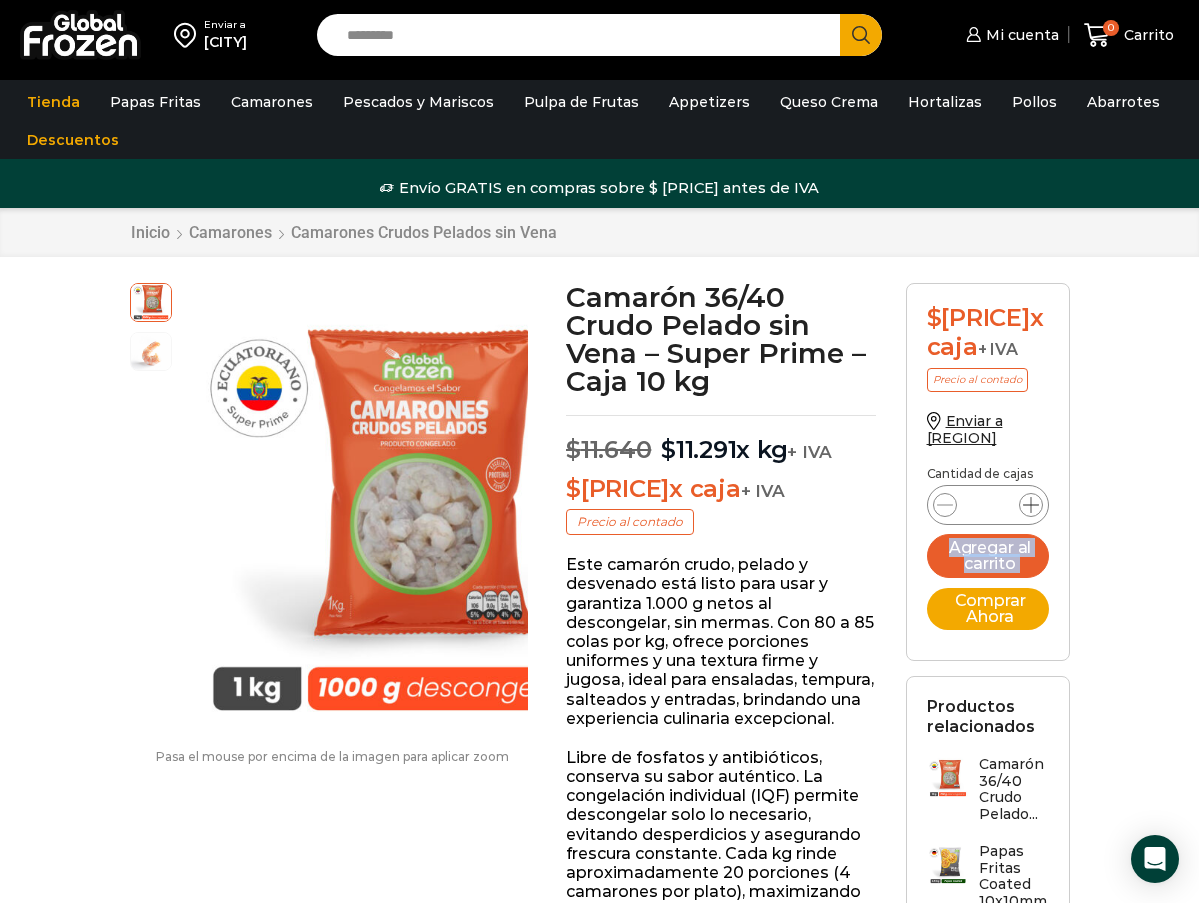 click at bounding box center (1031, 505) 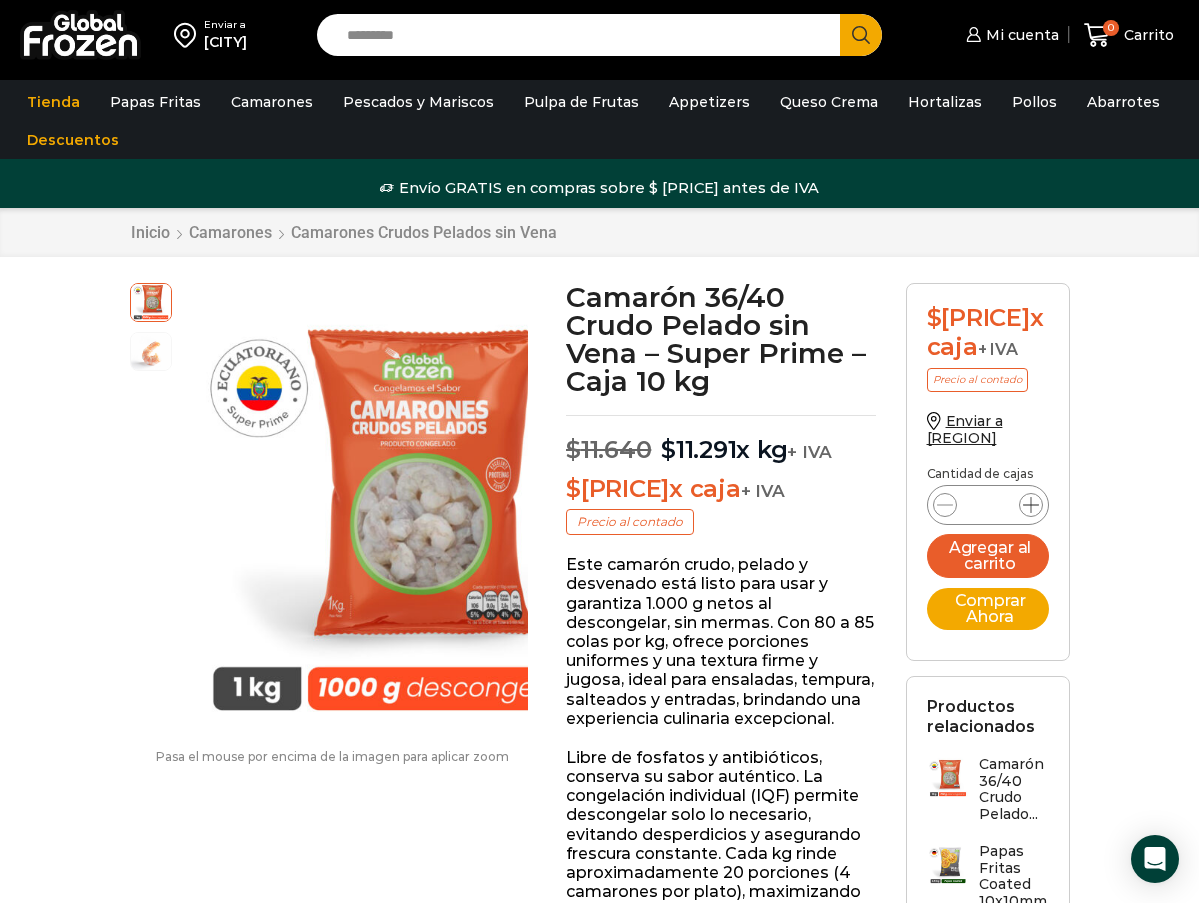 click at bounding box center (1031, 505) 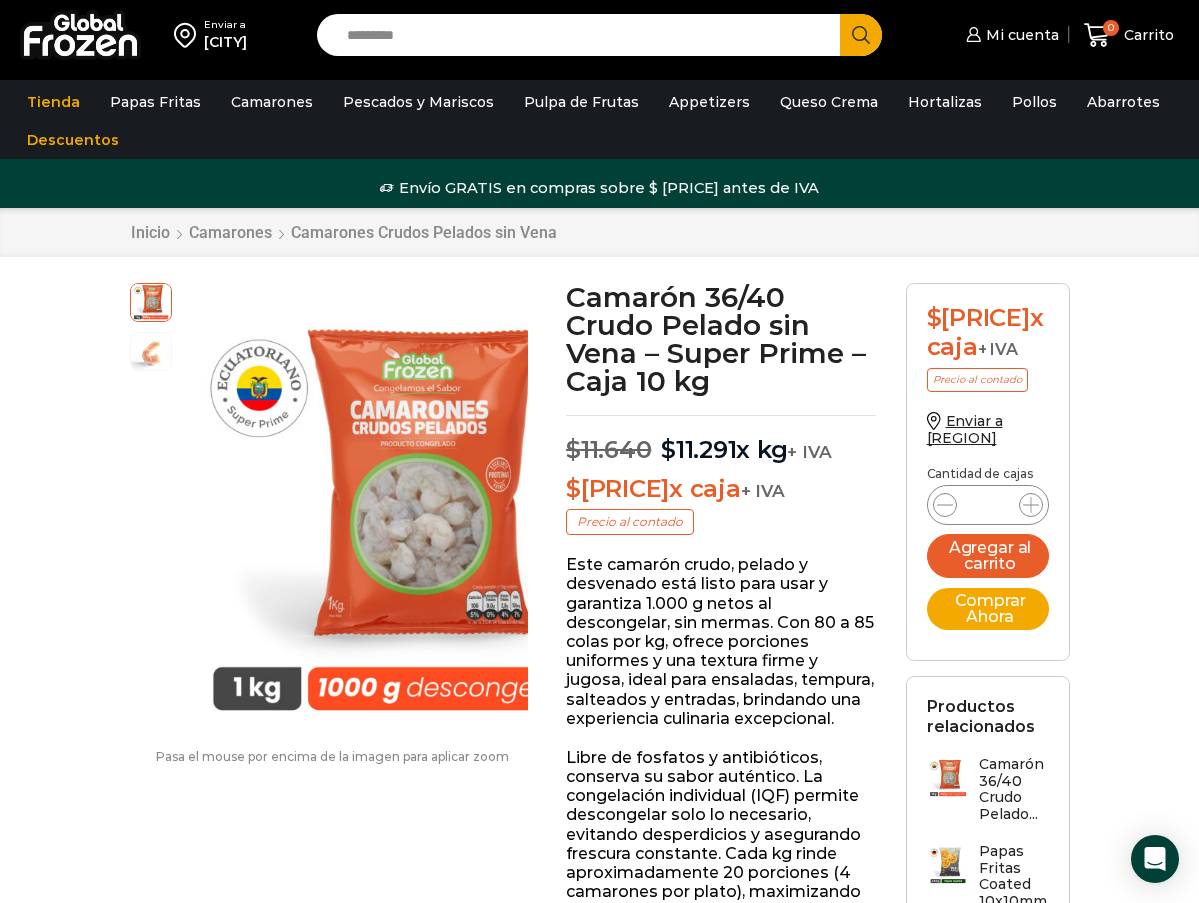 click on "**" at bounding box center (988, 505) 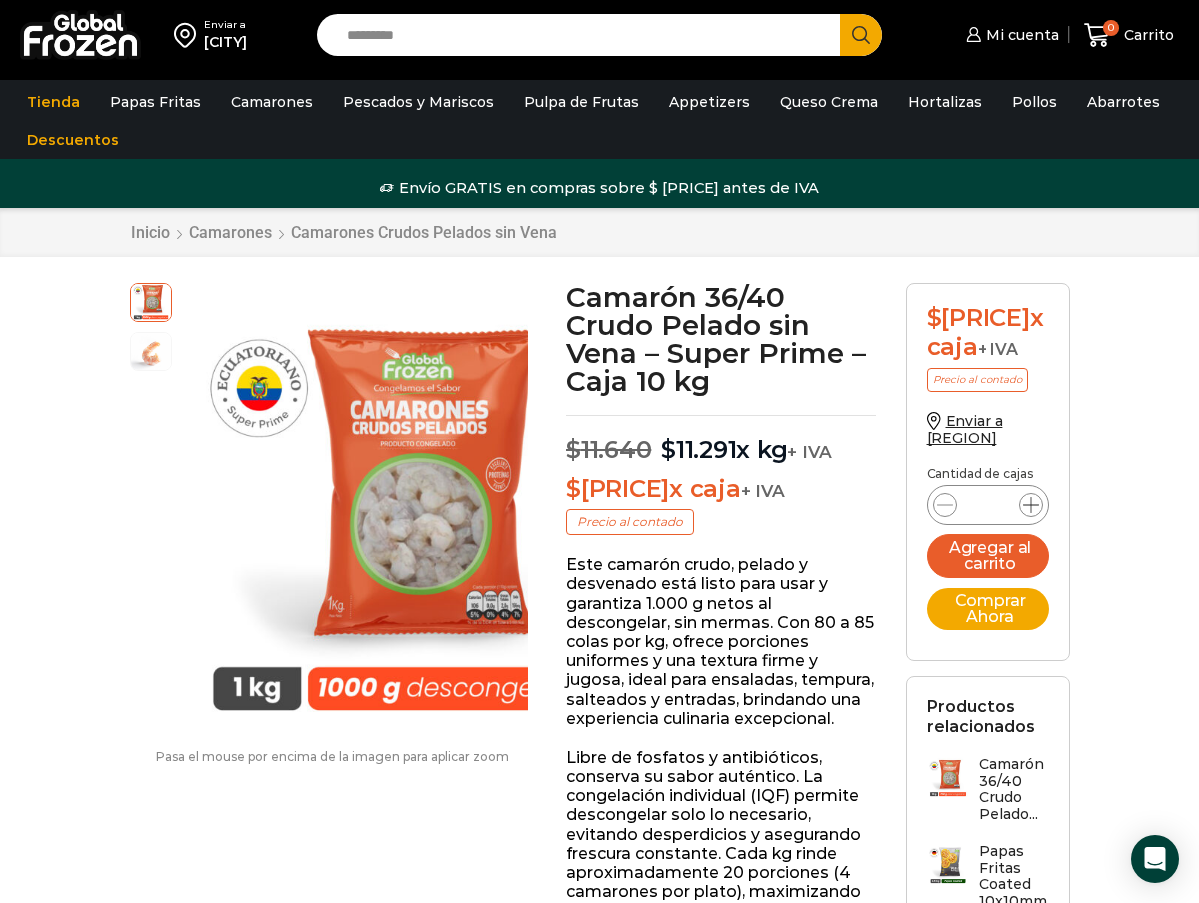 click at bounding box center (1031, 505) 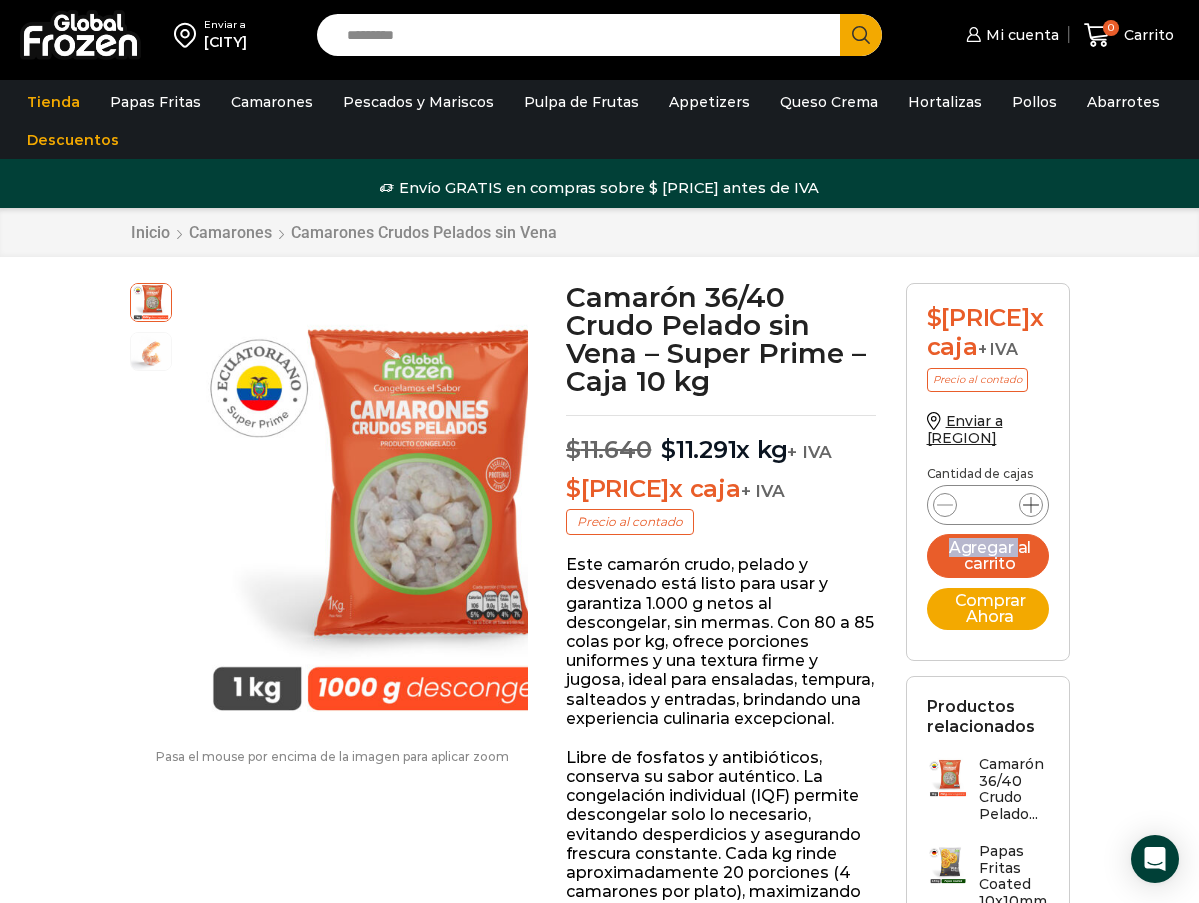 click at bounding box center [1031, 505] 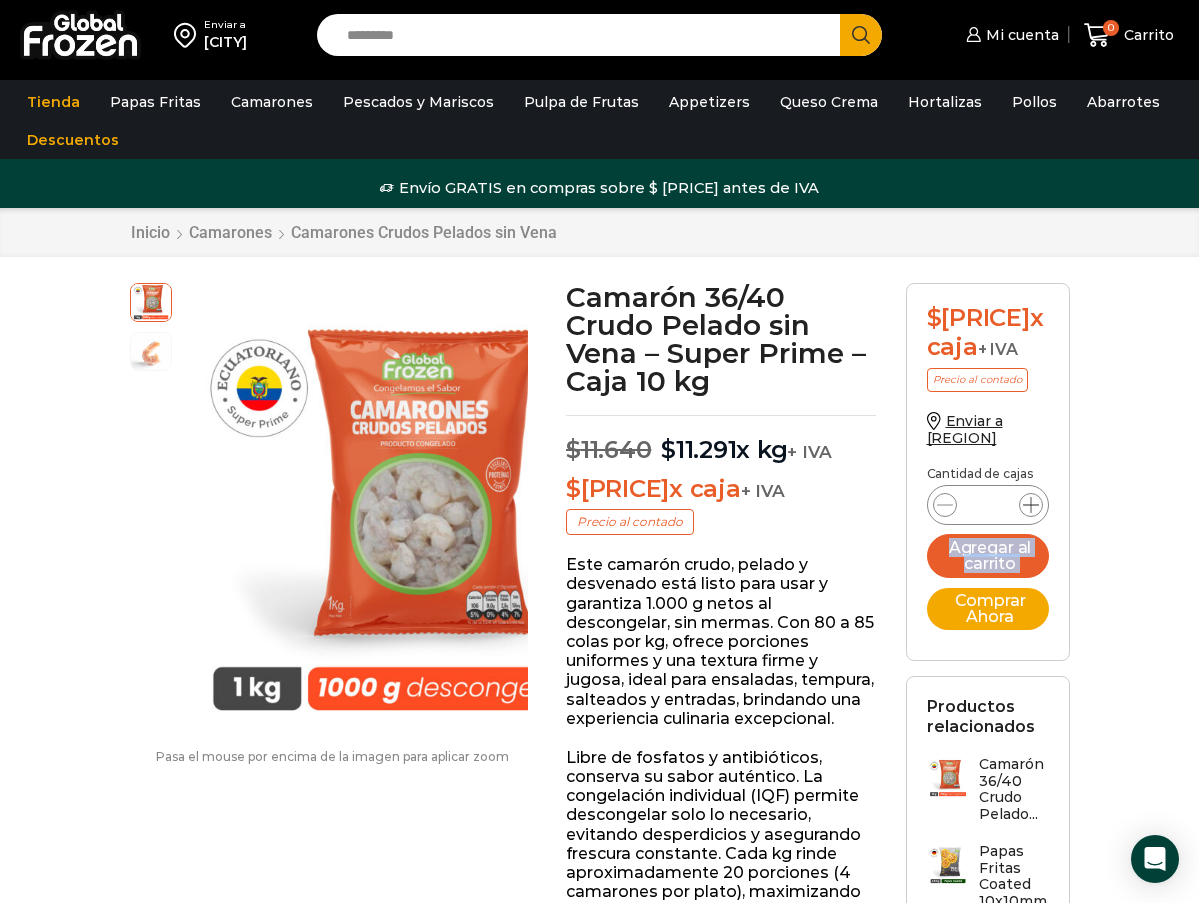 click at bounding box center (1031, 505) 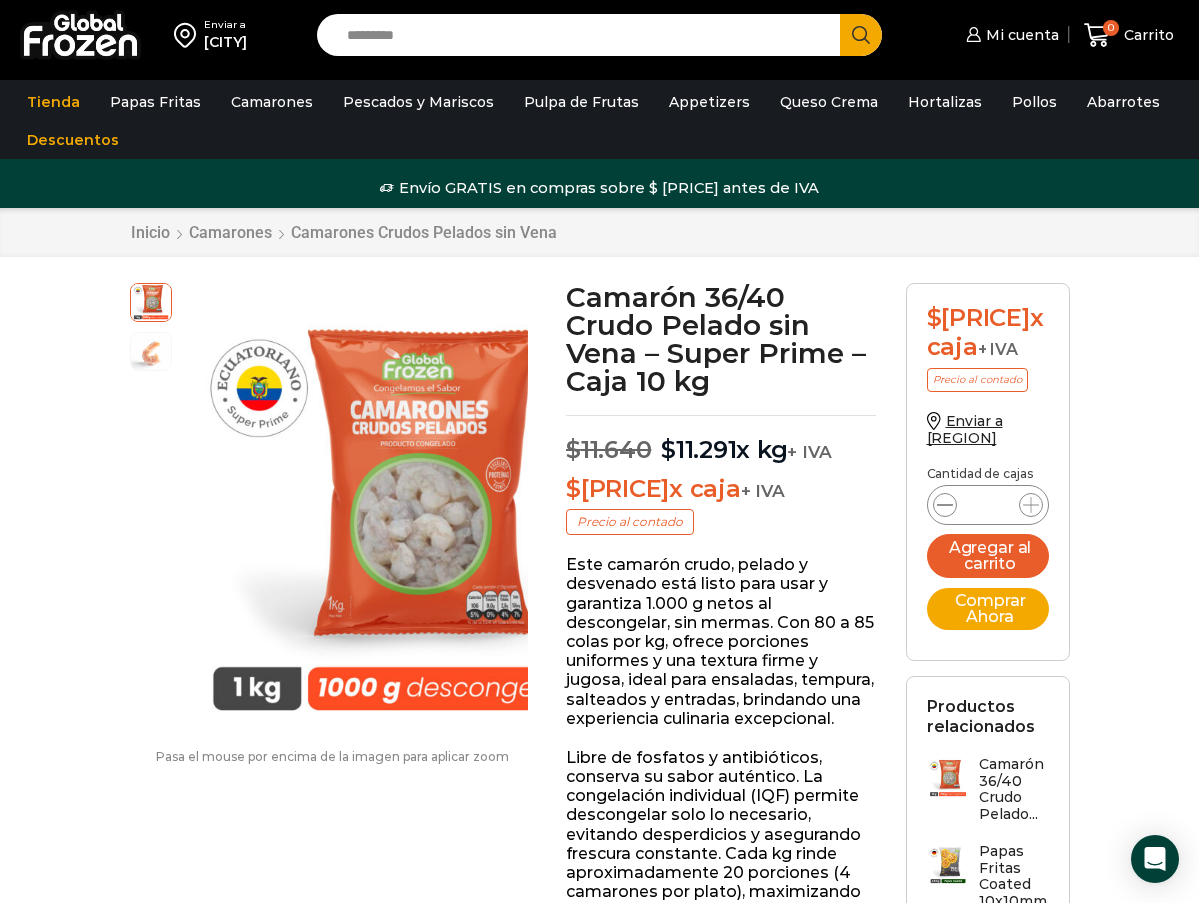 click at bounding box center (945, 505) 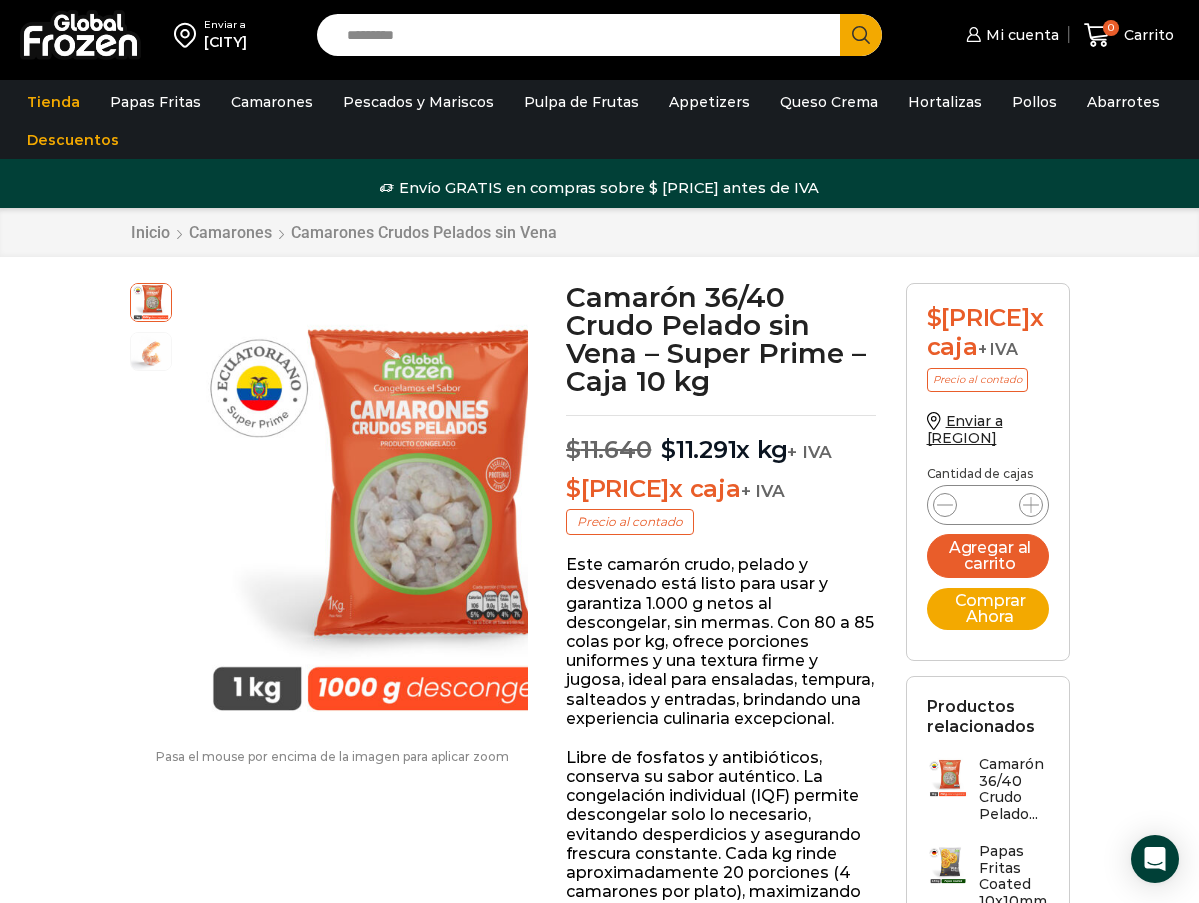 click on "Camarón 36/40 Crudo Pelado sin Vena - Super Prime - Caja 10 kg cantidad
**" at bounding box center [988, 505] 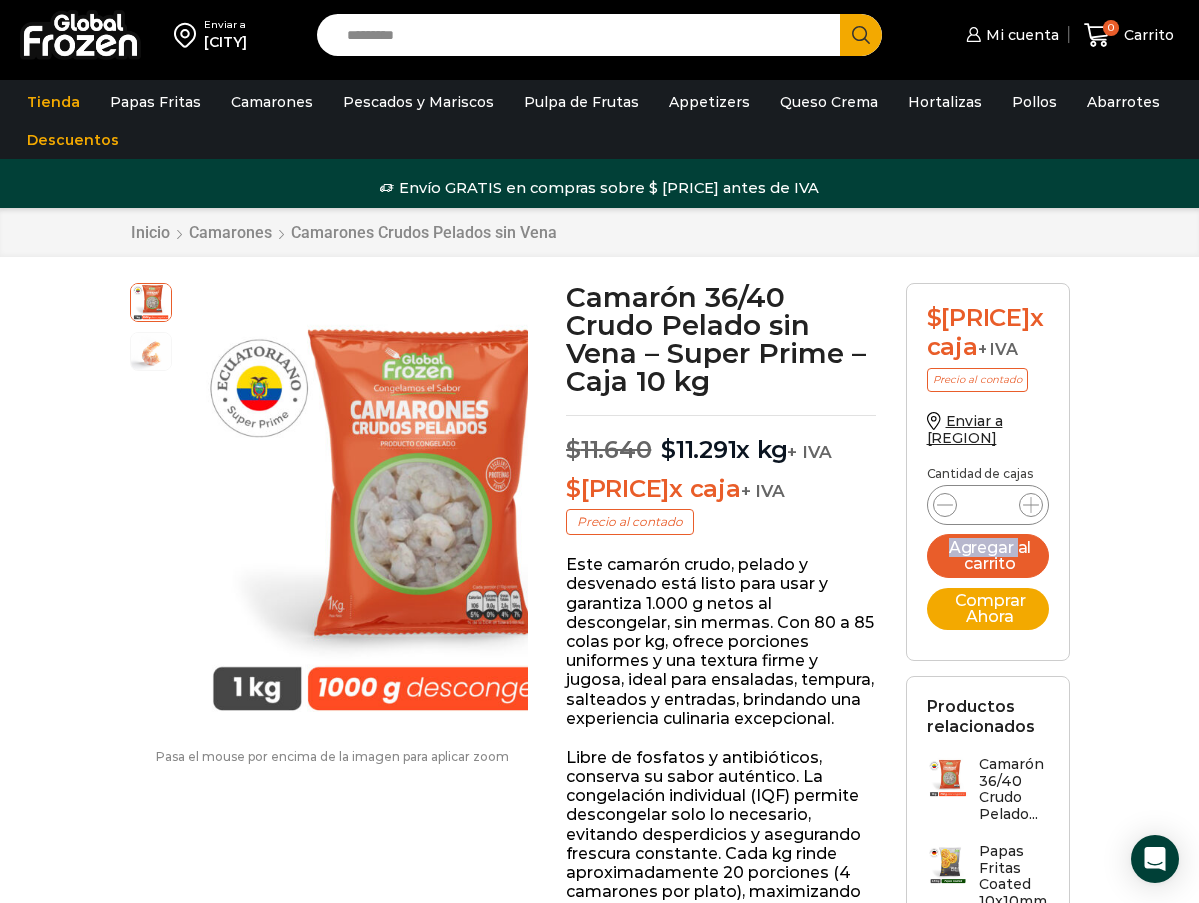 click on "Camarón 36/40 Crudo Pelado sin Vena - Super Prime - Caja 10 kg cantidad
**" at bounding box center [988, 505] 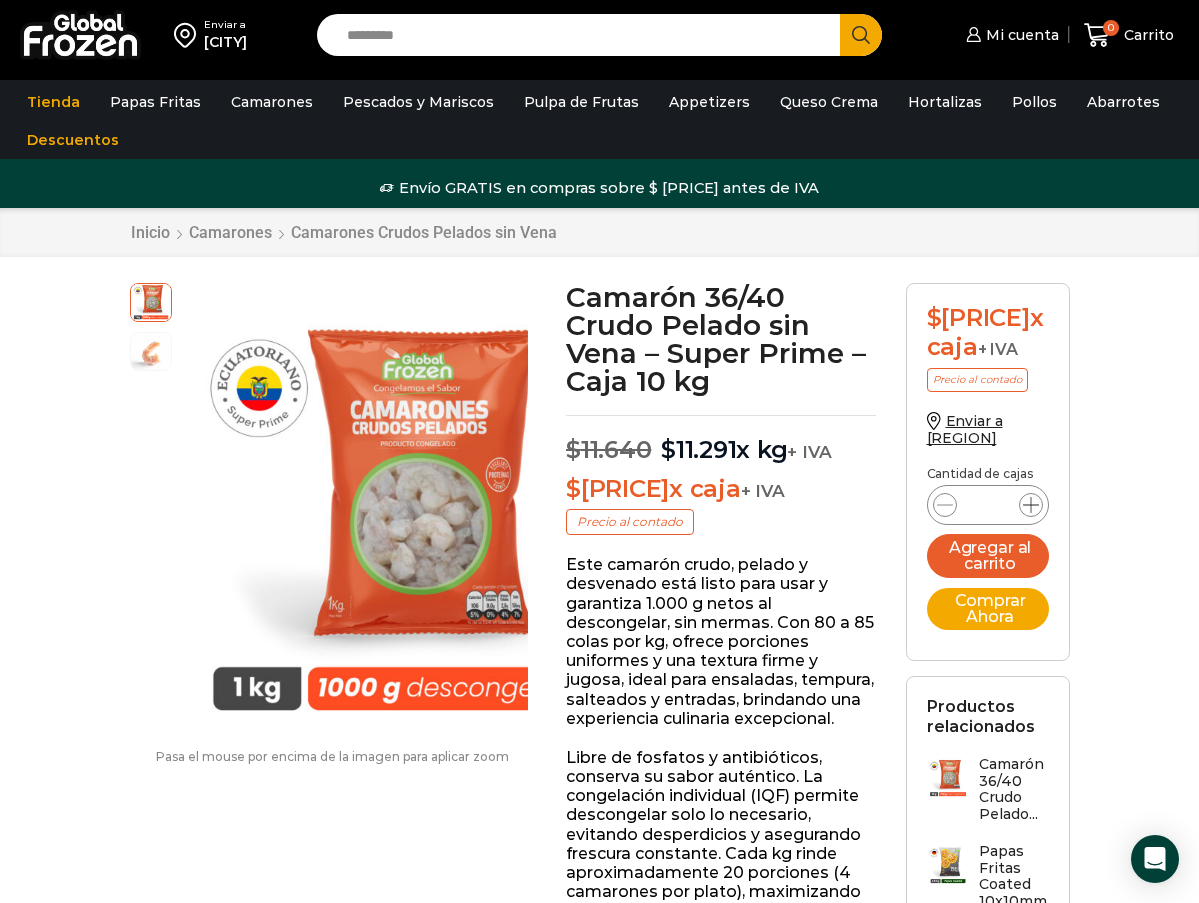 click at bounding box center (1031, 505) 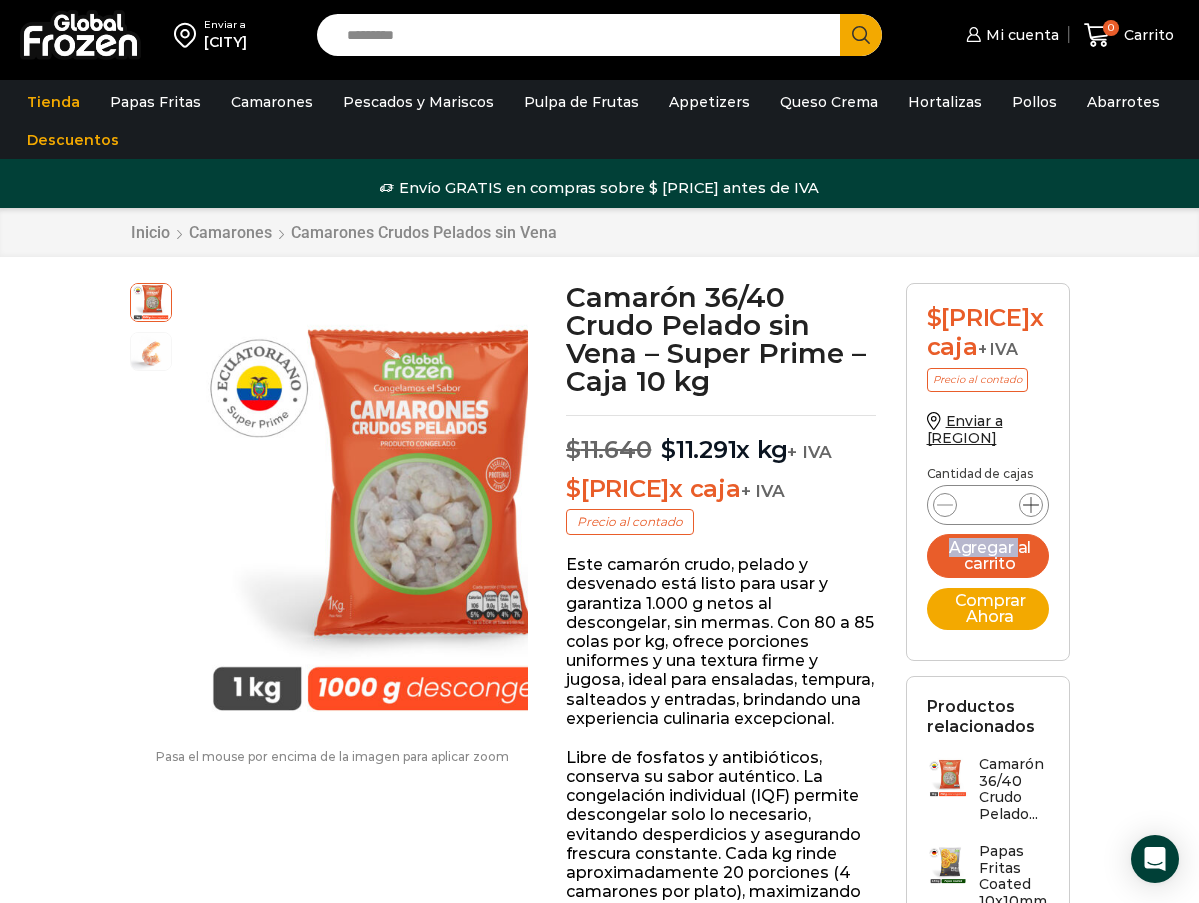 click at bounding box center (1031, 505) 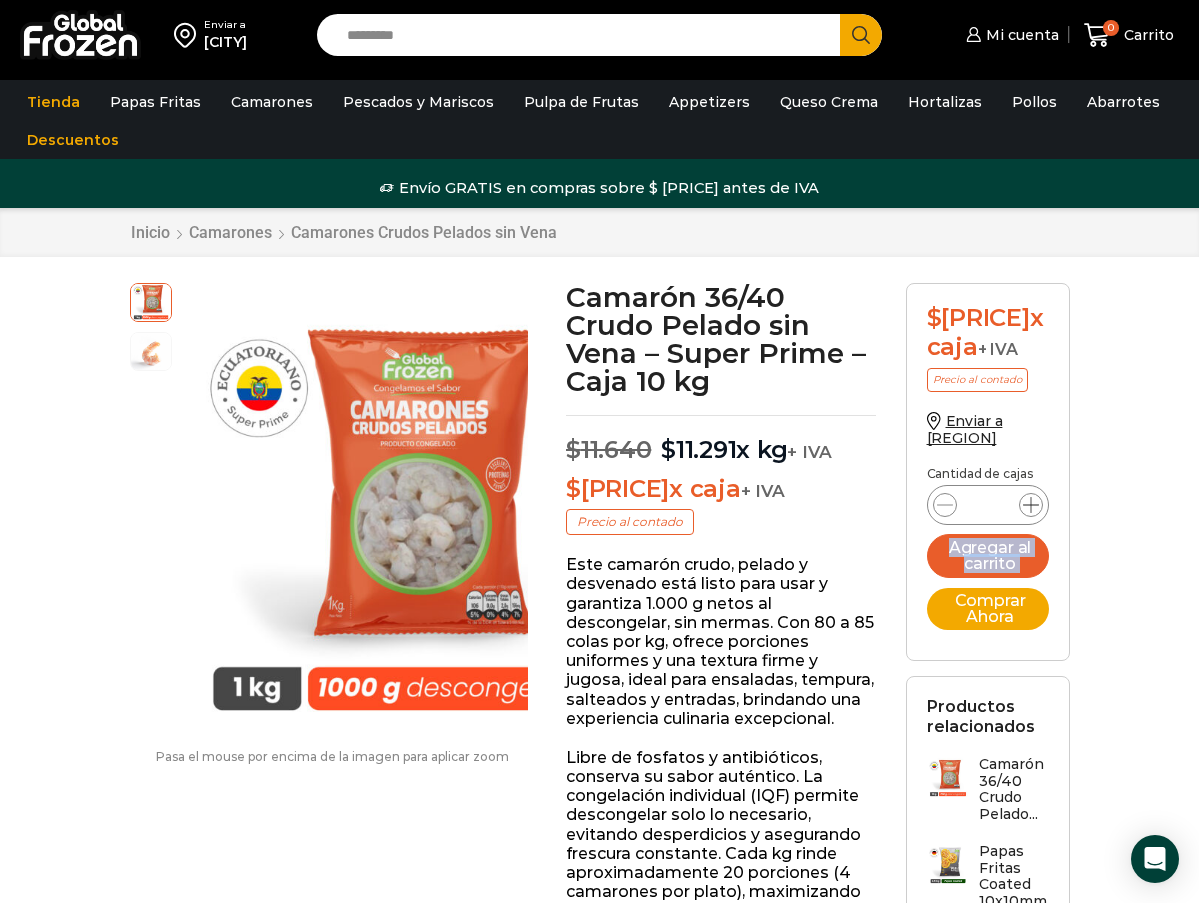 click at bounding box center (1031, 505) 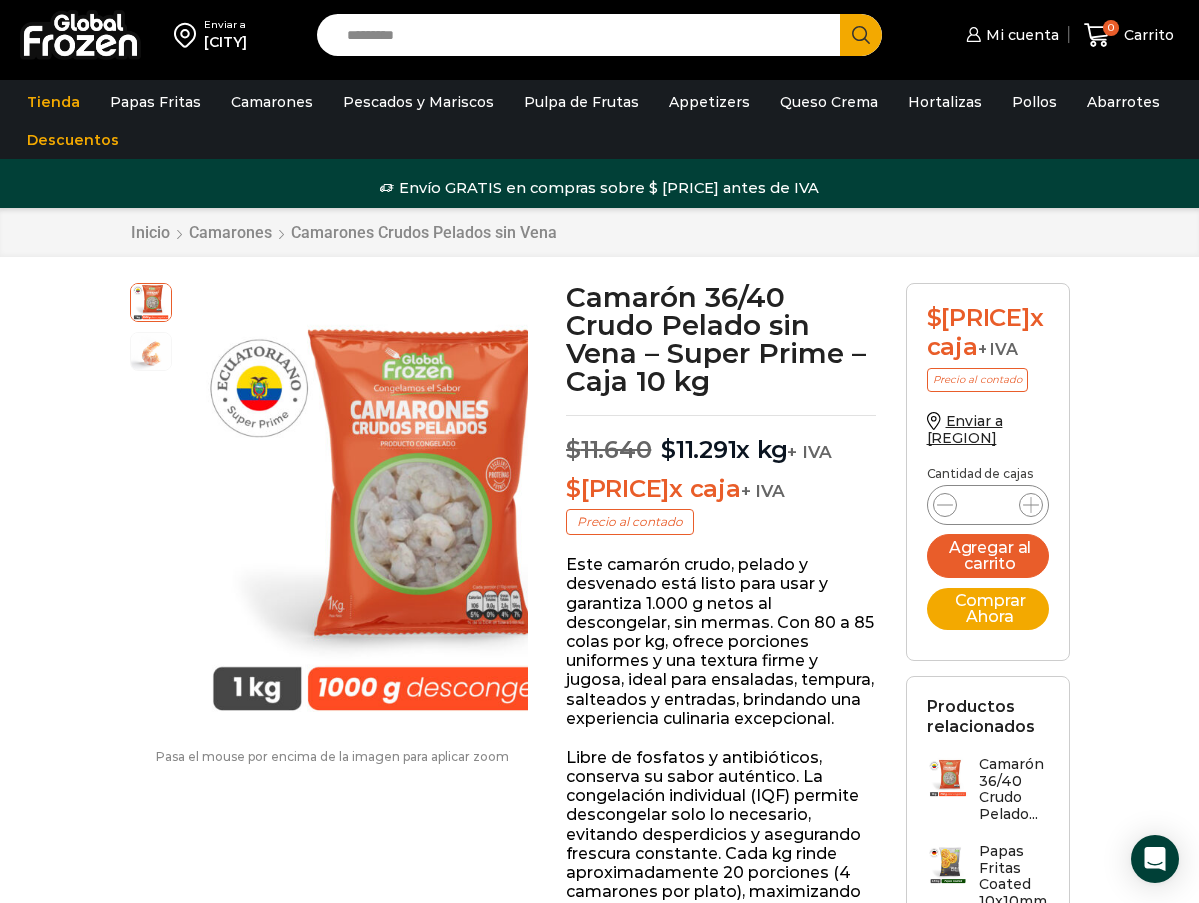 drag, startPoint x: 1088, startPoint y: 493, endPoint x: 1059, endPoint y: 491, distance: 29.068884 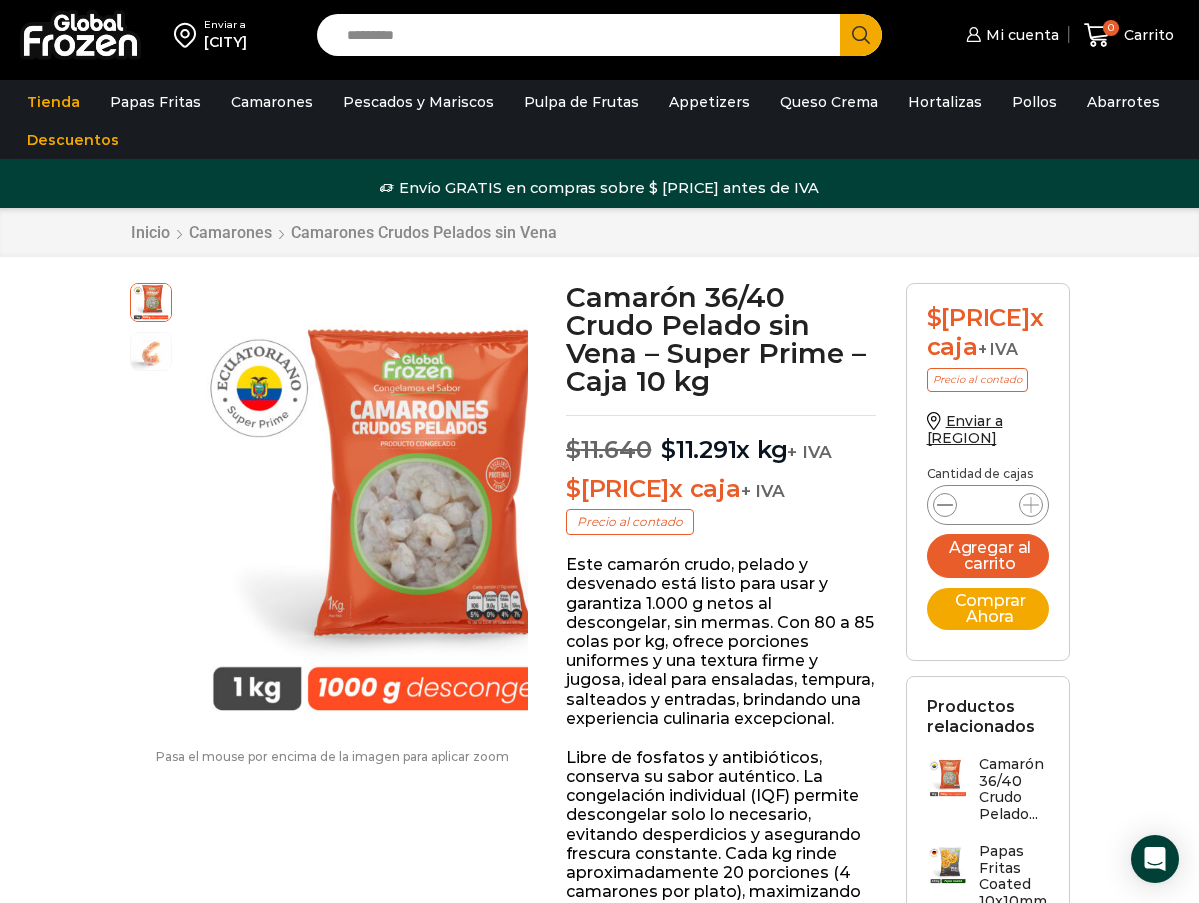 drag, startPoint x: 1077, startPoint y: 493, endPoint x: 1004, endPoint y: 499, distance: 73.24616 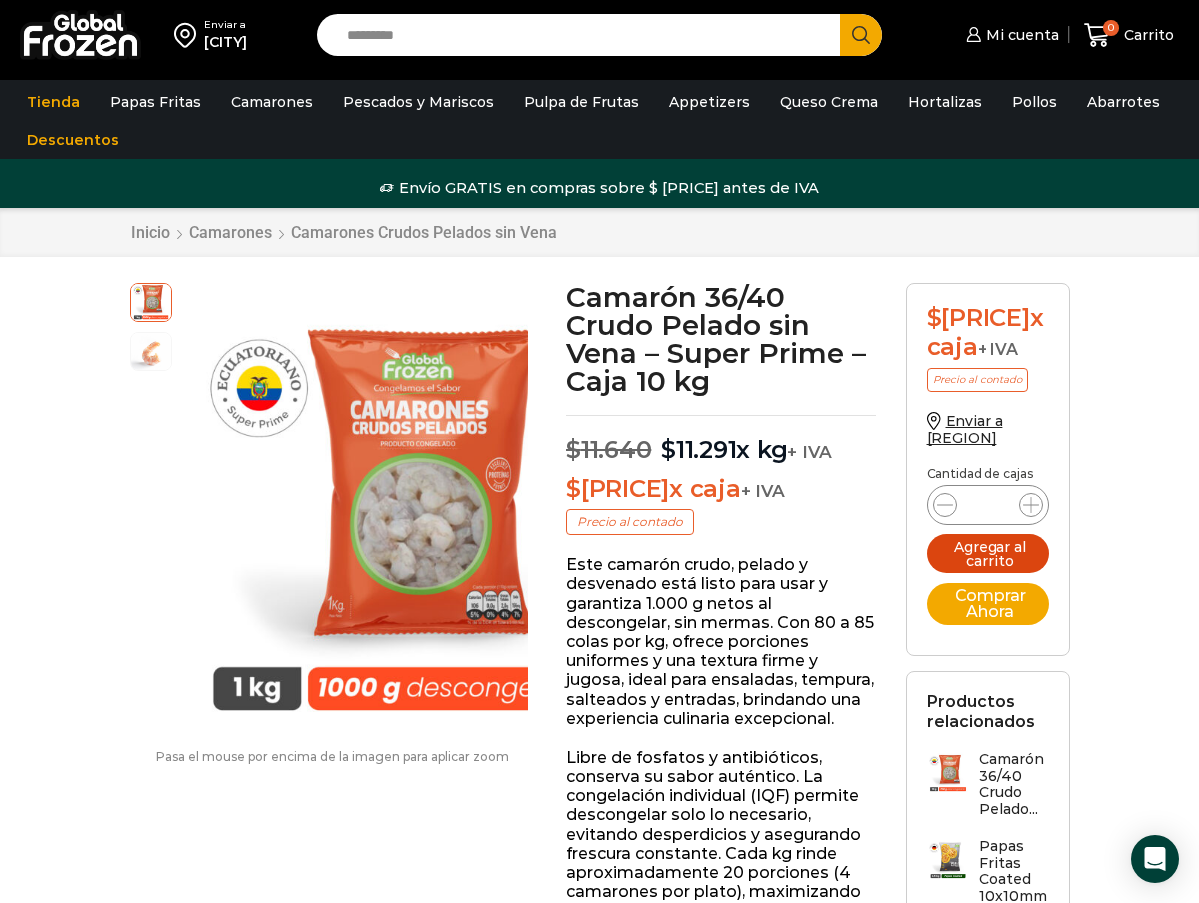 click on "Agregar al carrito" at bounding box center [988, 553] 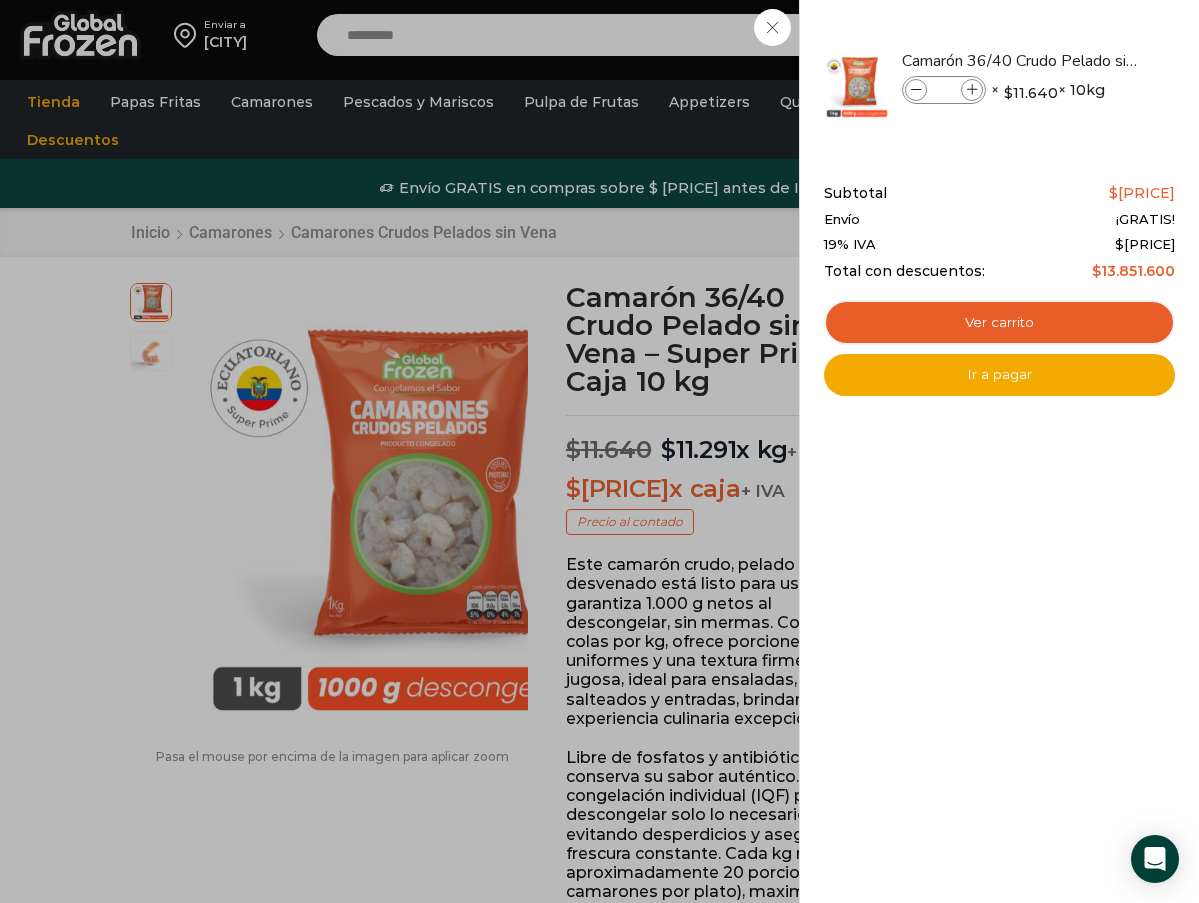 click on "100
Carrito
100
100
Shopping Cart" at bounding box center [1129, 35] 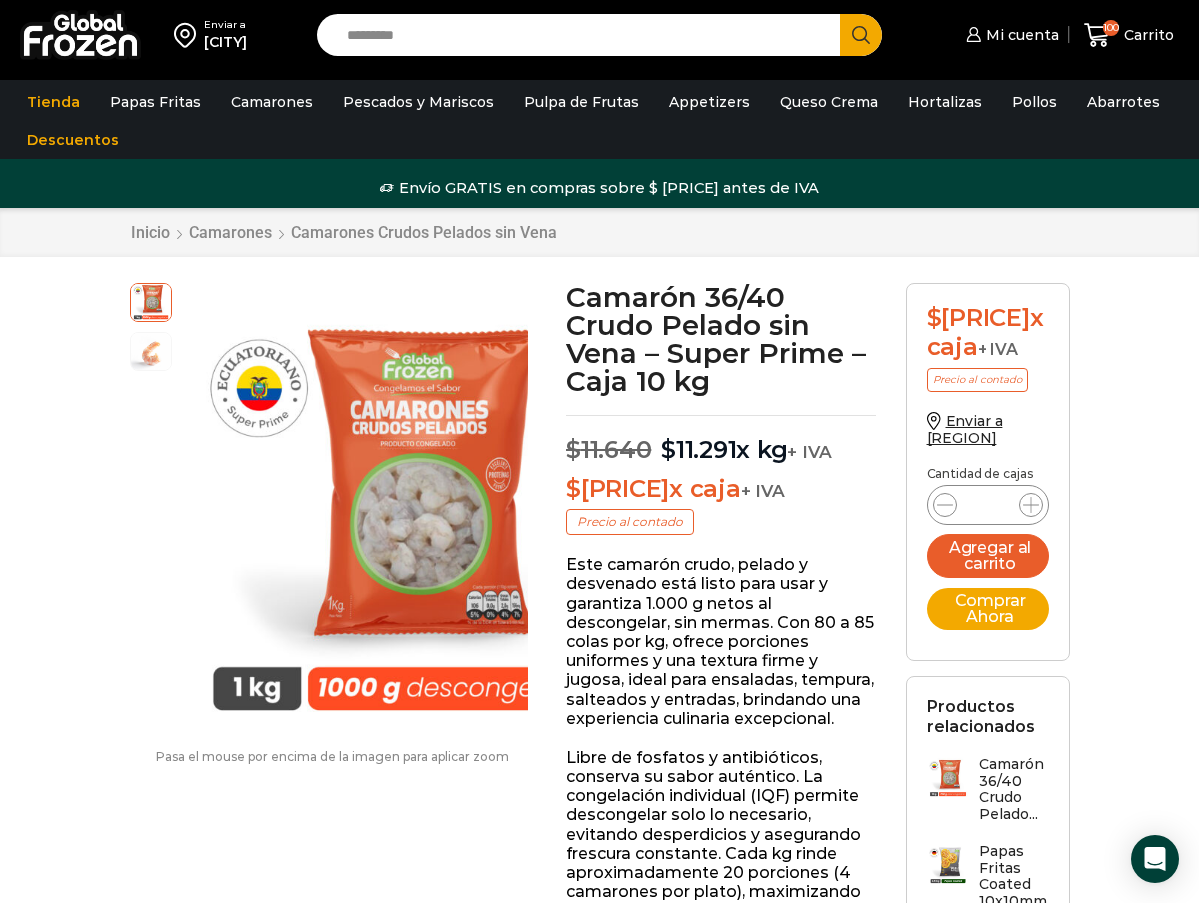 drag, startPoint x: 1068, startPoint y: 496, endPoint x: 975, endPoint y: 527, distance: 98.03061 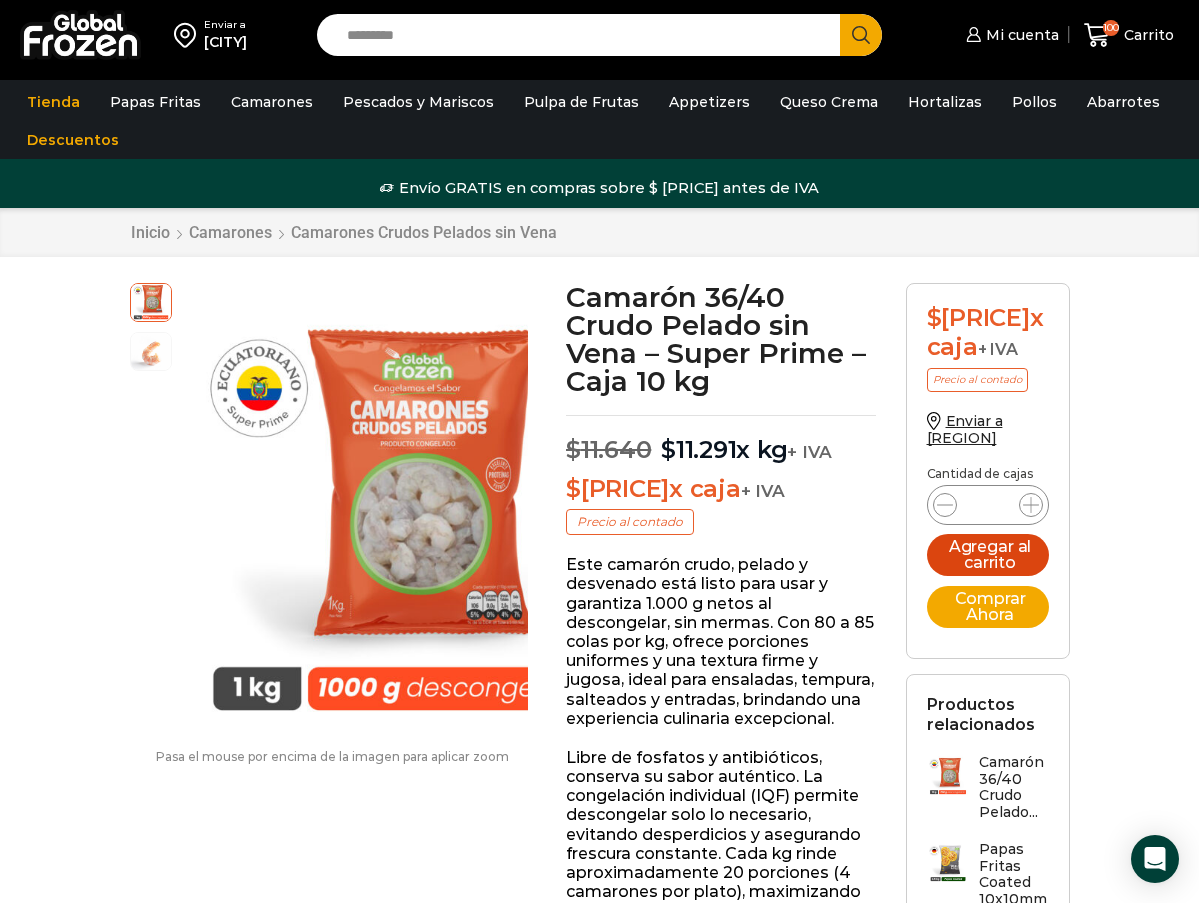 type on "**" 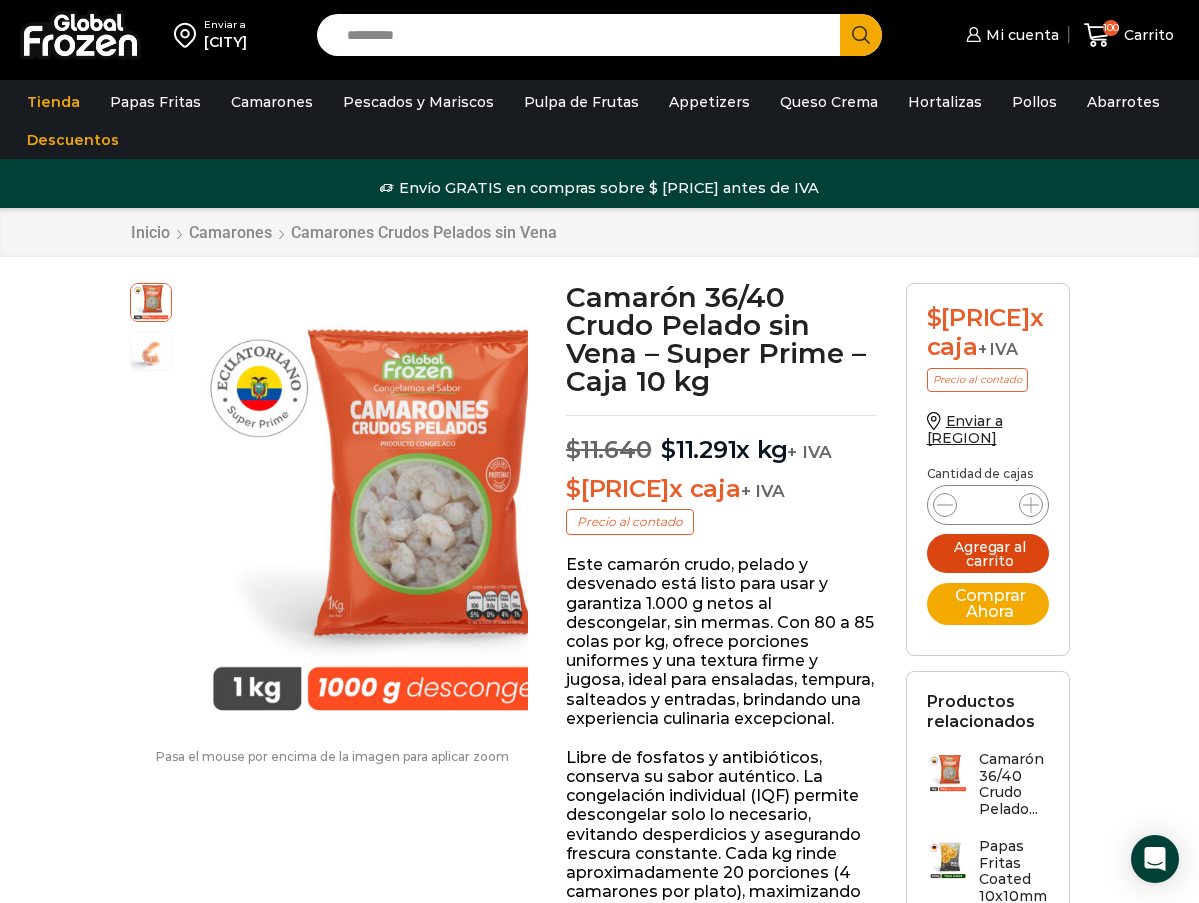 click on "Agregar al carrito" at bounding box center (988, 553) 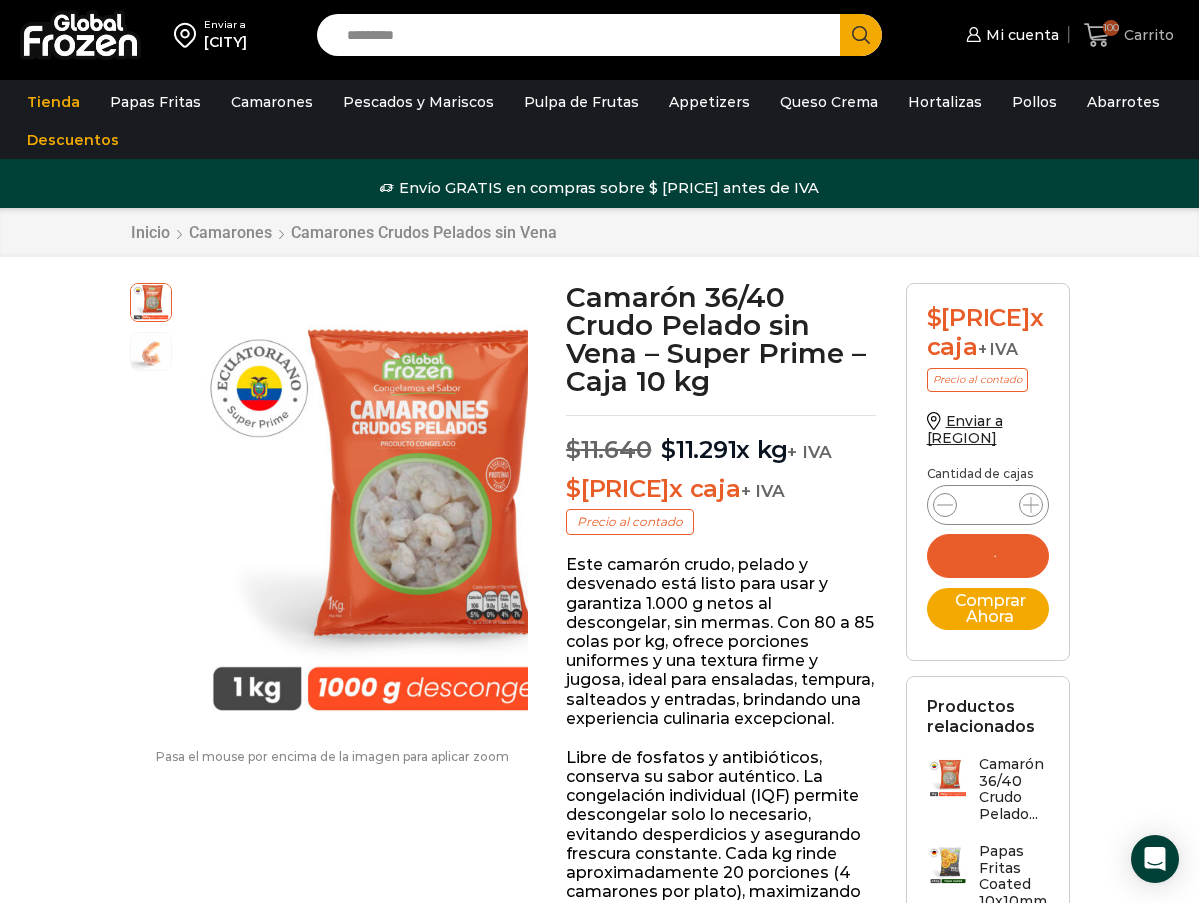 click on "Carrito" at bounding box center [1146, 35] 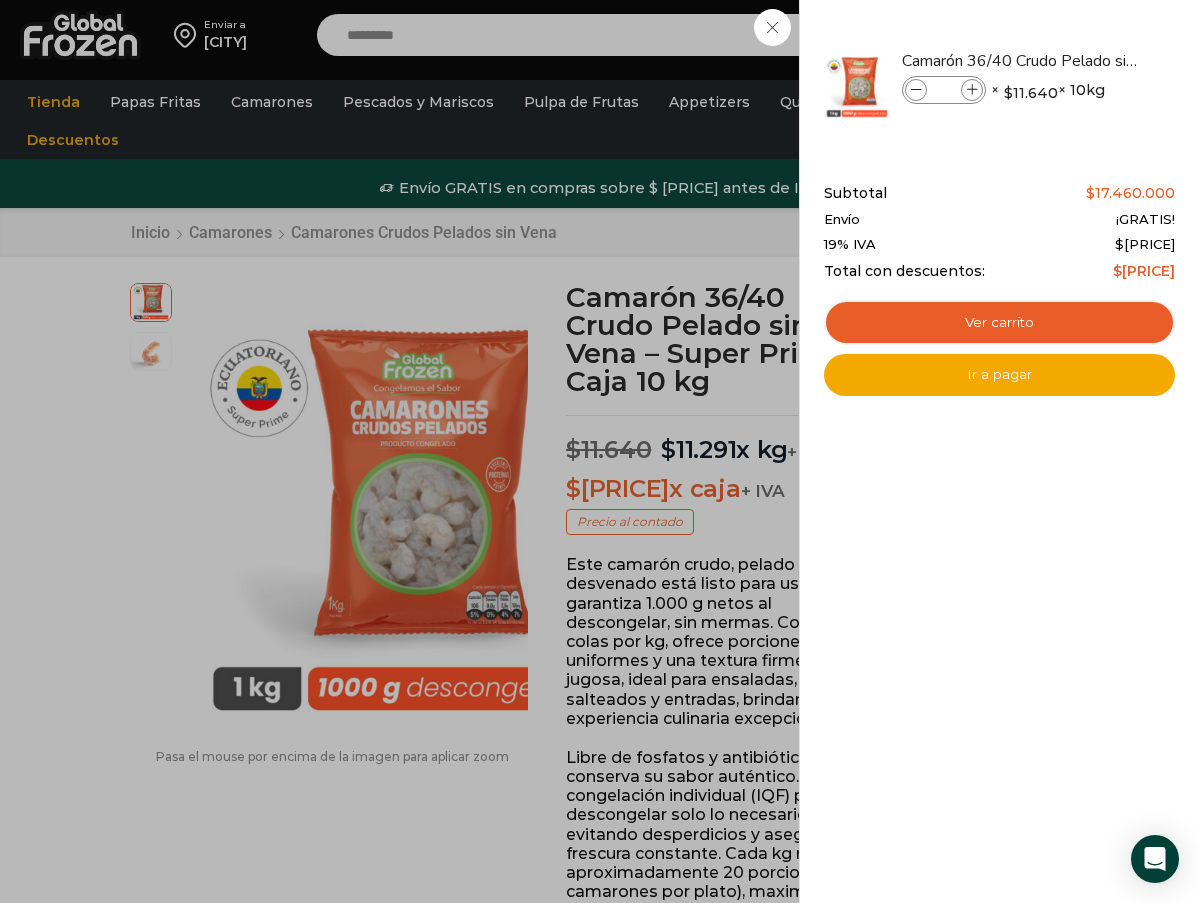 click on "150
Carrito
150
150
Shopping Cart" at bounding box center [1129, 35] 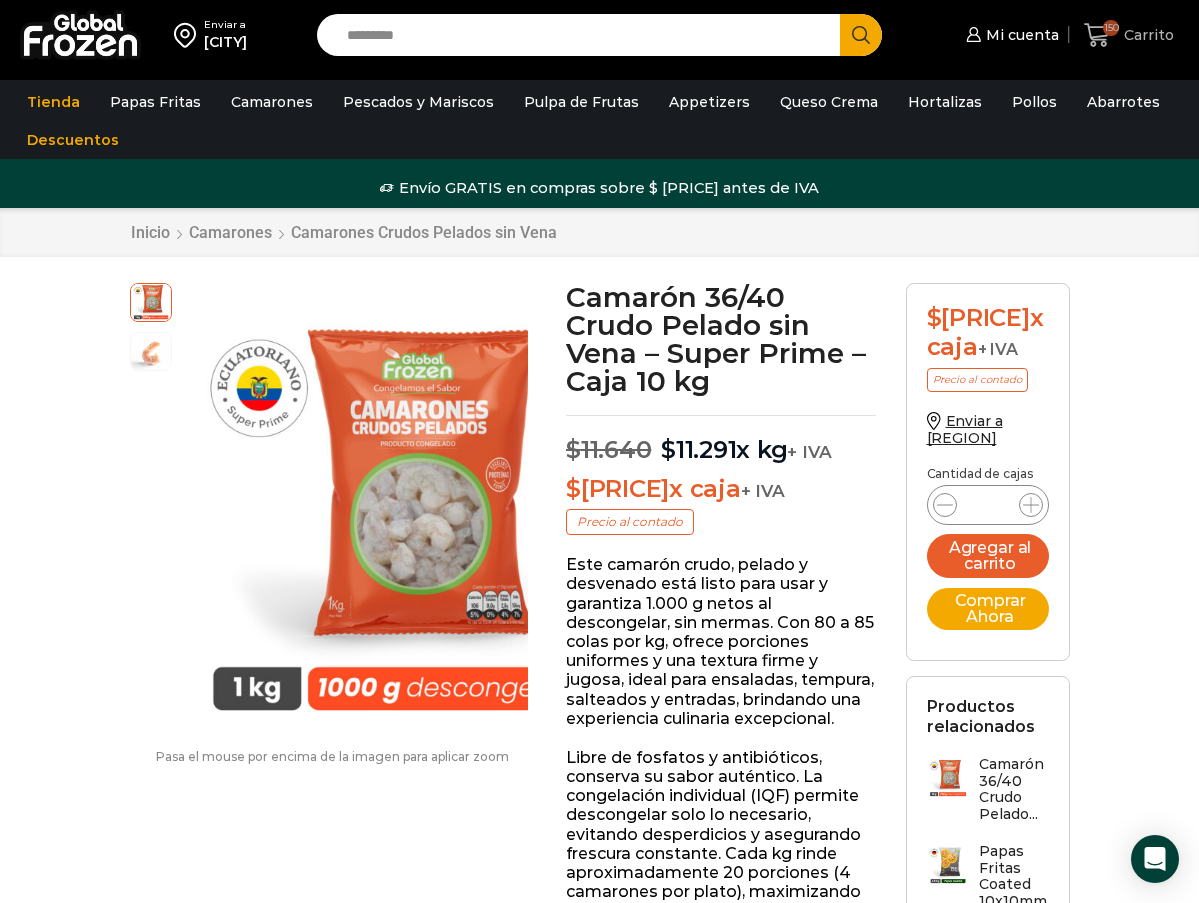 click at bounding box center [1097, 35] 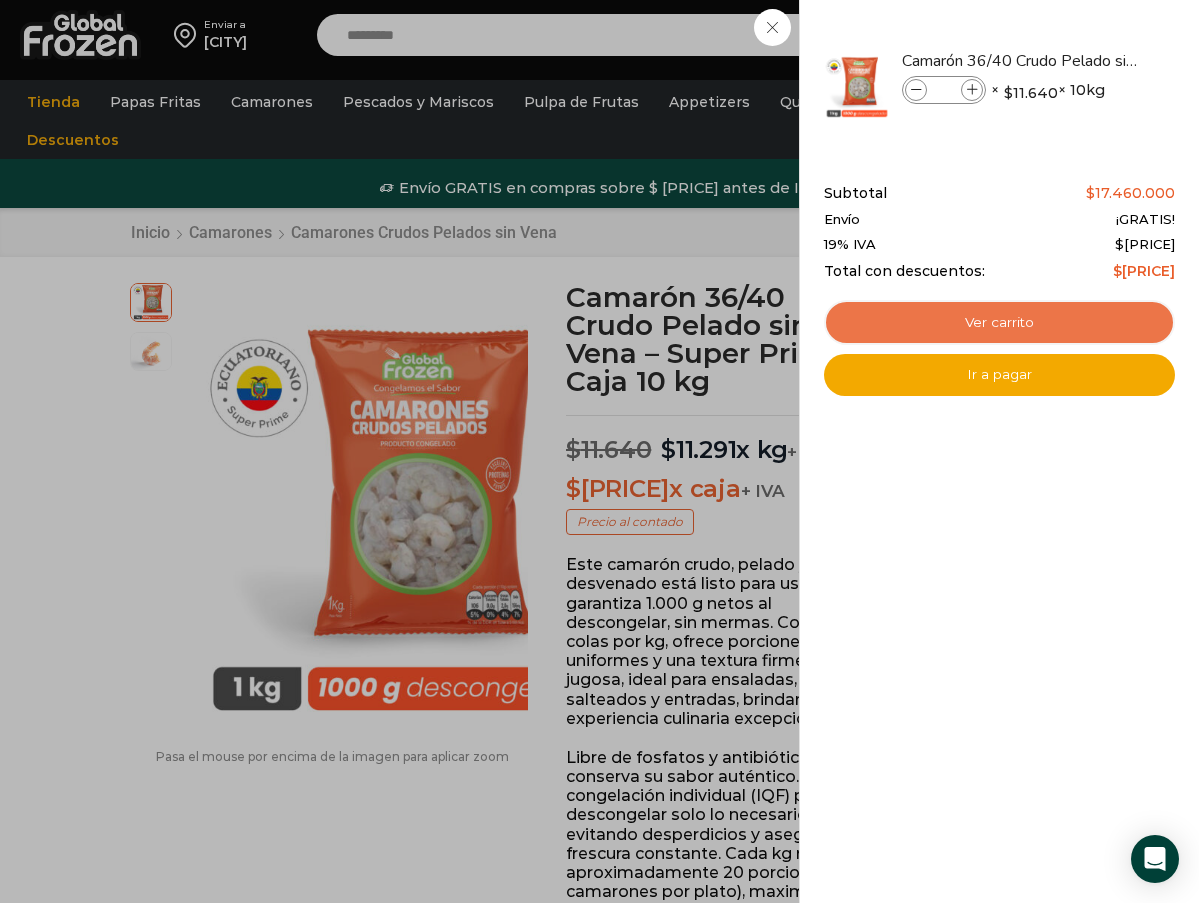 click on "Ver carrito" at bounding box center (999, 323) 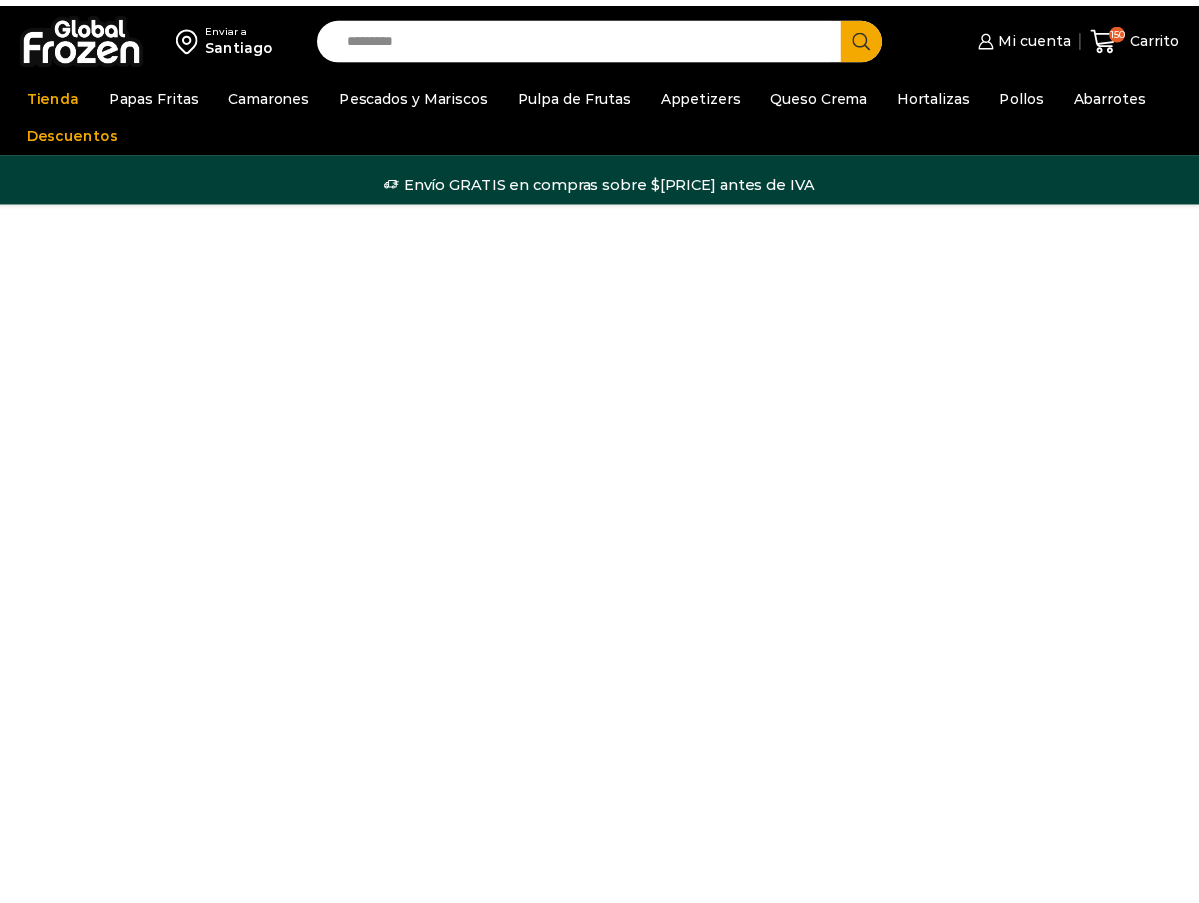scroll, scrollTop: 0, scrollLeft: 0, axis: both 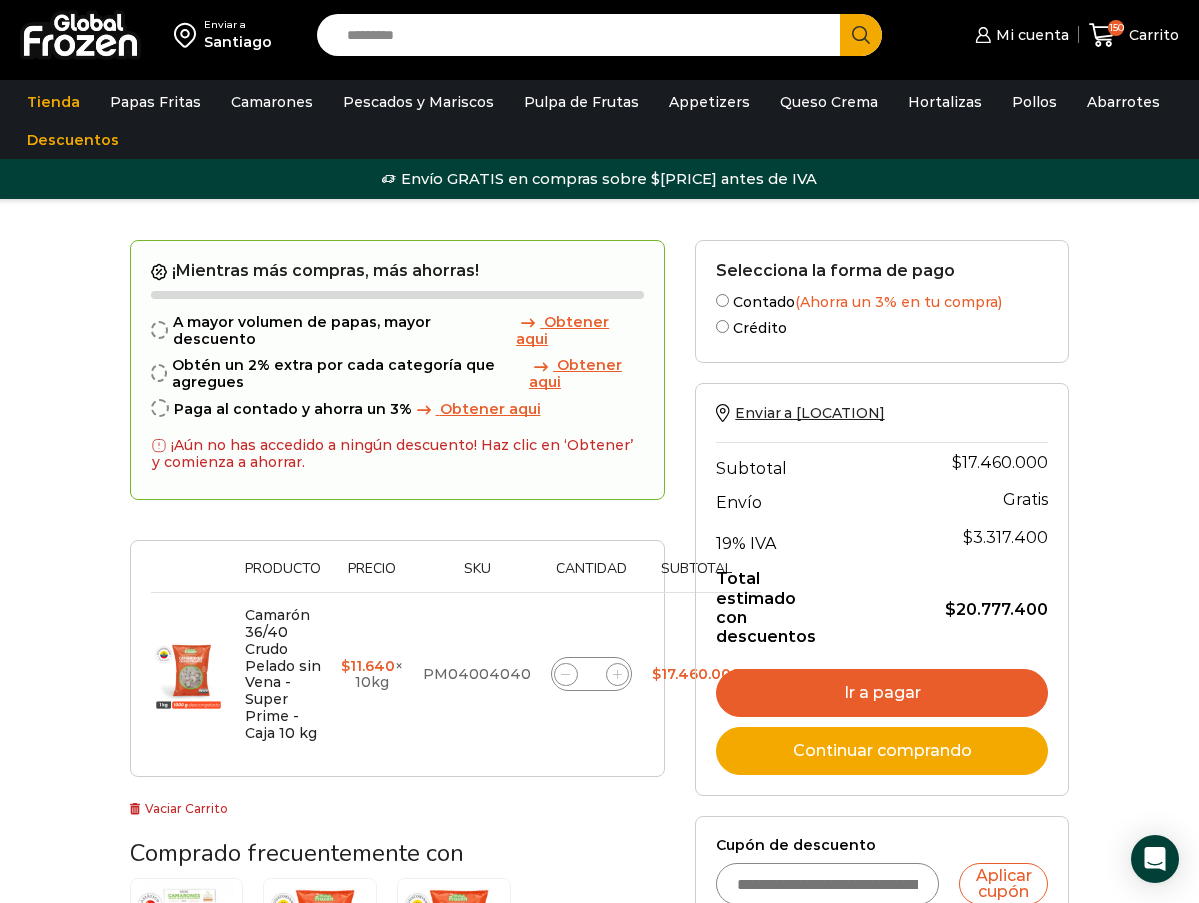 click at bounding box center (566, 675) 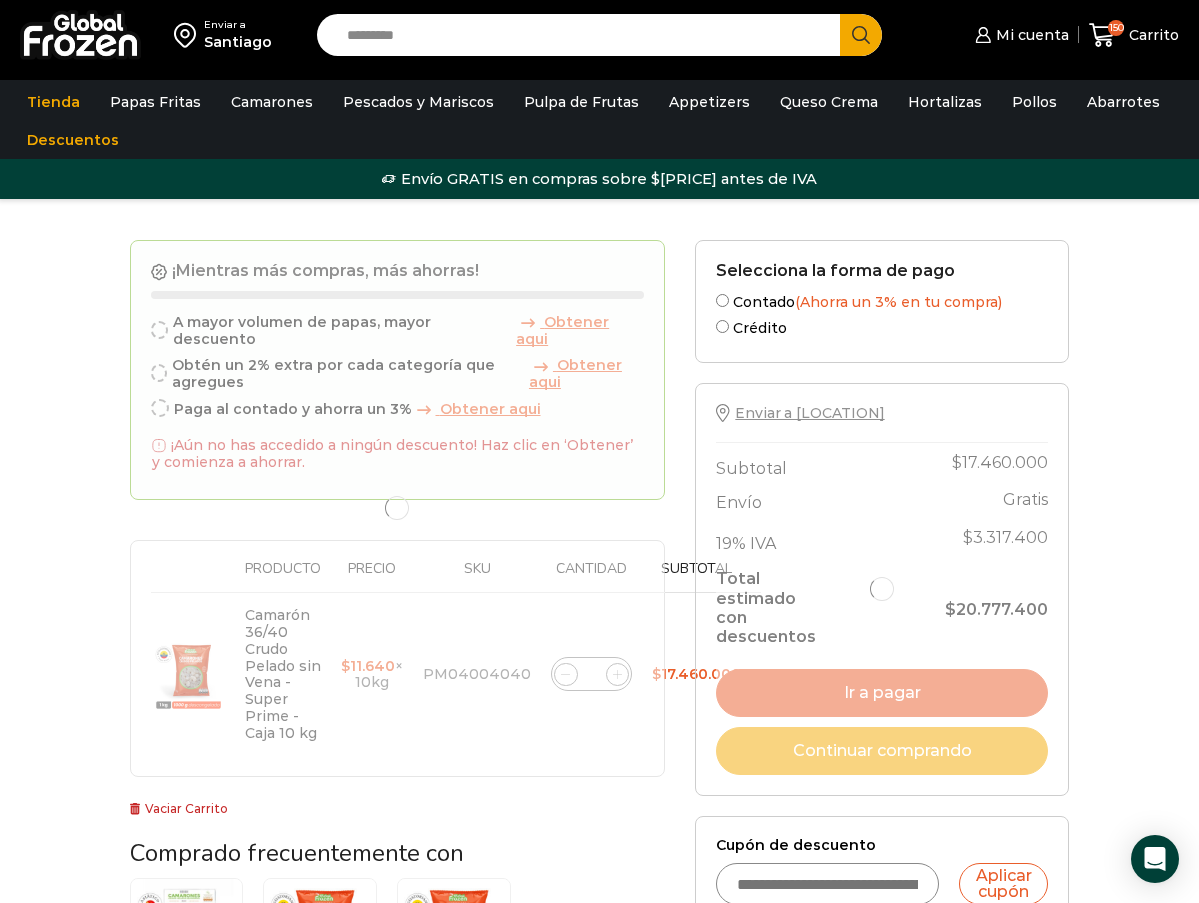 click at bounding box center [398, 508] 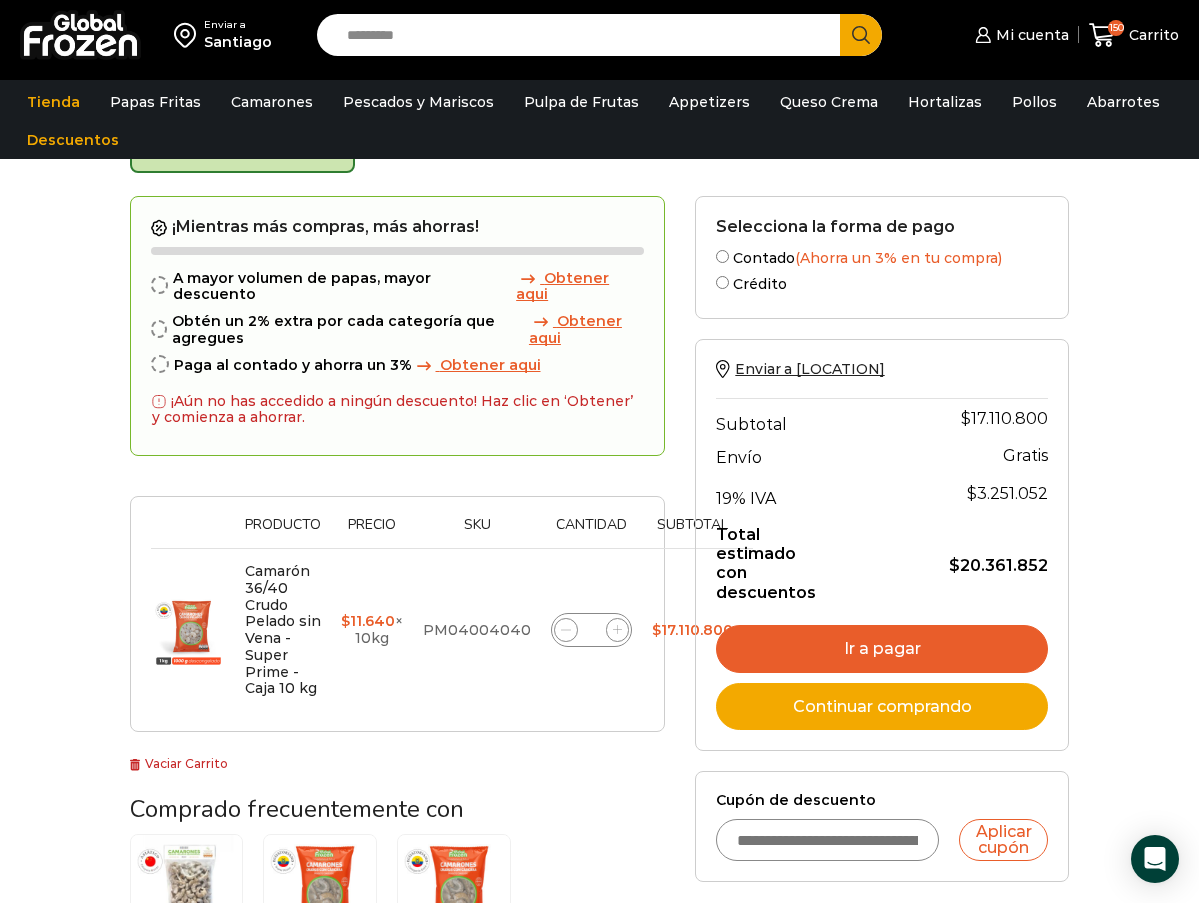 scroll, scrollTop: 129, scrollLeft: 0, axis: vertical 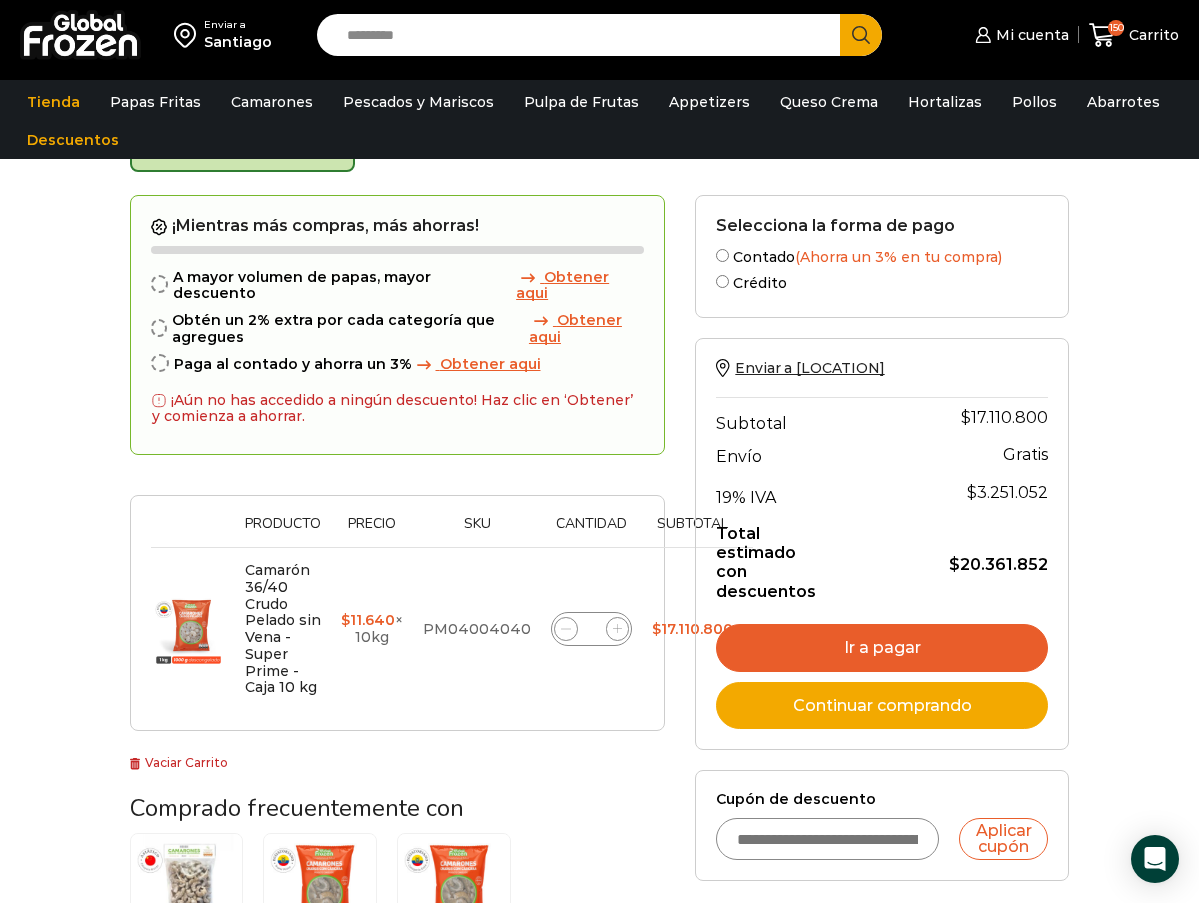 drag, startPoint x: 512, startPoint y: 566, endPoint x: 490, endPoint y: 573, distance: 23.086792 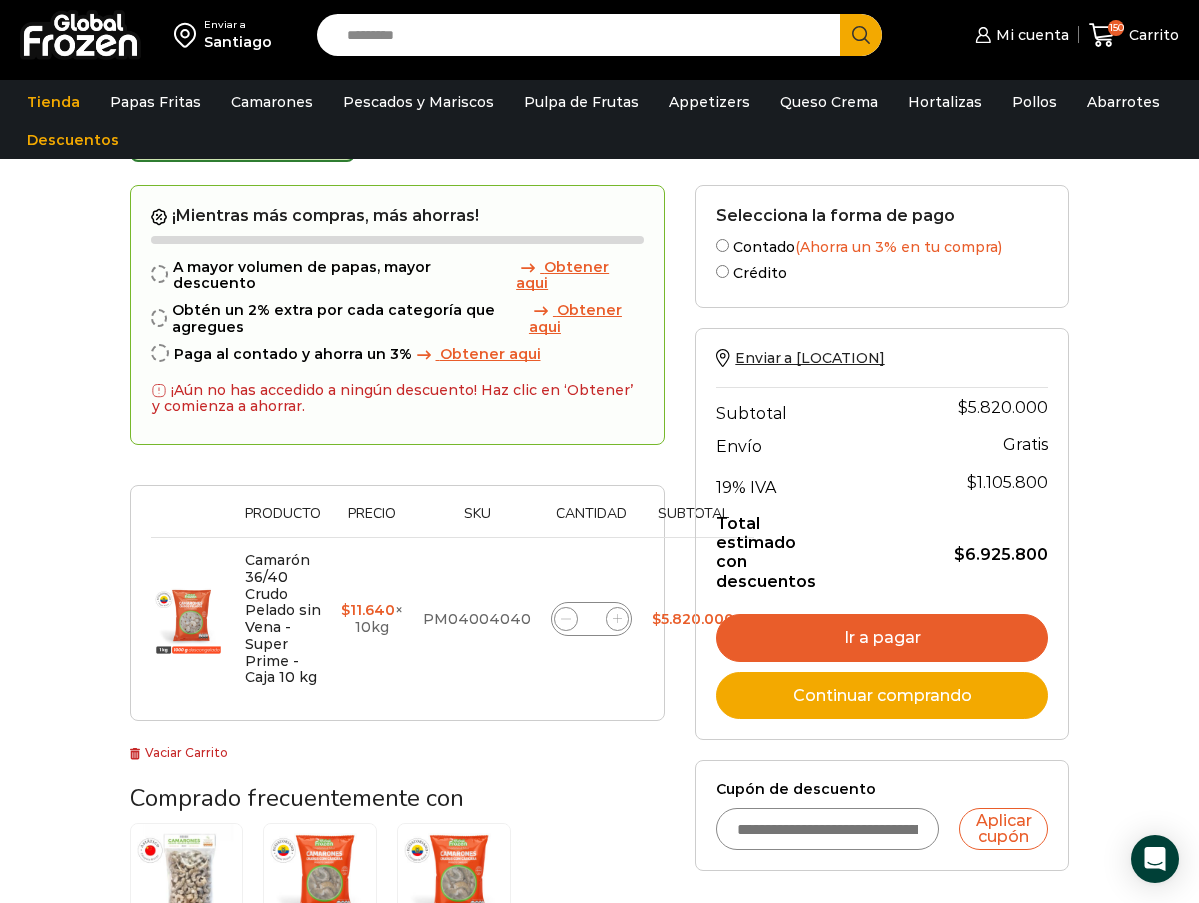 scroll, scrollTop: 39, scrollLeft: 0, axis: vertical 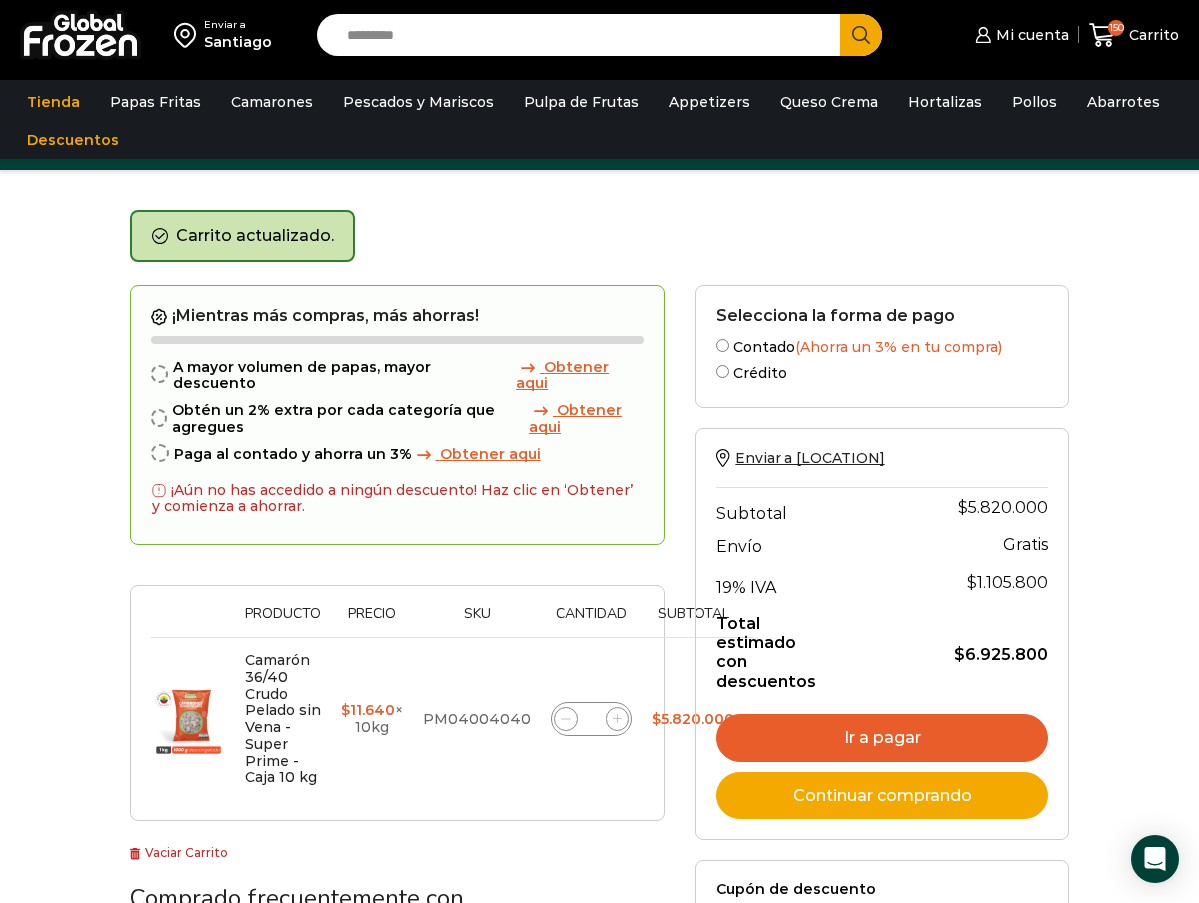 drag, startPoint x: 510, startPoint y: 653, endPoint x: 483, endPoint y: 678, distance: 36.796738 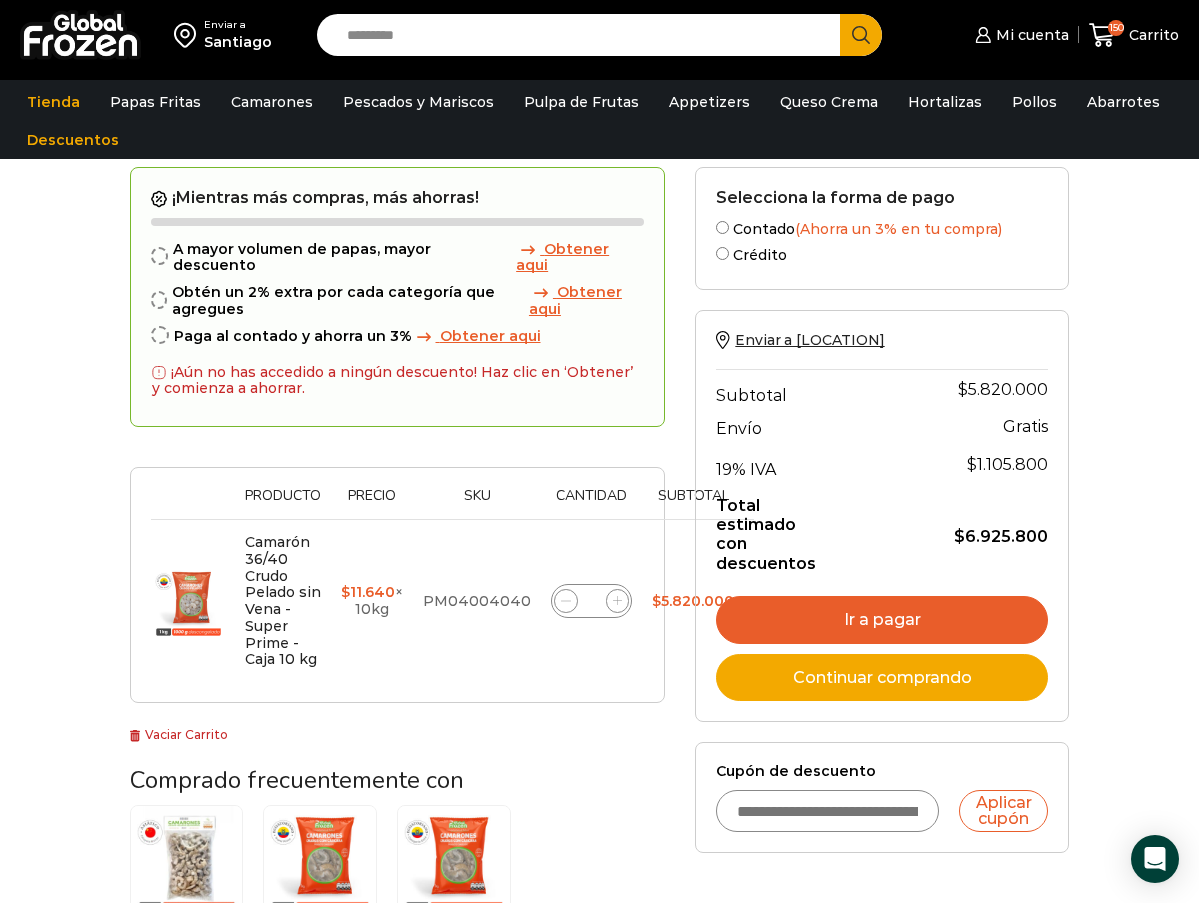 scroll, scrollTop: 0, scrollLeft: 0, axis: both 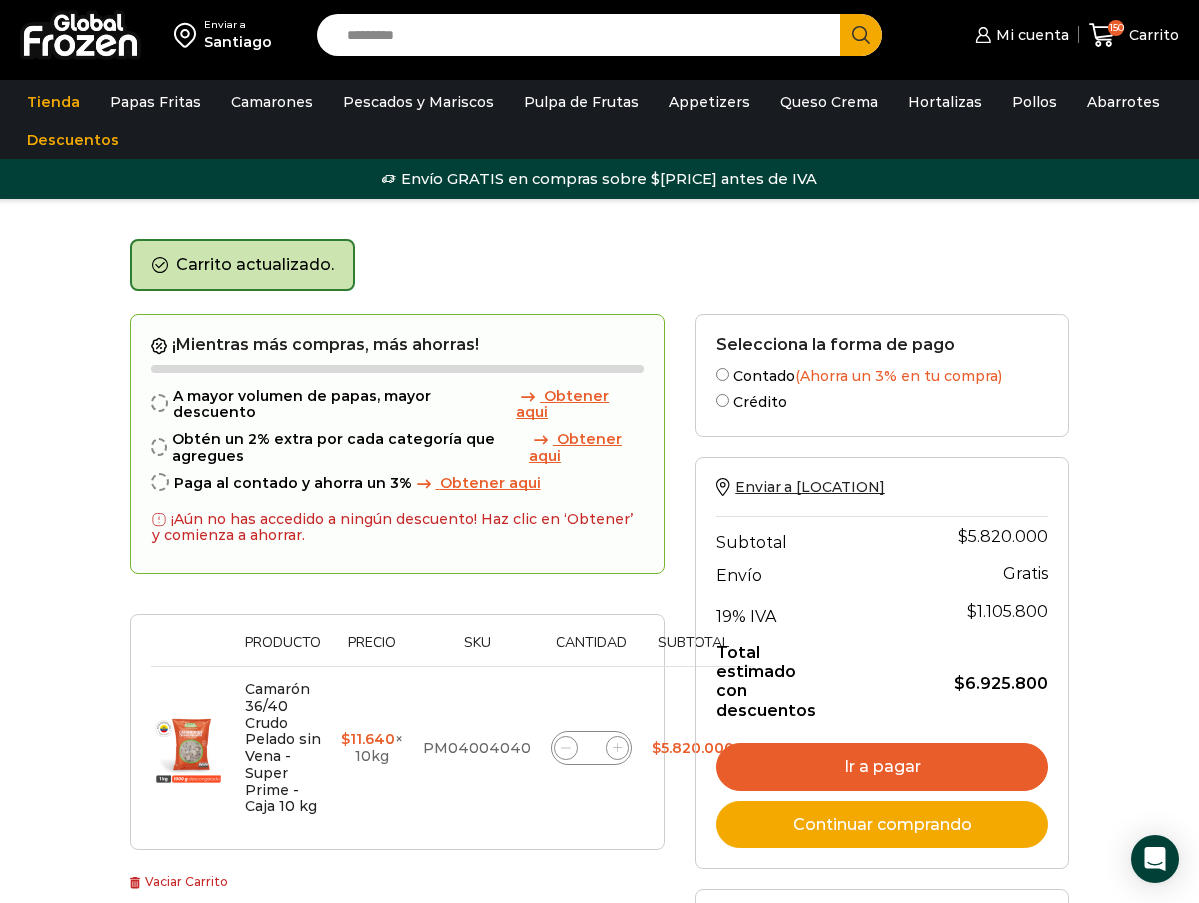 click on "Camarón 36/40 Crudo Pelado sin Vena - Super Prime - Caja 10 kg cantidad
**" at bounding box center (591, 748) 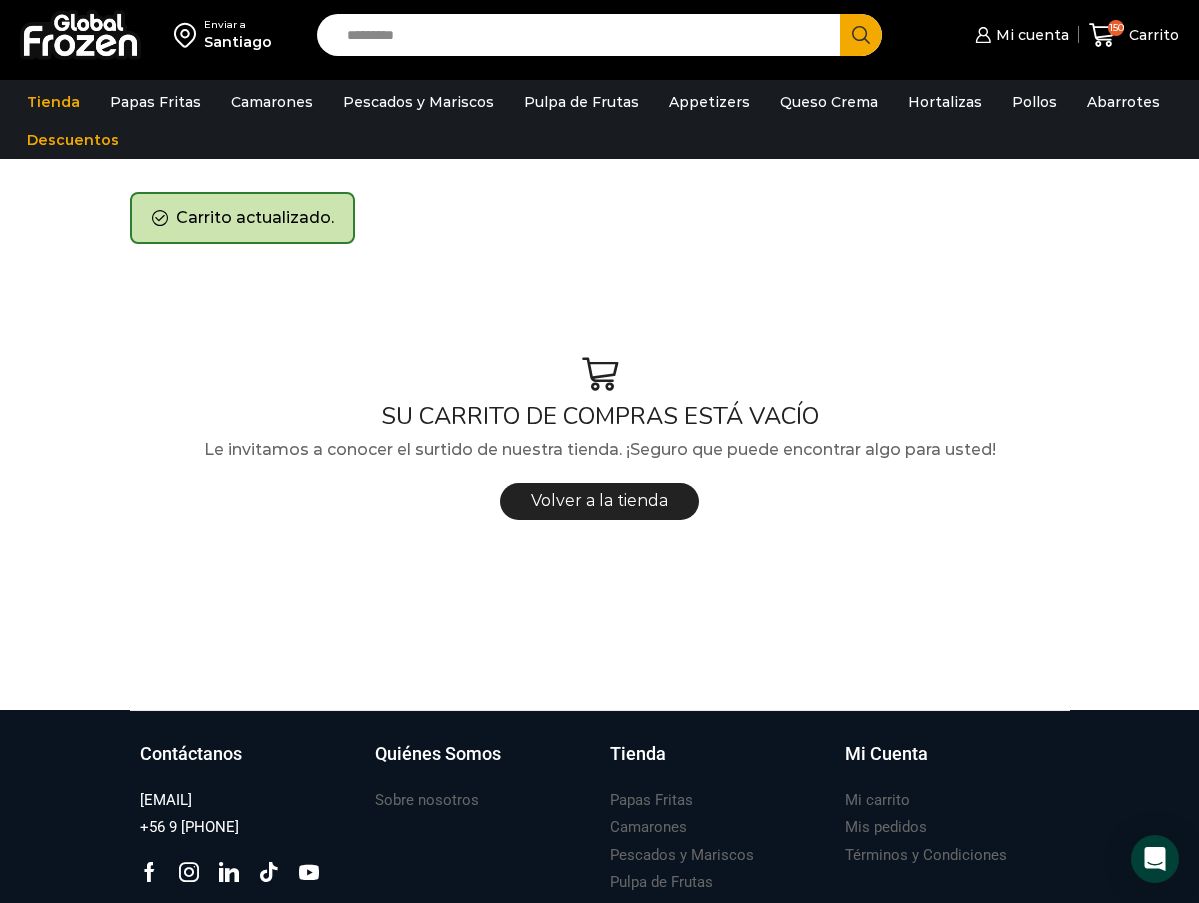 scroll, scrollTop: 0, scrollLeft: 0, axis: both 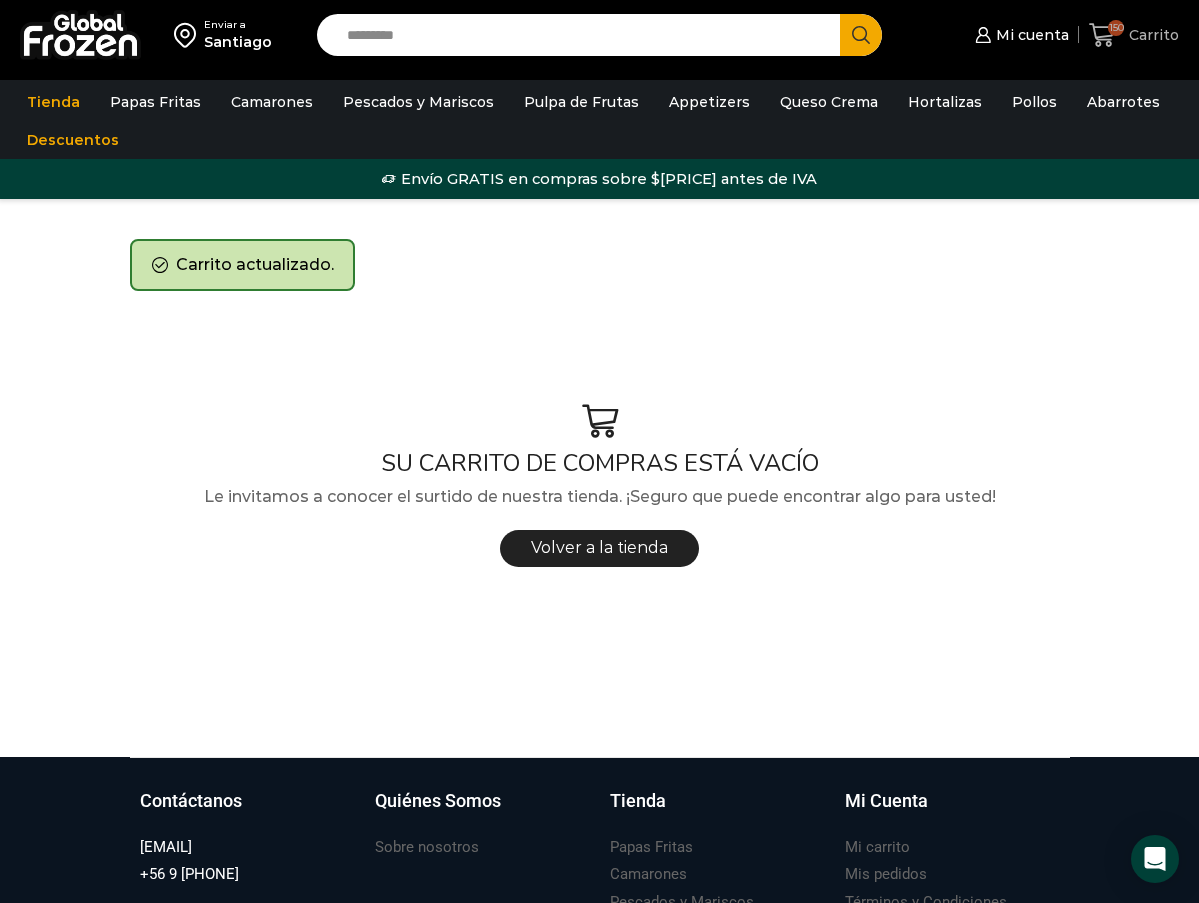 click on "Carrito" at bounding box center [1151, 35] 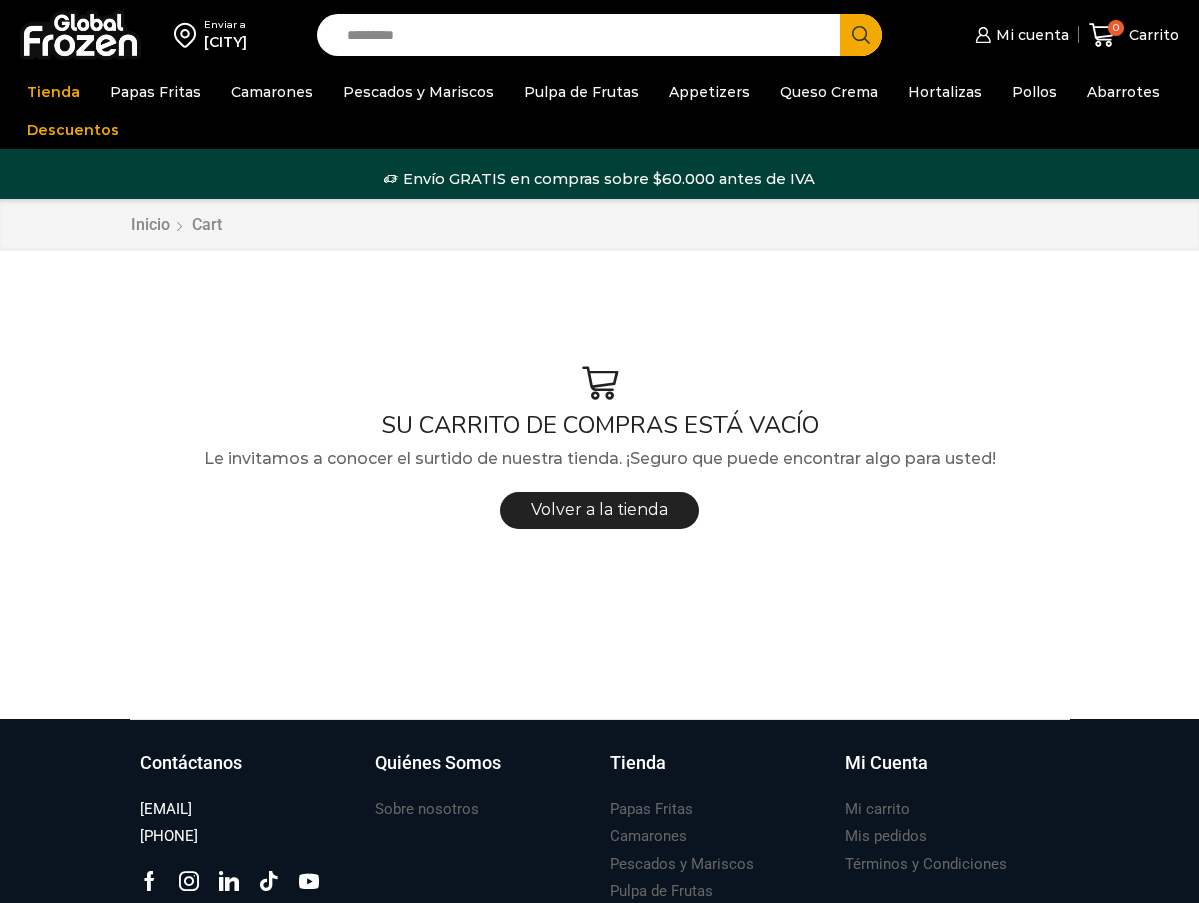 scroll, scrollTop: 0, scrollLeft: 0, axis: both 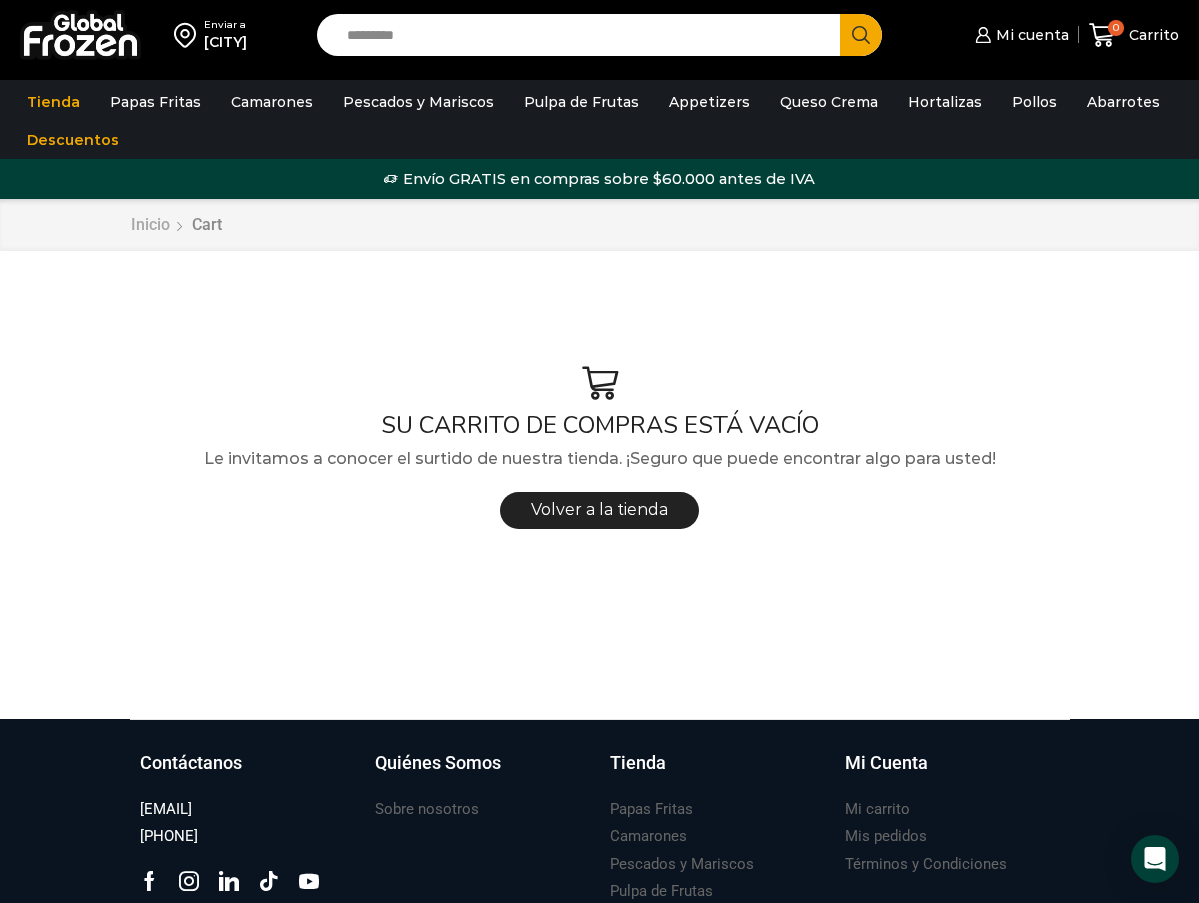 click on "Inicio" at bounding box center [150, 225] 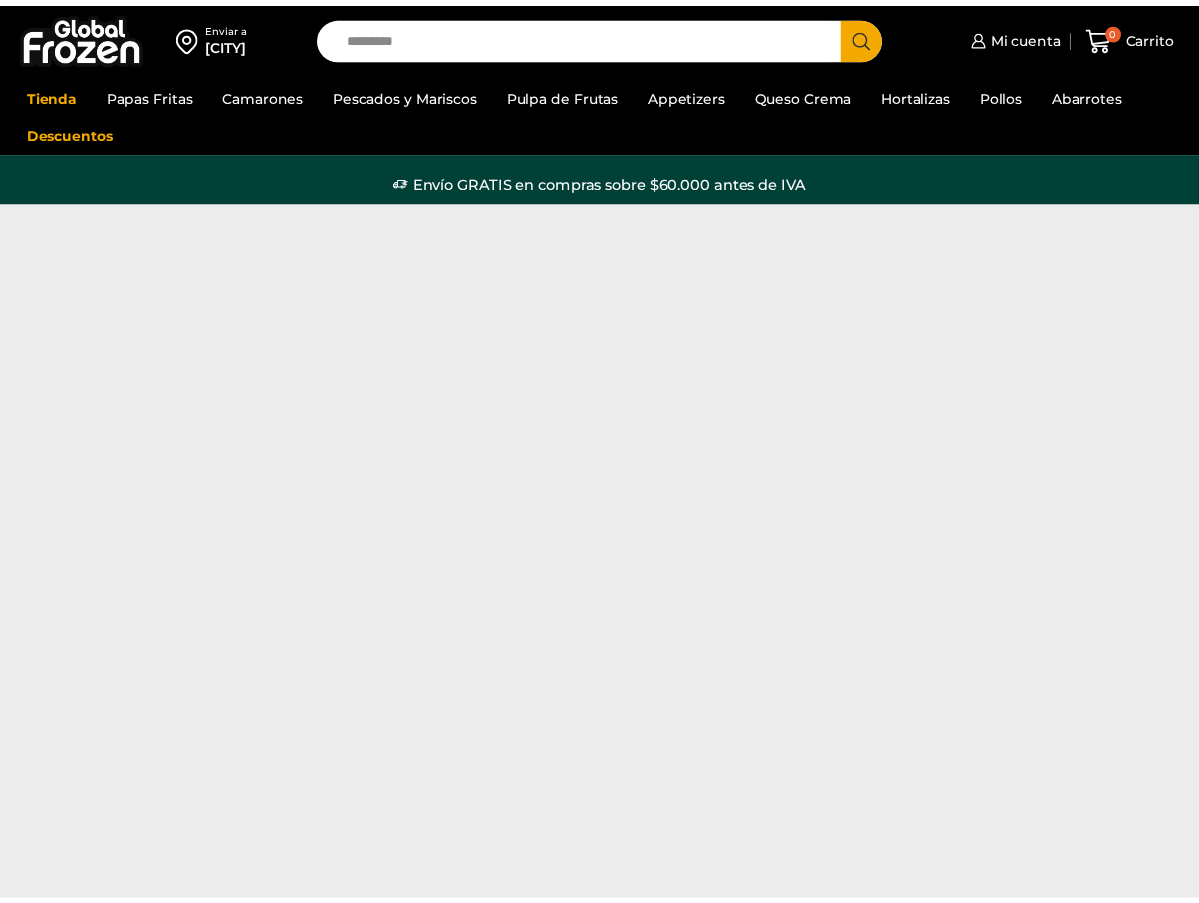 scroll, scrollTop: 0, scrollLeft: 0, axis: both 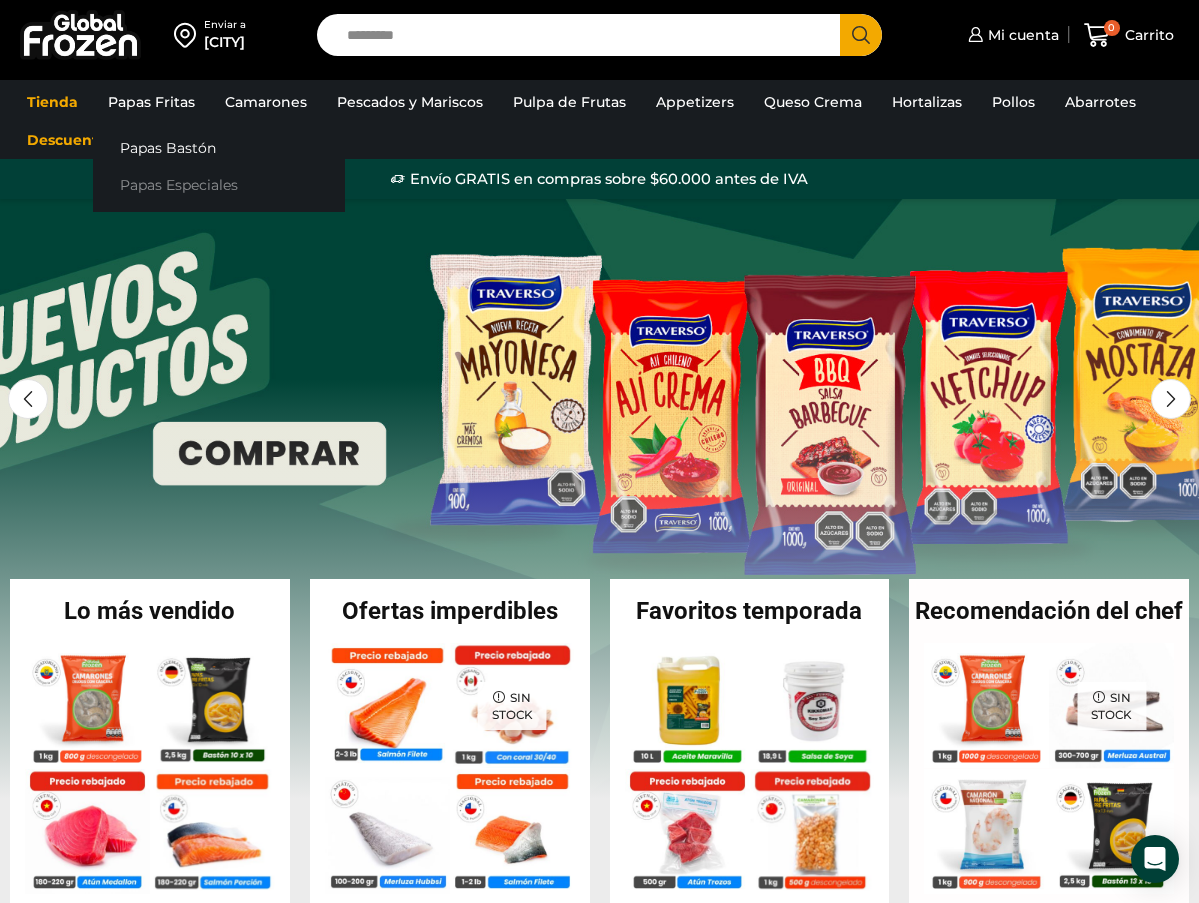 click on "Papas Especiales" at bounding box center [219, 184] 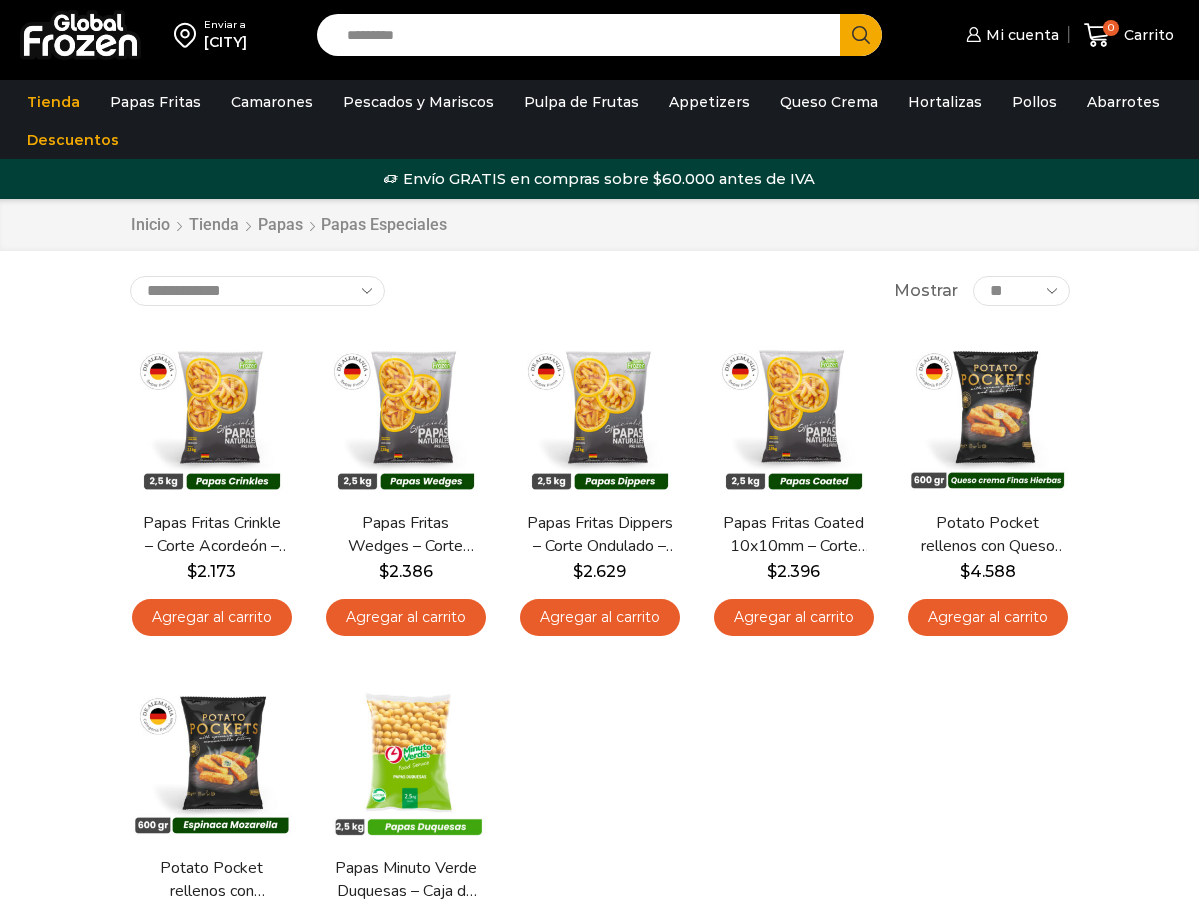 scroll, scrollTop: 0, scrollLeft: 0, axis: both 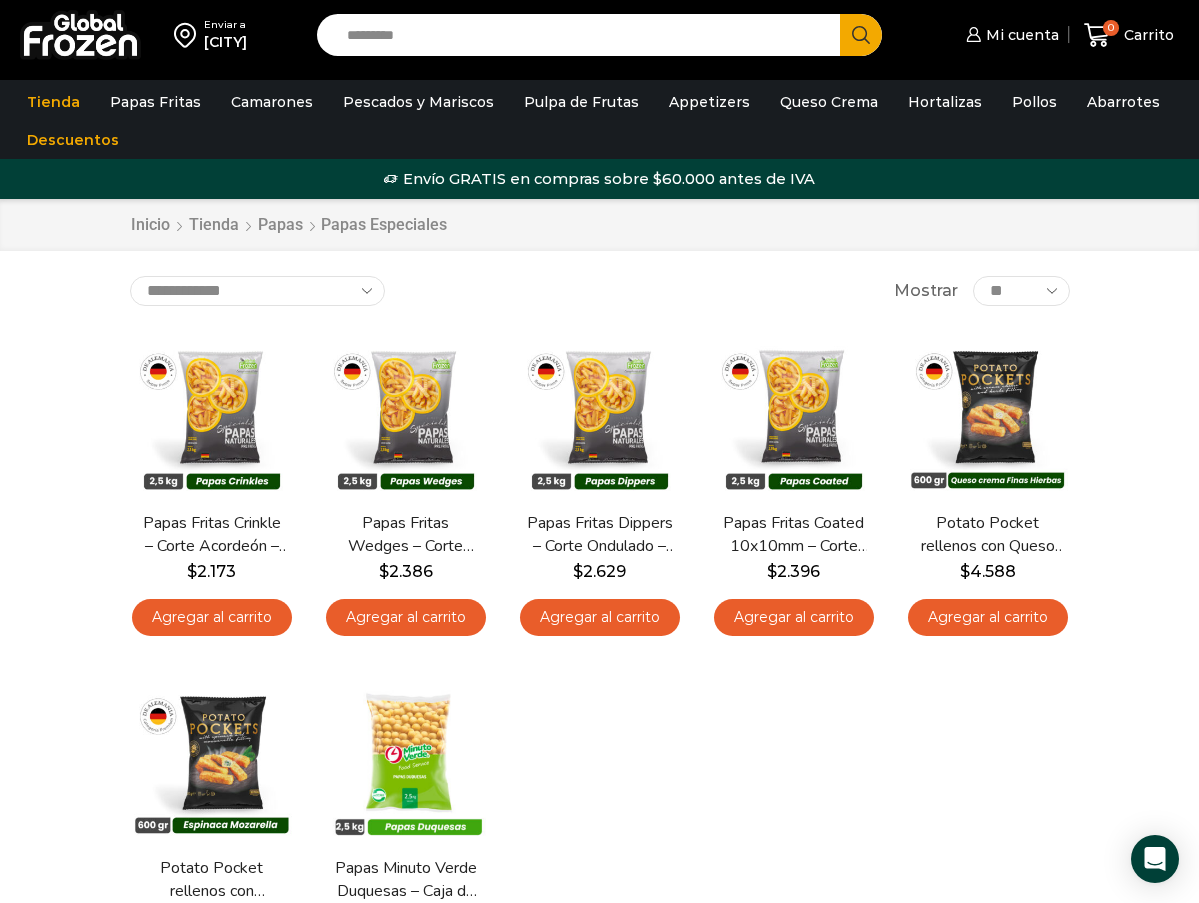 click on "En stock
Vista Rápida
Papas Fritas Crinkle – Corte Acordeón – Caja 10 kg
$ 2.173
Agregar al carrito
En stock
Vista Rápida
Papas Fritas Wedges – Corte Gajo – Caja 10 kg
$ 2.386
$" at bounding box center [600, 663] 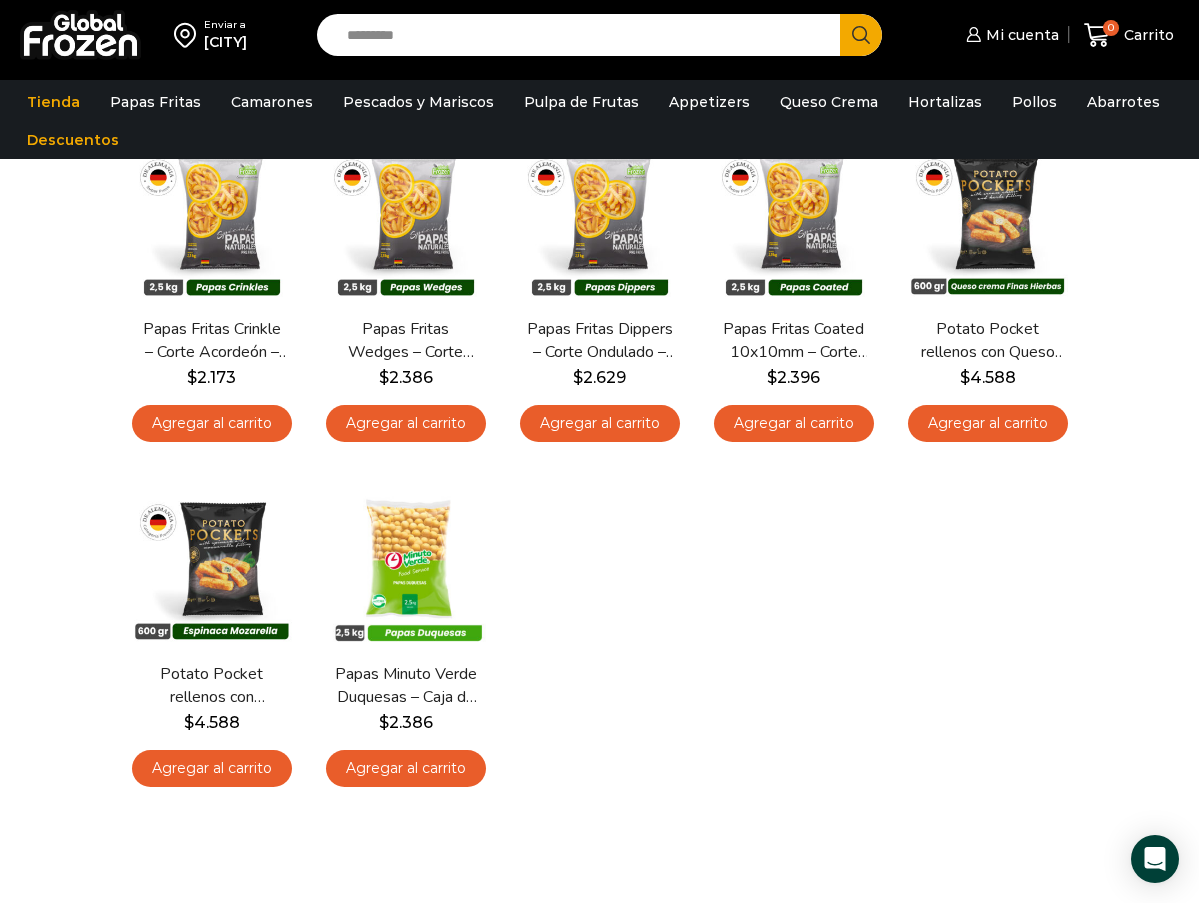 scroll, scrollTop: 0, scrollLeft: 0, axis: both 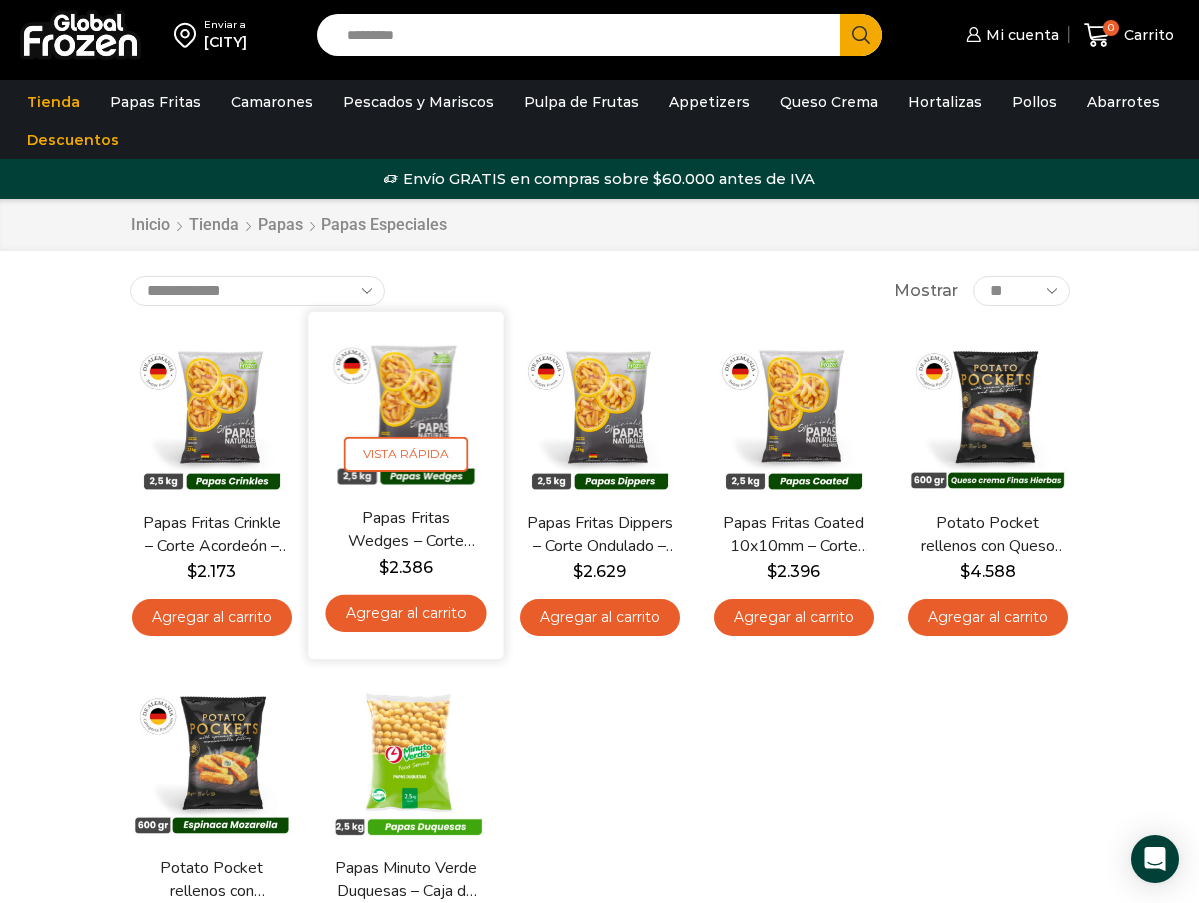 click at bounding box center (405, 409) 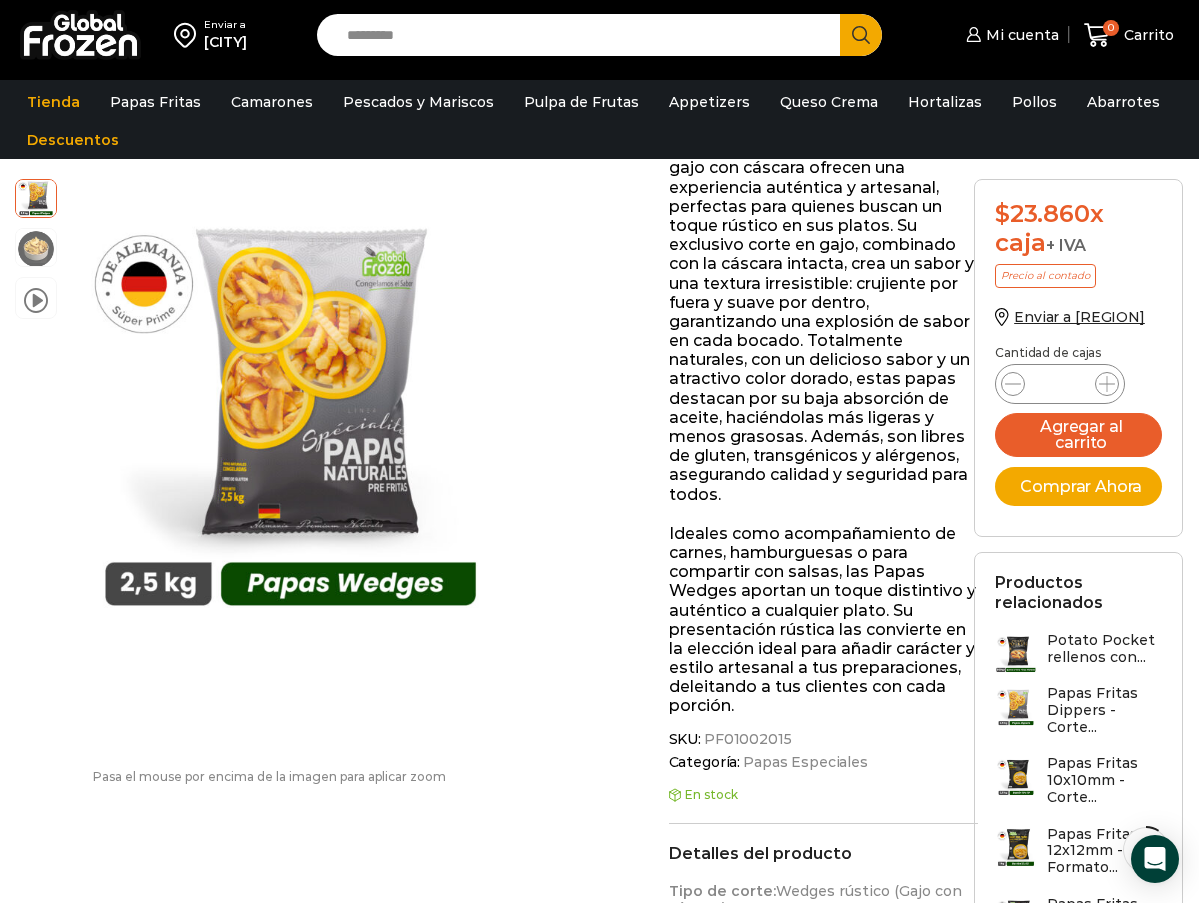 scroll, scrollTop: 201, scrollLeft: 0, axis: vertical 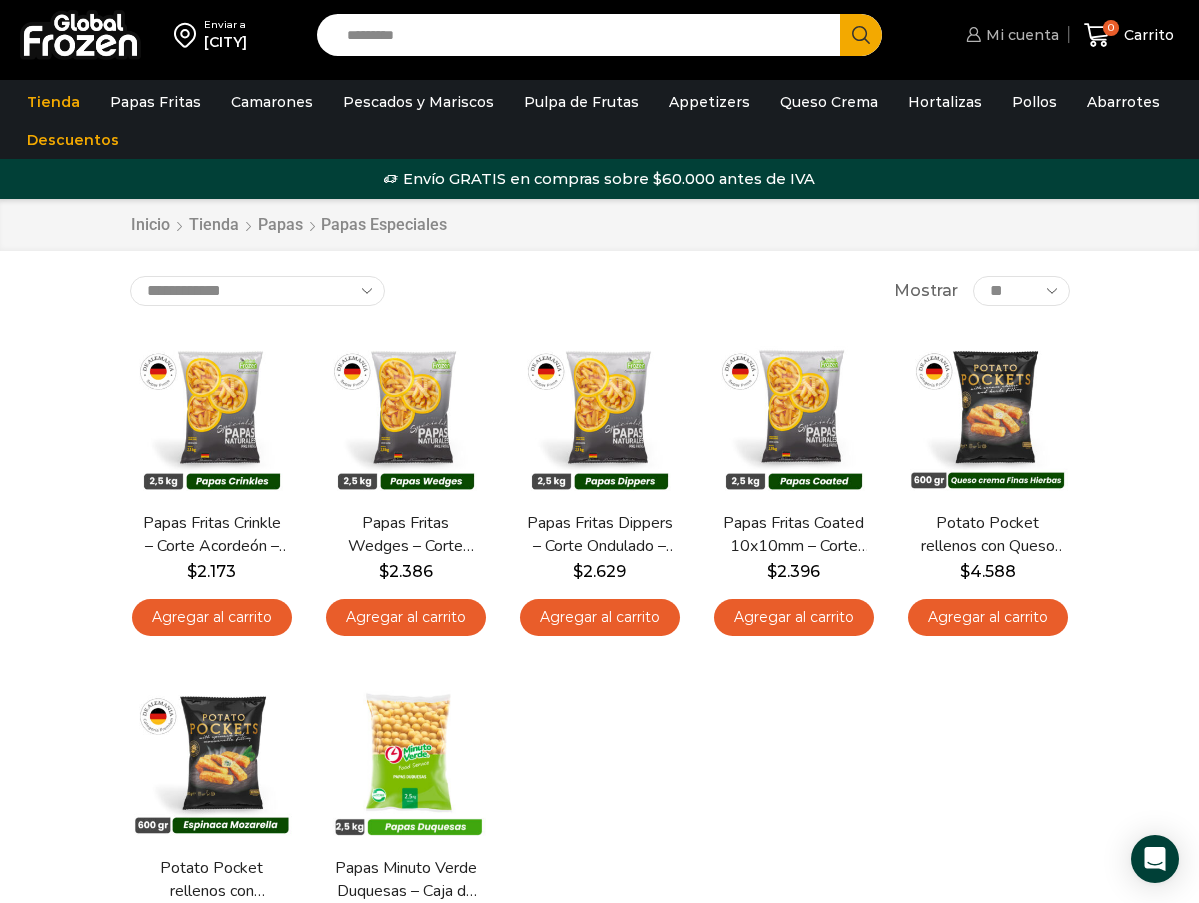 click at bounding box center (973, 34) 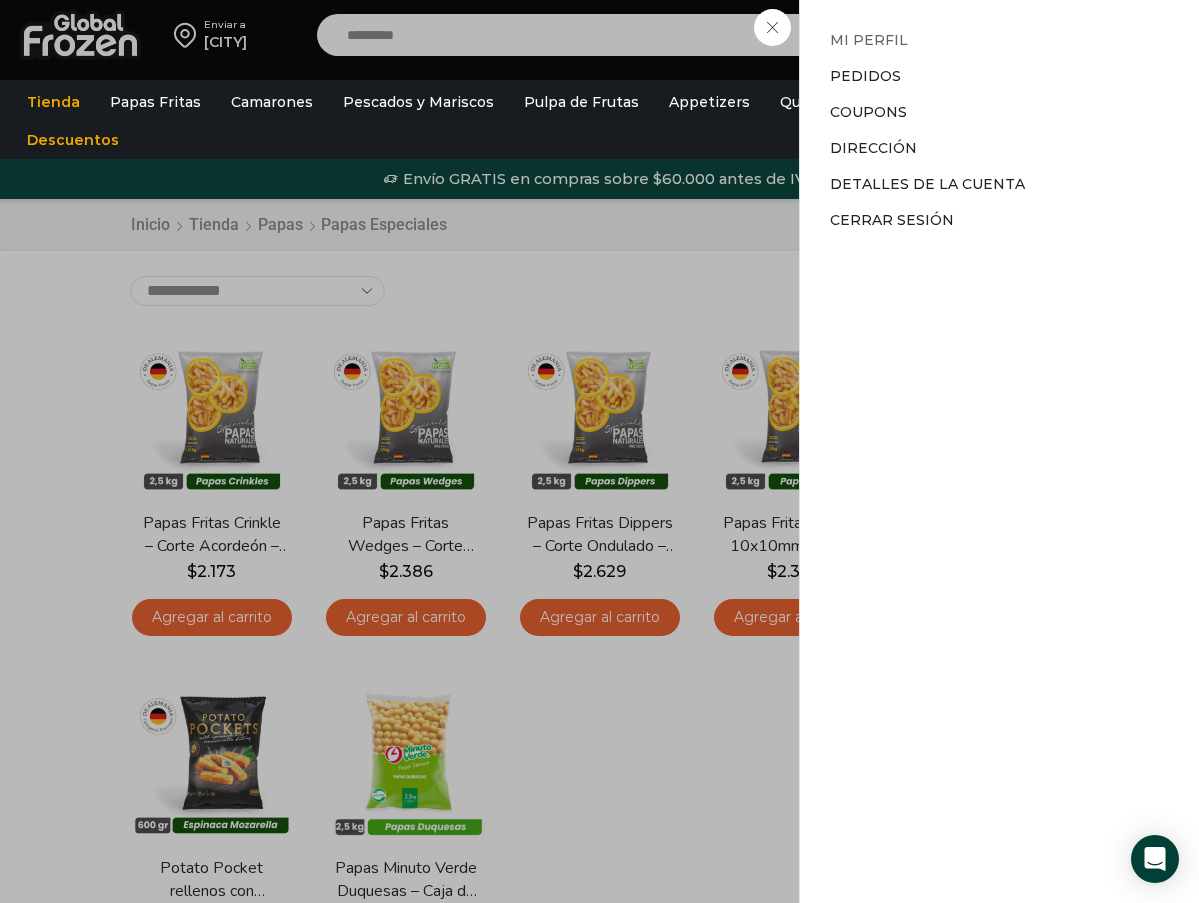 click on "Mi perfil" at bounding box center (869, 40) 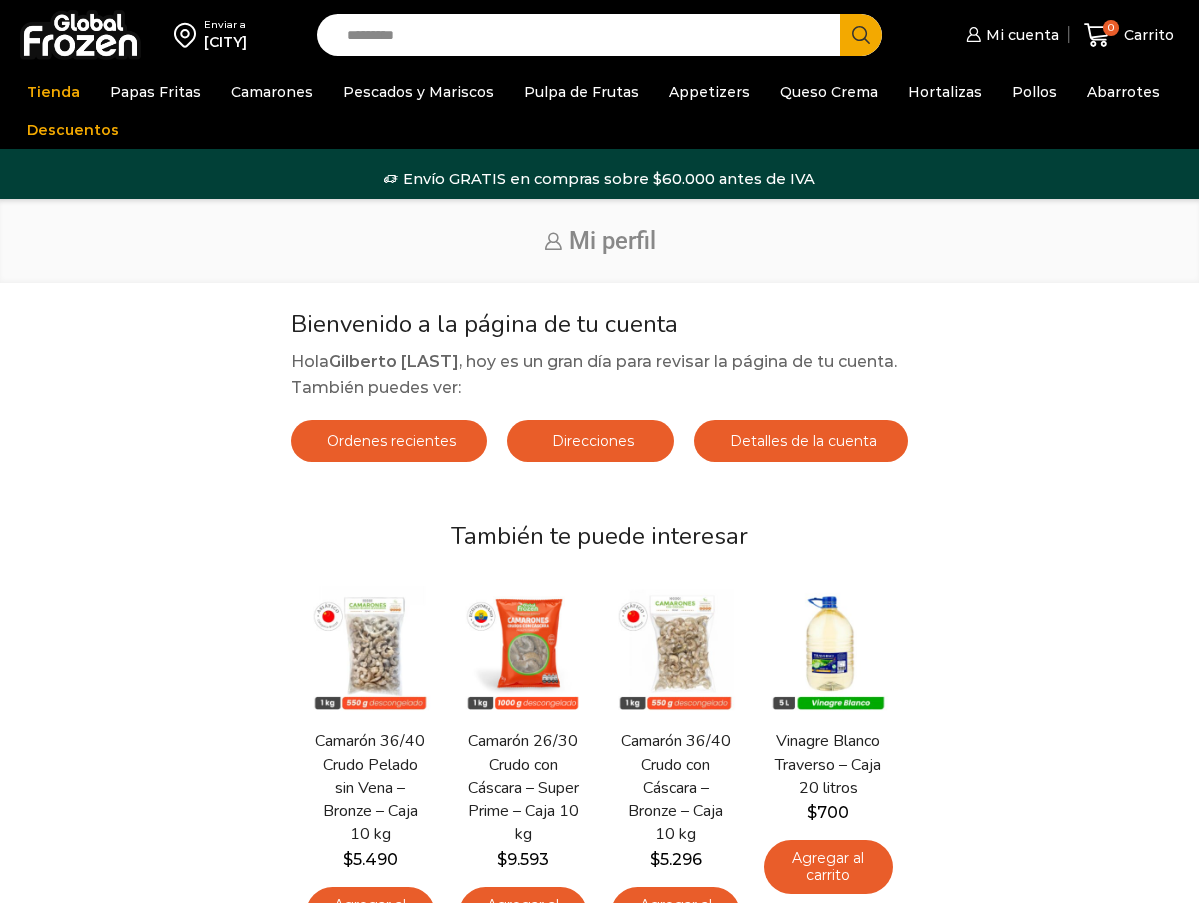 scroll, scrollTop: 0, scrollLeft: 0, axis: both 